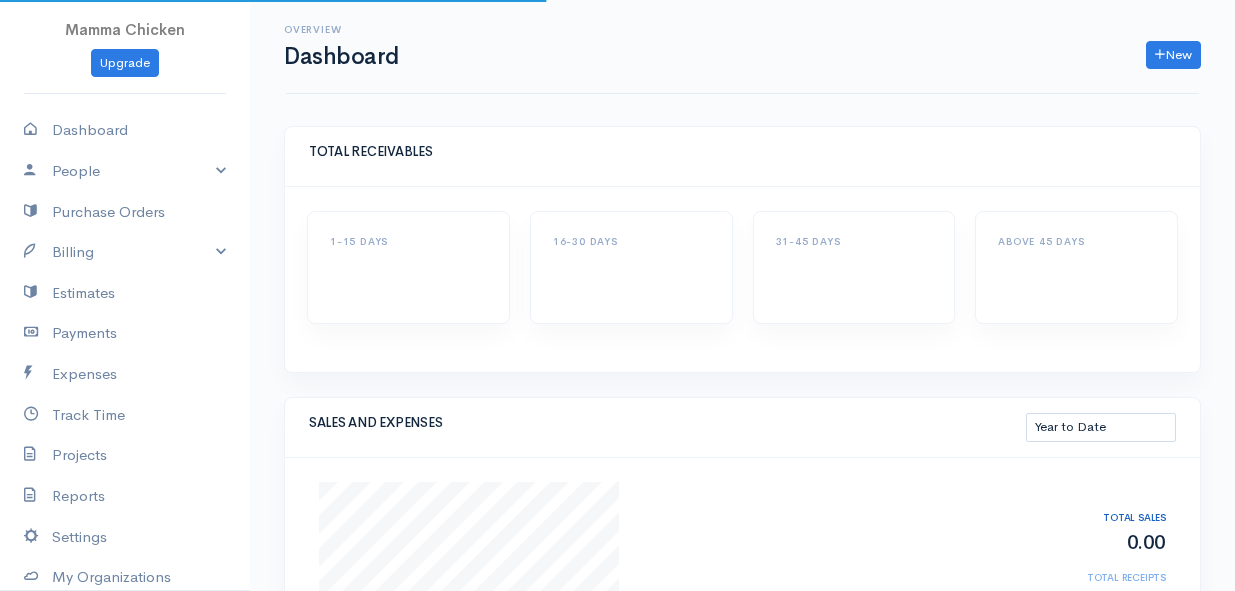 select on "thistoyear" 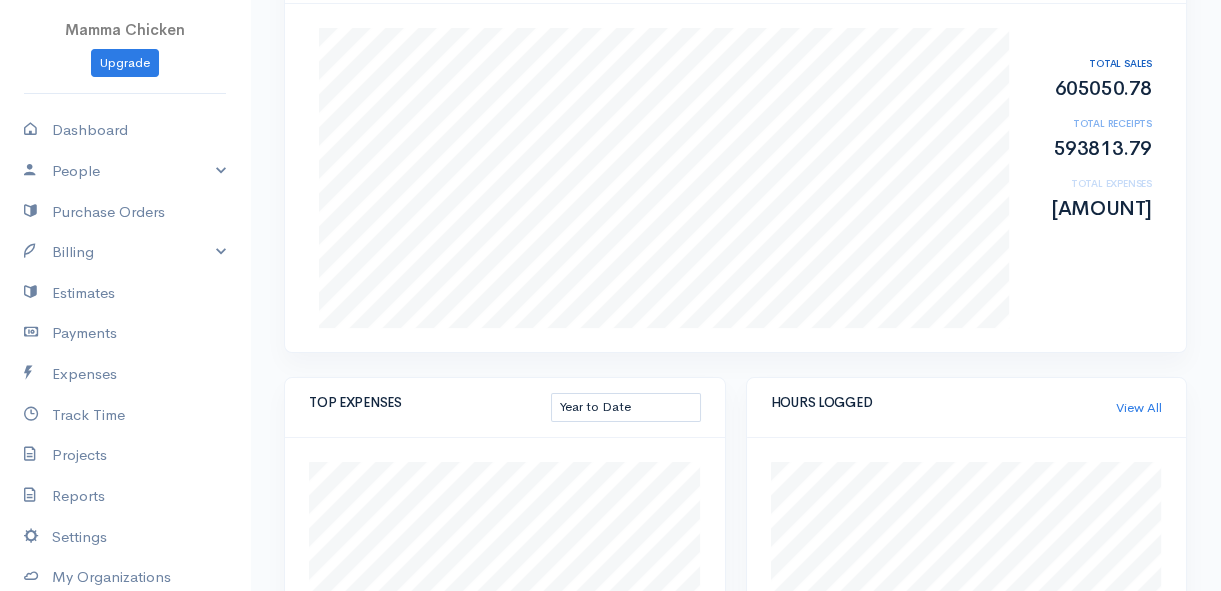 scroll, scrollTop: 545, scrollLeft: 0, axis: vertical 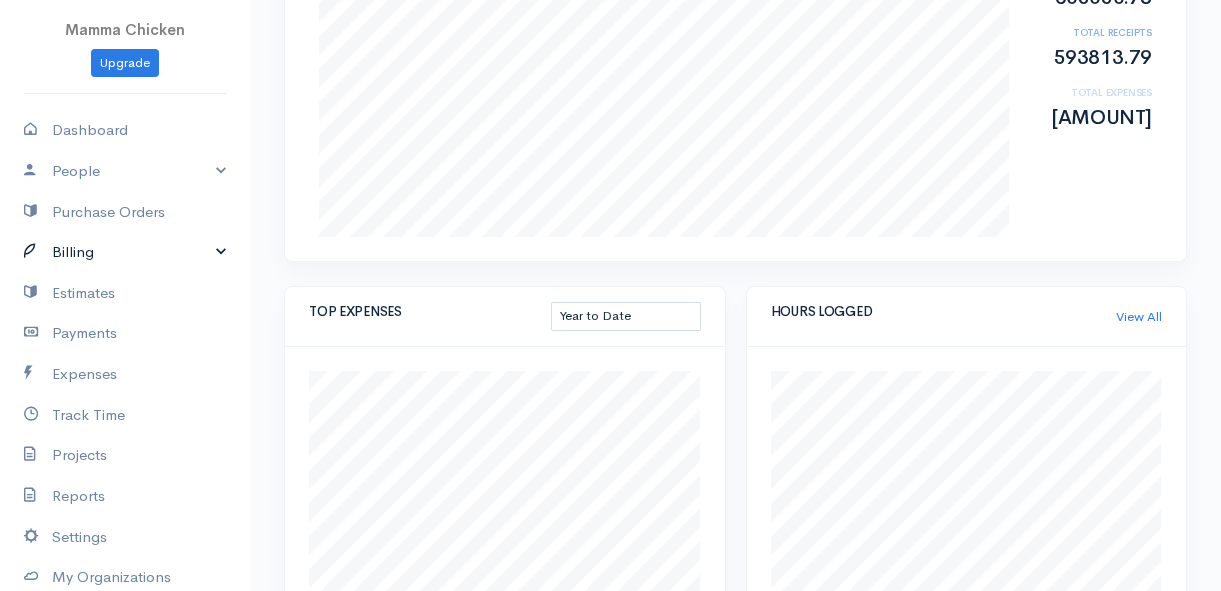 click on "Billing" at bounding box center [125, 252] 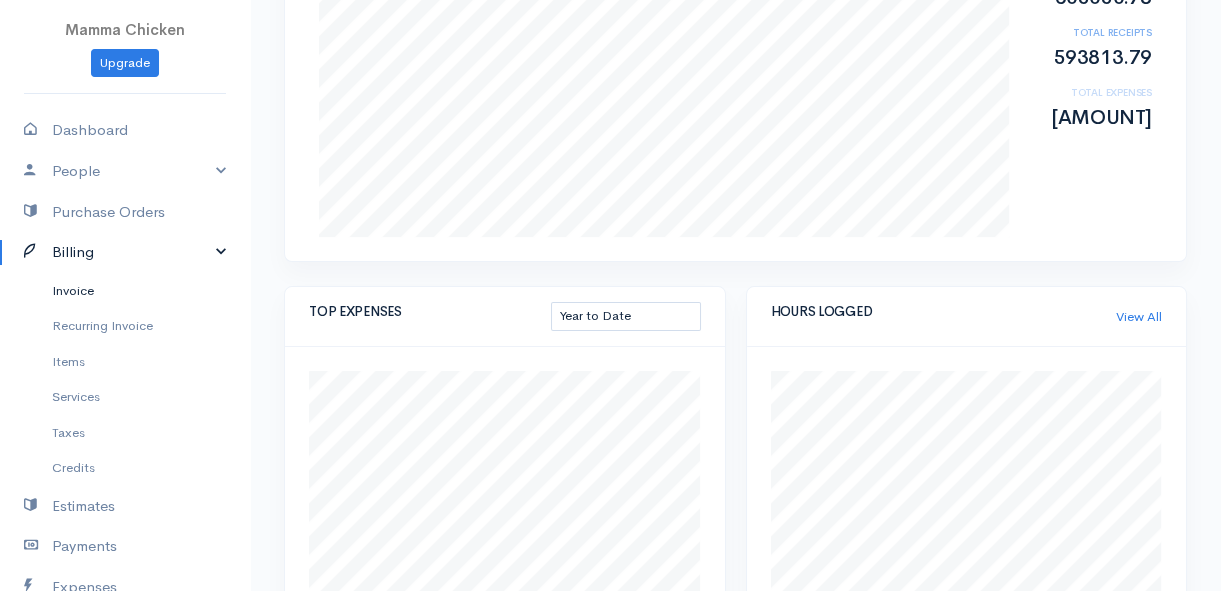 click on "Invoice" at bounding box center [125, 291] 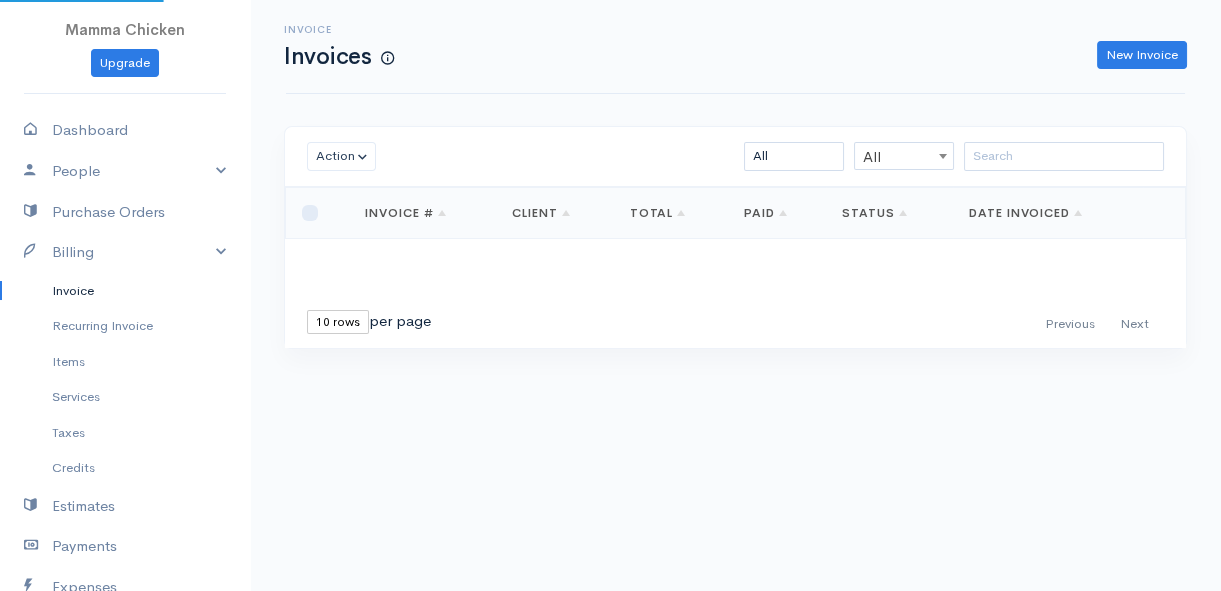 scroll, scrollTop: 0, scrollLeft: 0, axis: both 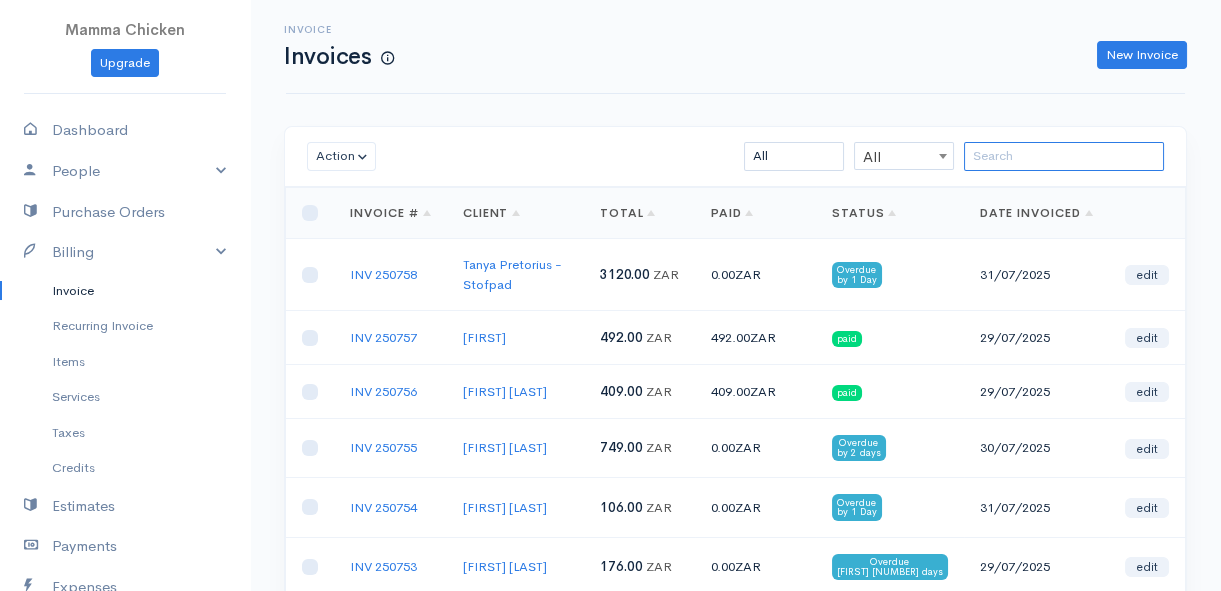 click at bounding box center [1064, 156] 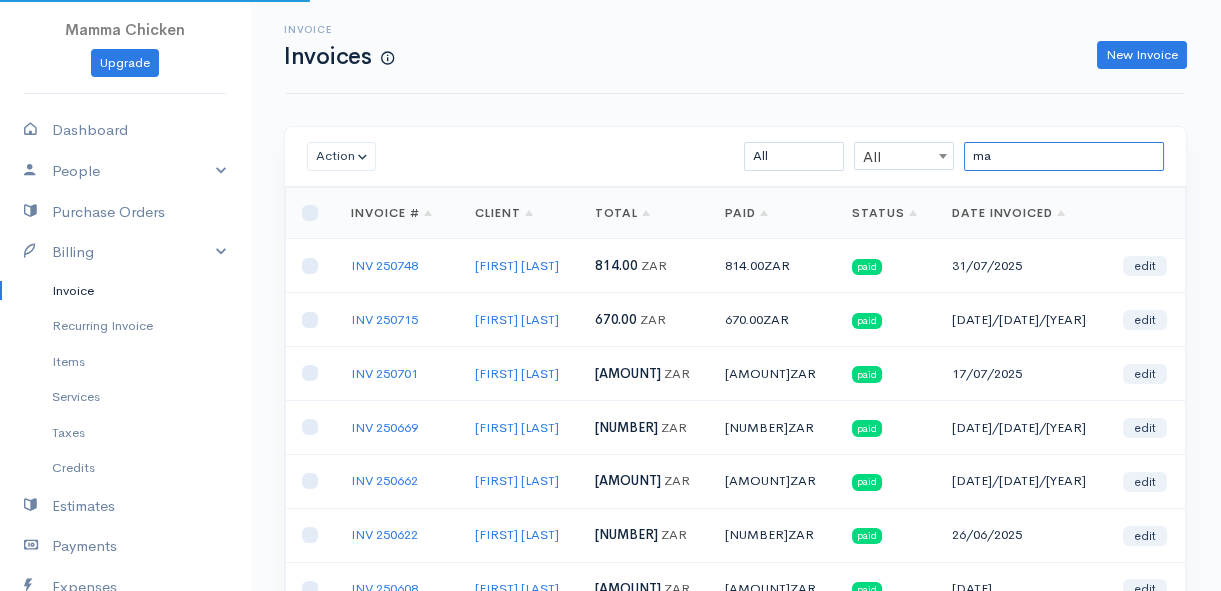 type on "m" 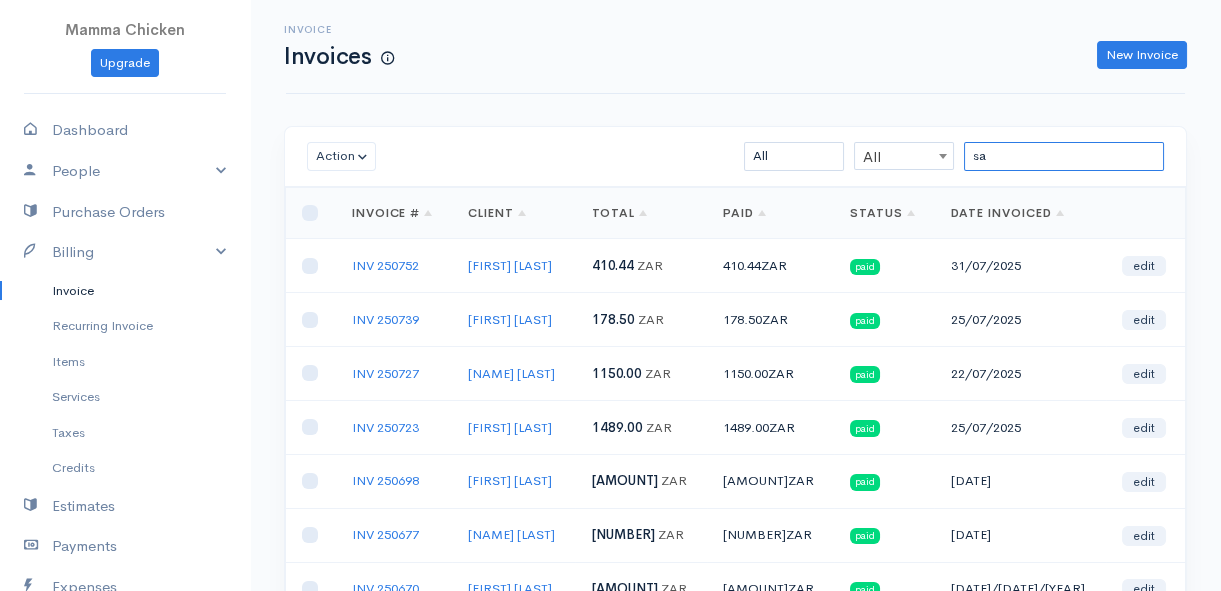type on "s" 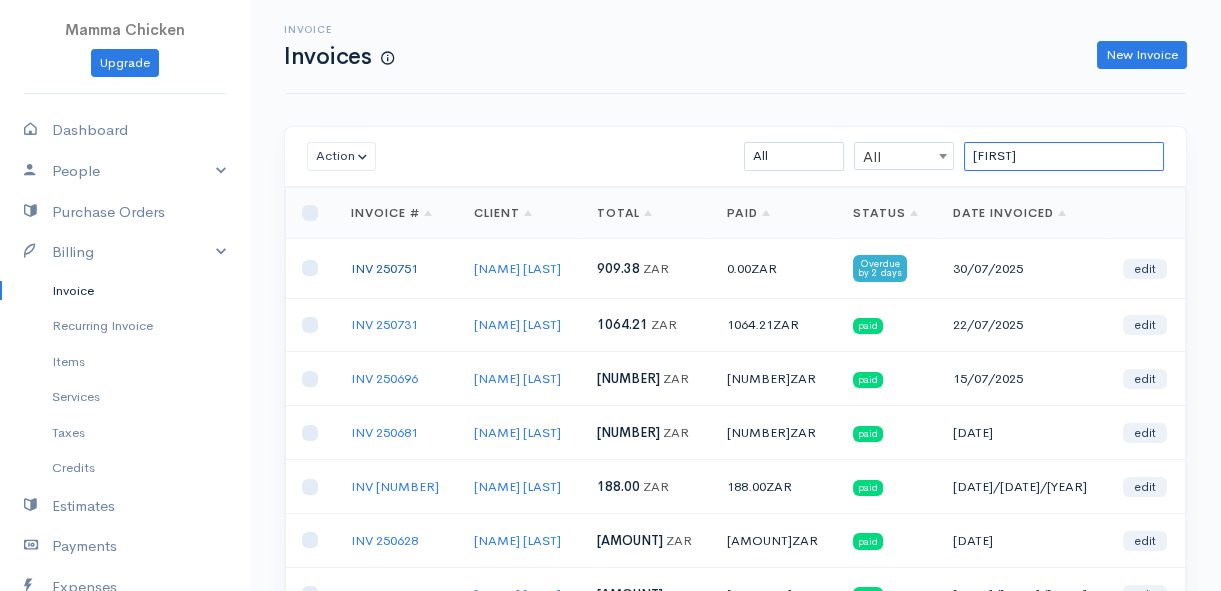 type on "[FIRST]" 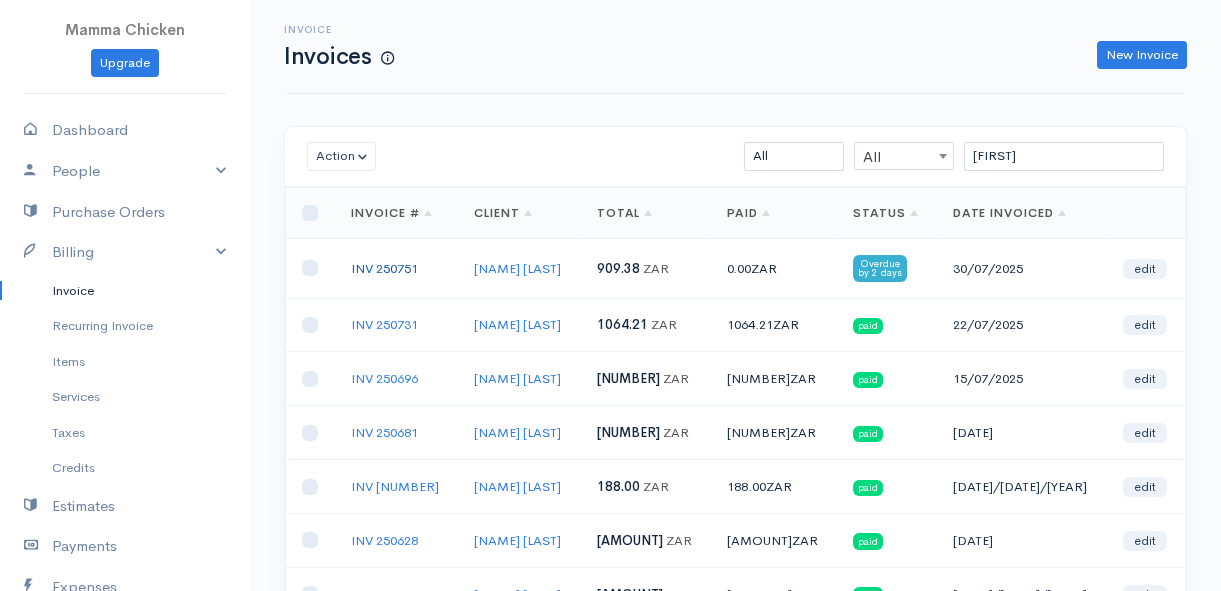 click on "INV 250751" at bounding box center (384, 268) 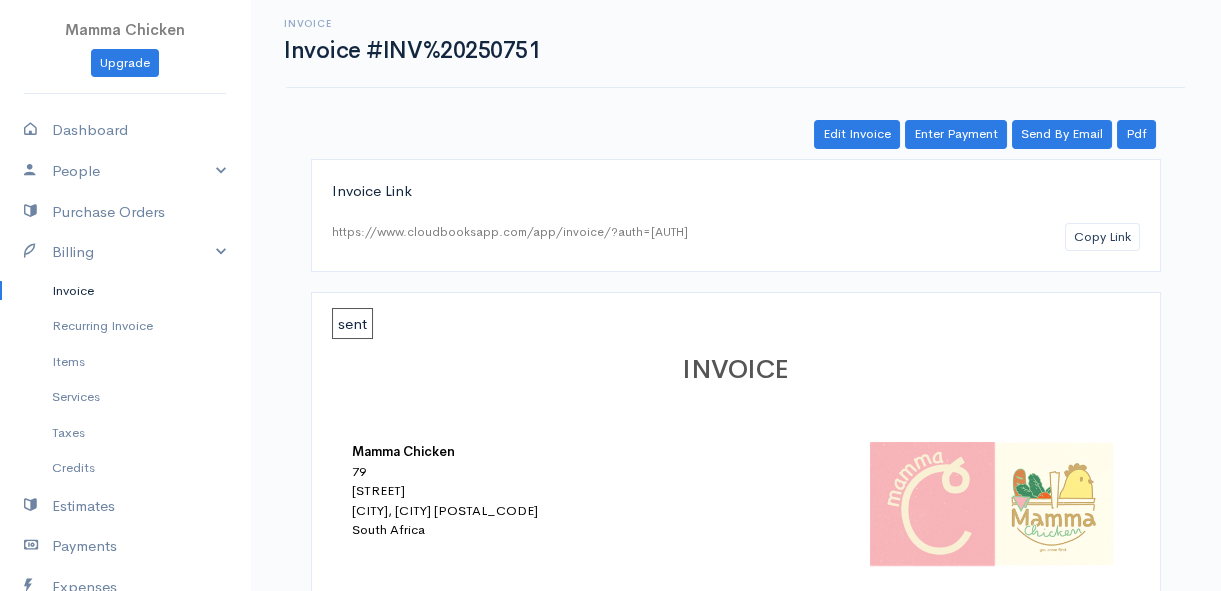 scroll, scrollTop: 0, scrollLeft: 0, axis: both 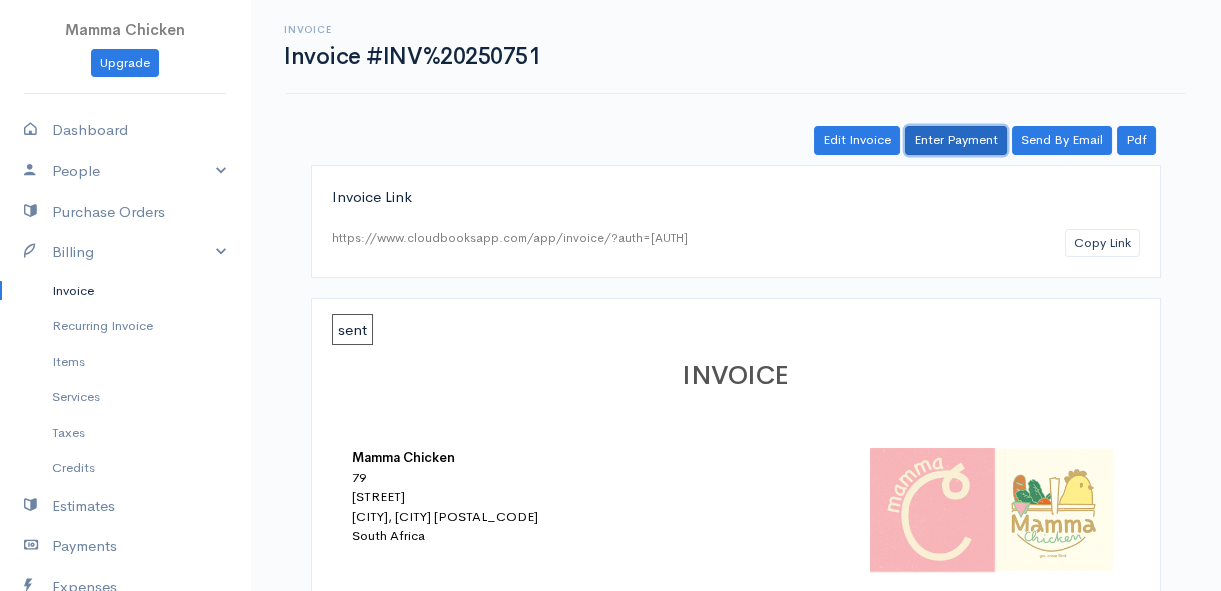 click on "Enter Payment" at bounding box center (956, 140) 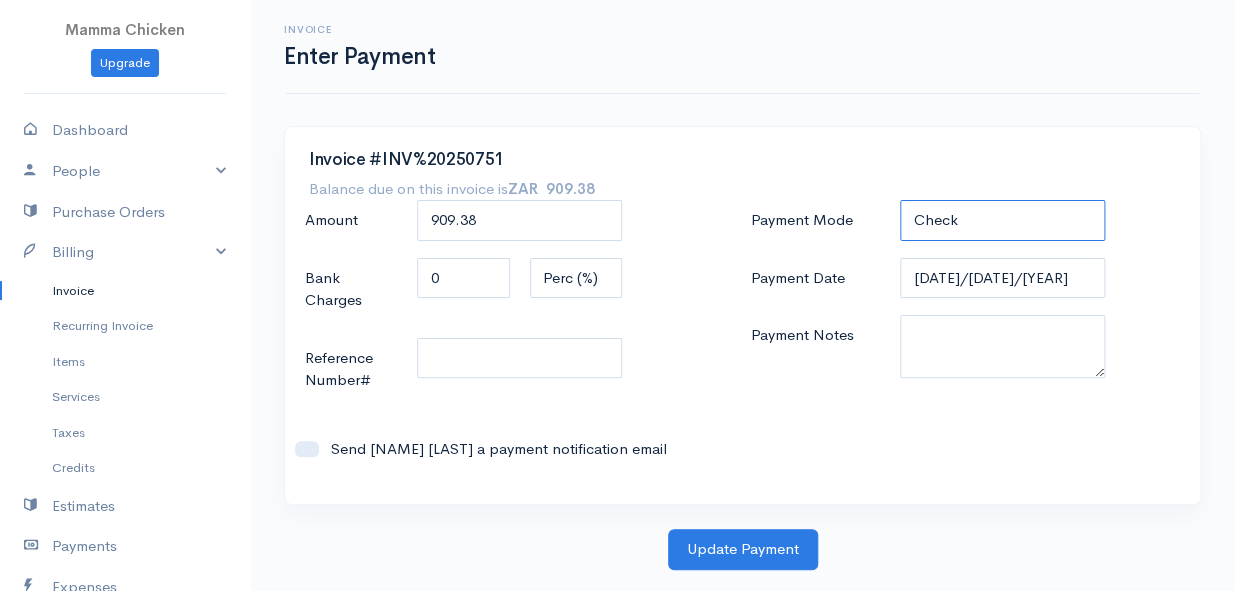 click on "Check Bank Transfer Credit Cash Debit ACH VISA MASTERCARD AMEX DISCOVER DINERS EUROCARD JCB NOVA Credit Card PayPal Google Checkout 2Checkout Amazon" at bounding box center [1002, 220] 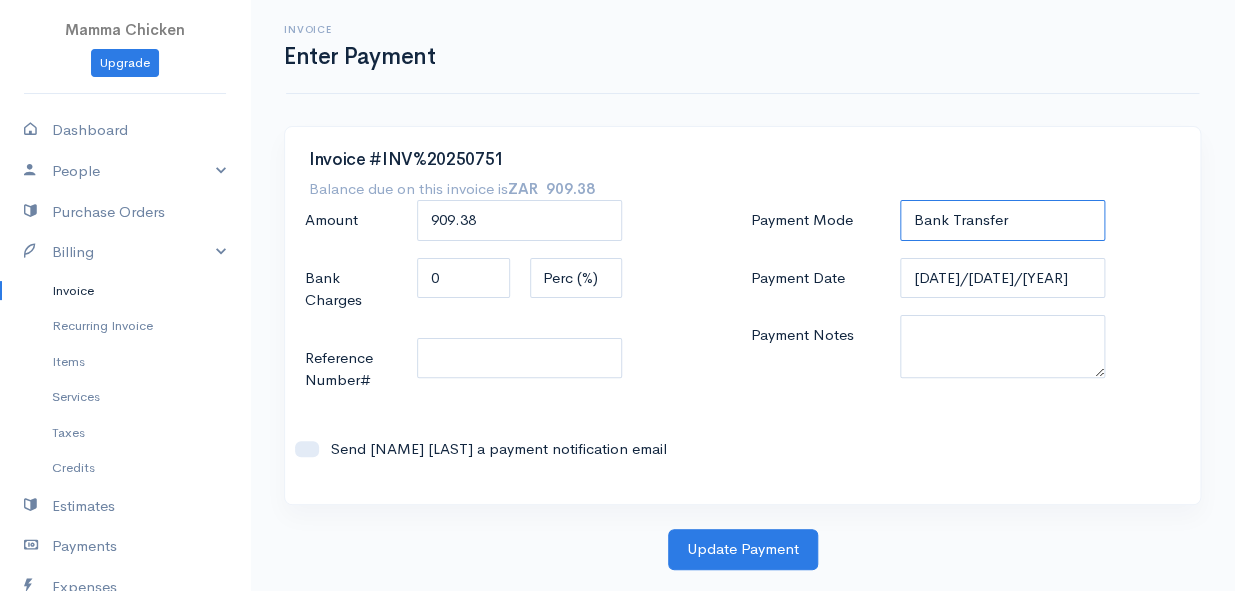 click on "Check Bank Transfer Credit Cash Debit ACH VISA MASTERCARD AMEX DISCOVER DINERS EUROCARD JCB NOVA Credit Card PayPal Google Checkout 2Checkout Amazon" at bounding box center [1002, 220] 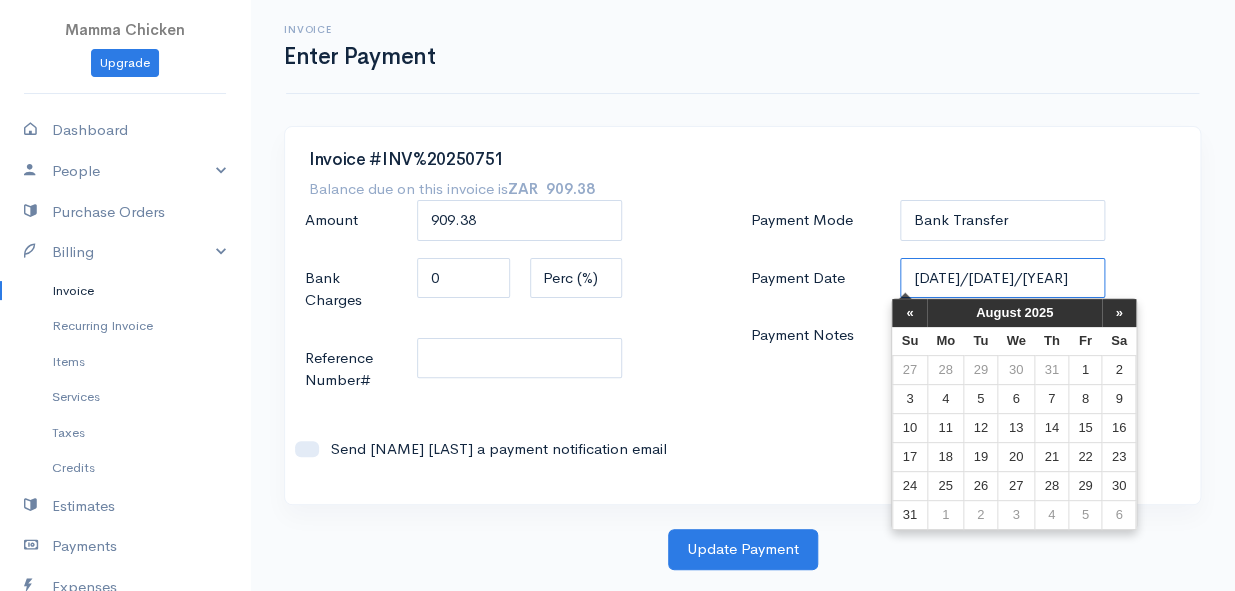 click on "[DATE]/[DATE]/[YEAR]" at bounding box center (1002, 278) 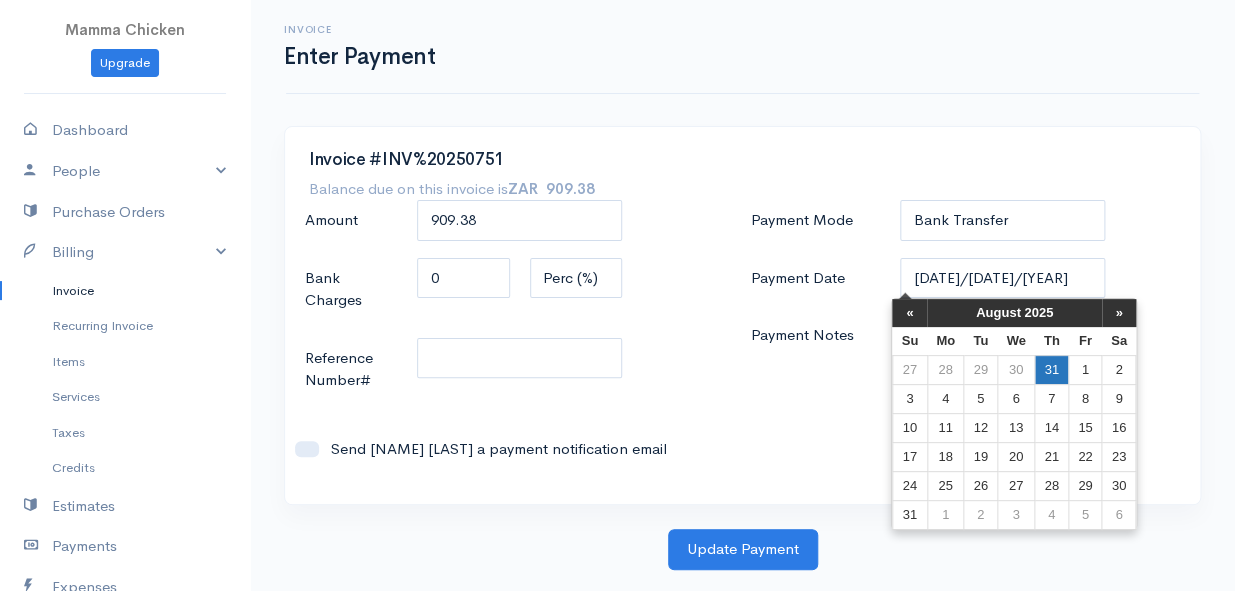 click on "31" at bounding box center (1052, 369) 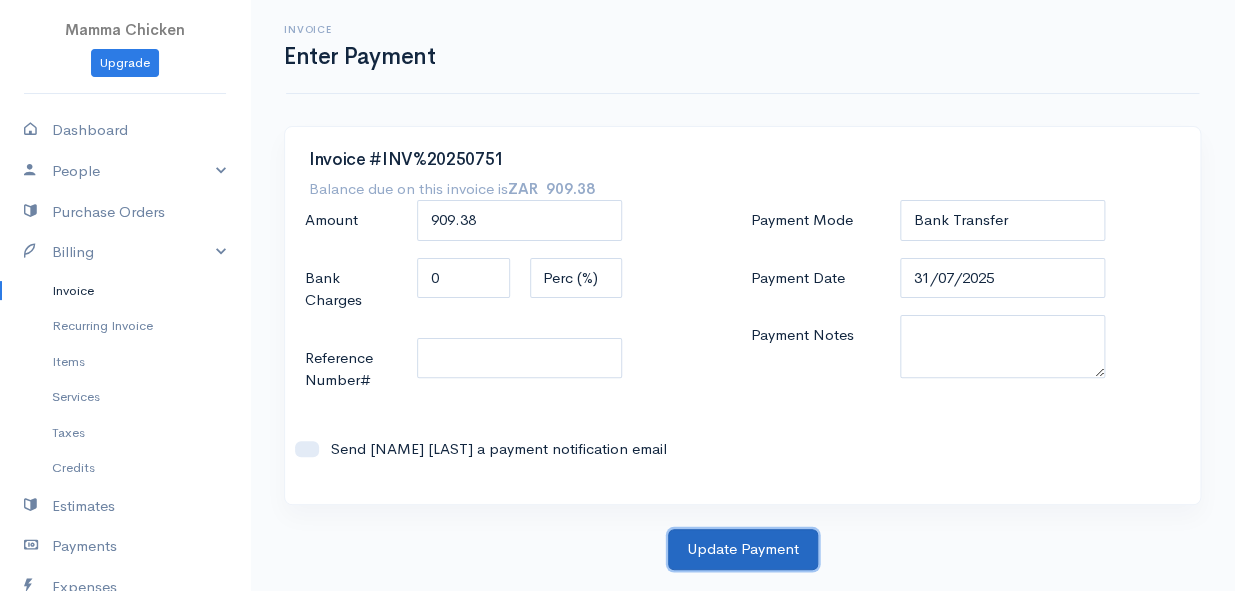click on "Update Payment" at bounding box center (743, 549) 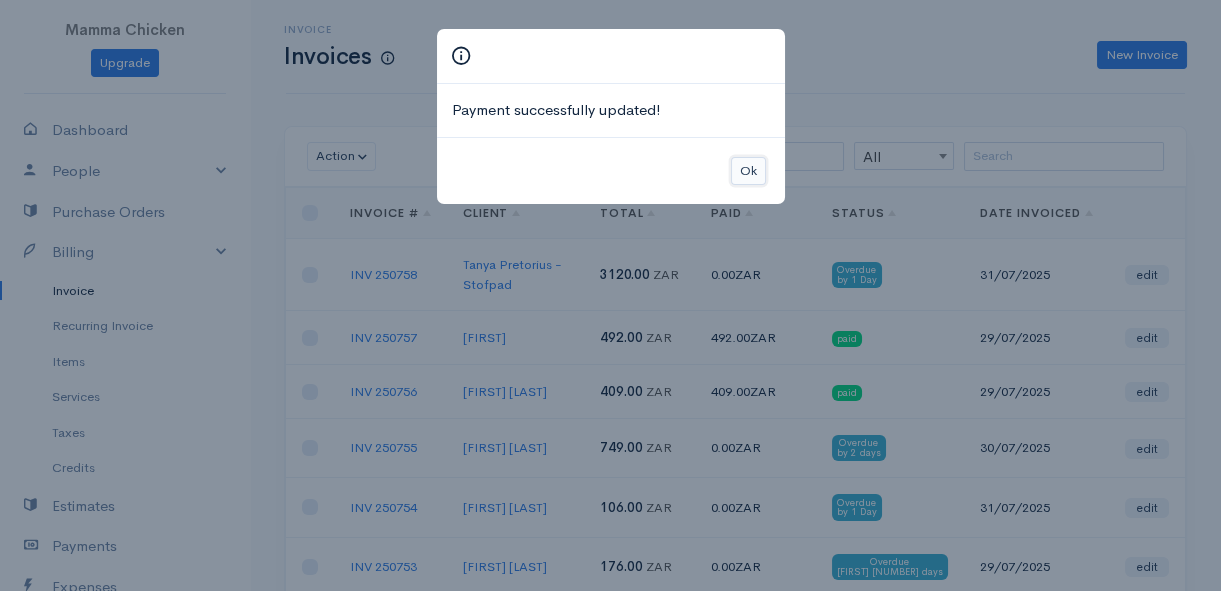 click on "Ok" at bounding box center [748, 171] 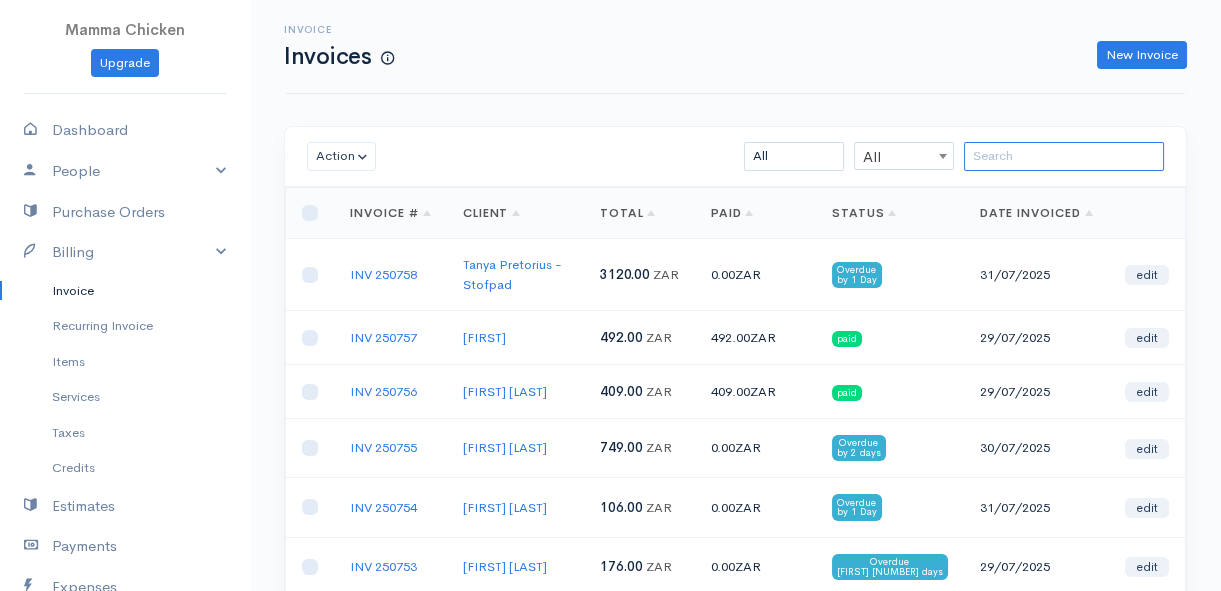 click at bounding box center [1064, 156] 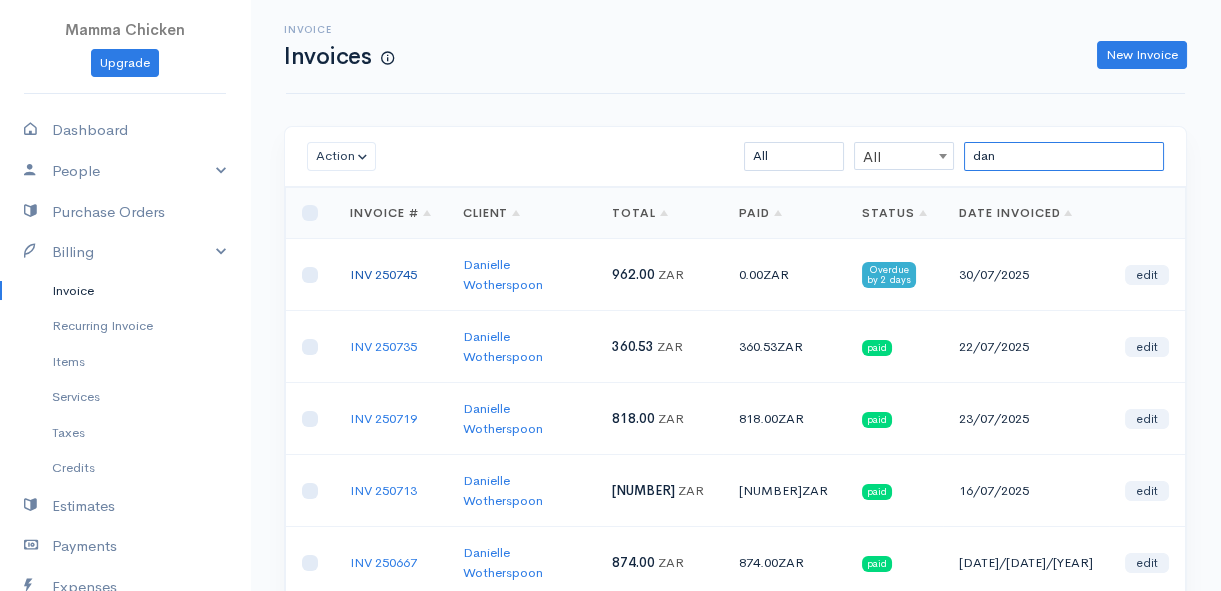 type on "dan" 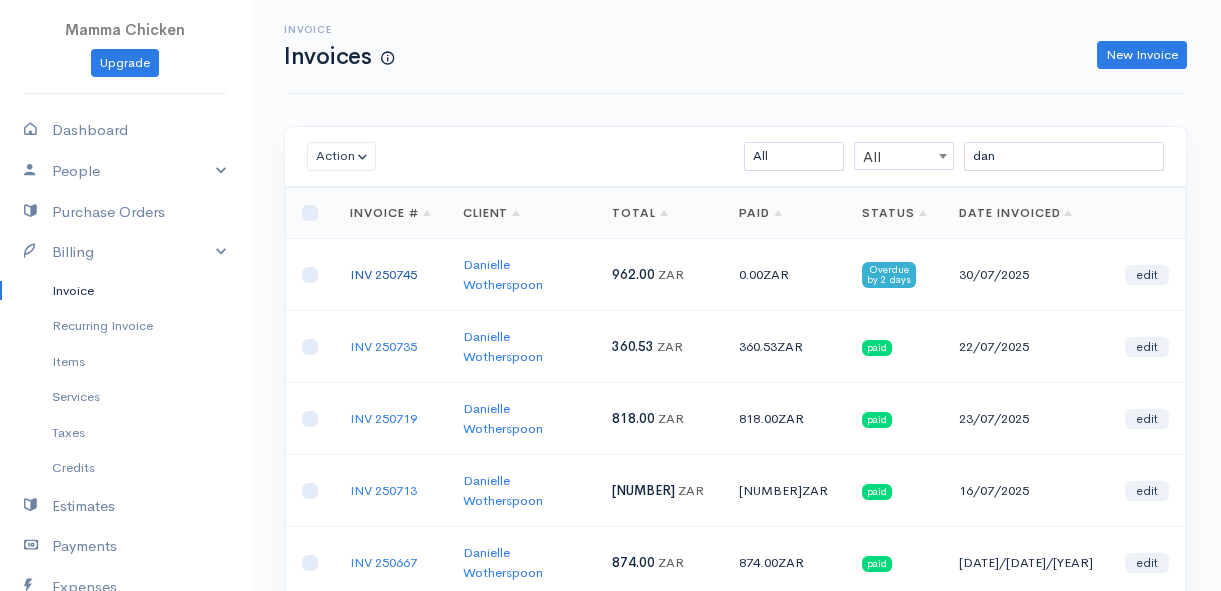 click on "INV 250745" at bounding box center (383, 274) 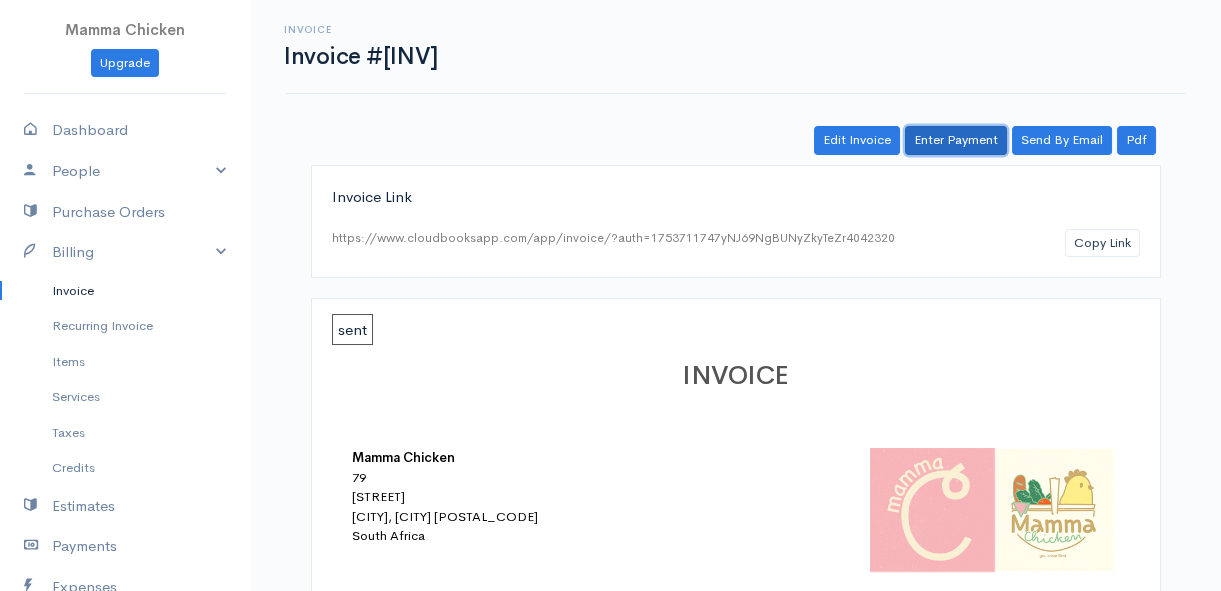 click on "Enter Payment" at bounding box center [956, 140] 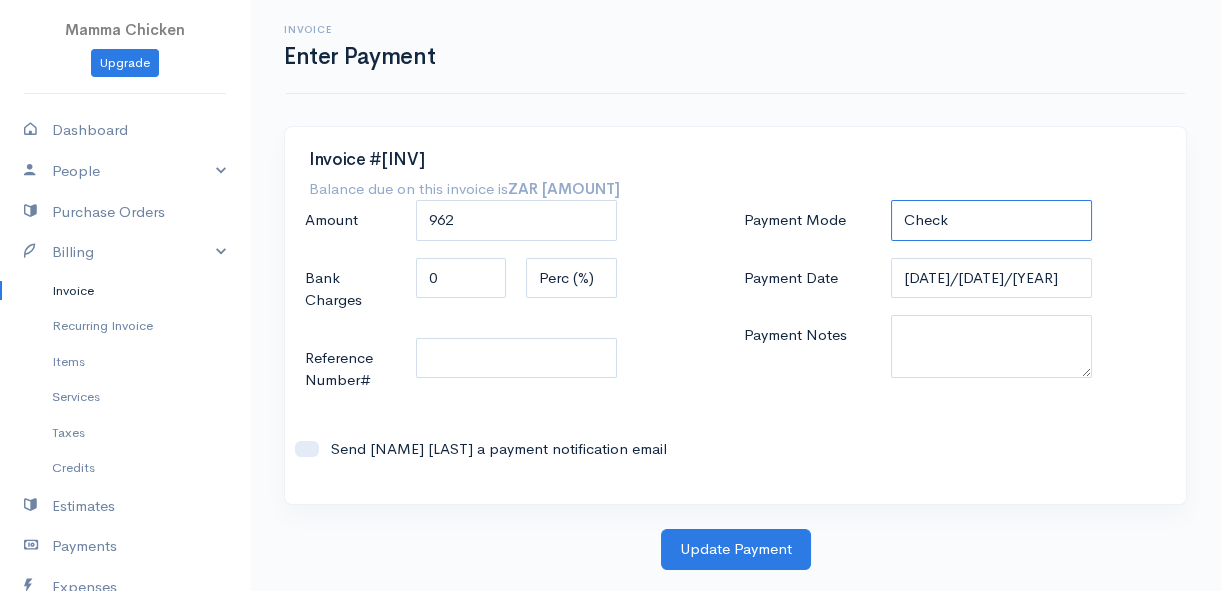 click on "Check Bank Transfer Credit Cash Debit ACH VISA MASTERCARD AMEX DISCOVER DINERS EUROCARD JCB NOVA Credit Card PayPal Google Checkout 2Checkout Amazon" at bounding box center (991, 220) 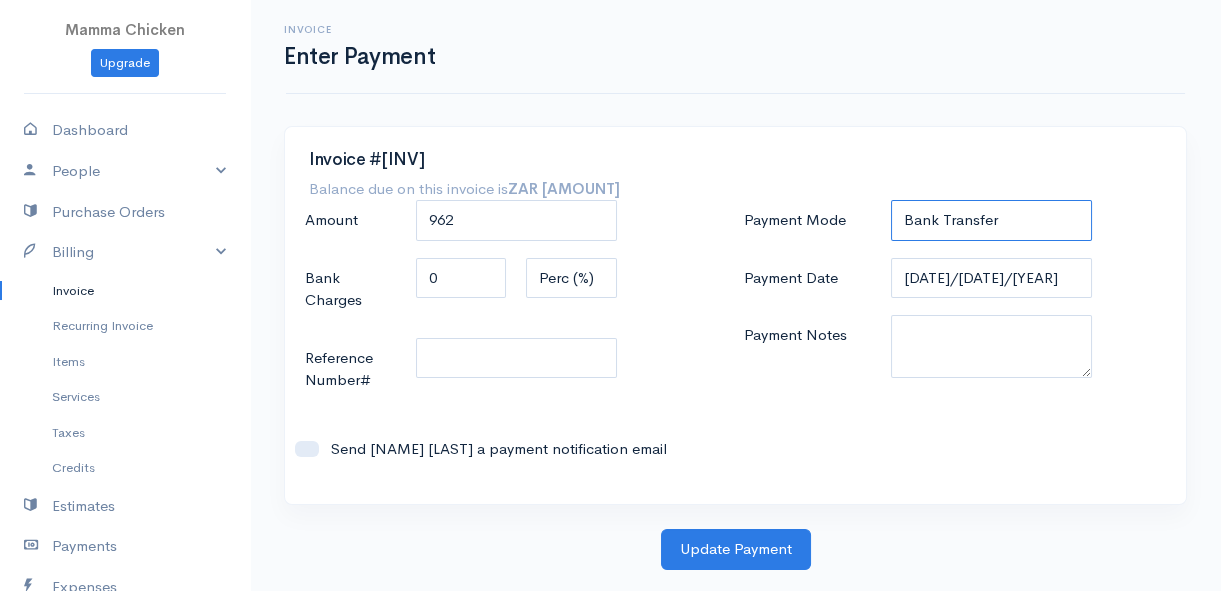 click on "Check Bank Transfer Credit Cash Debit ACH VISA MASTERCARD AMEX DISCOVER DINERS EUROCARD JCB NOVA Credit Card PayPal Google Checkout 2Checkout Amazon" at bounding box center [991, 220] 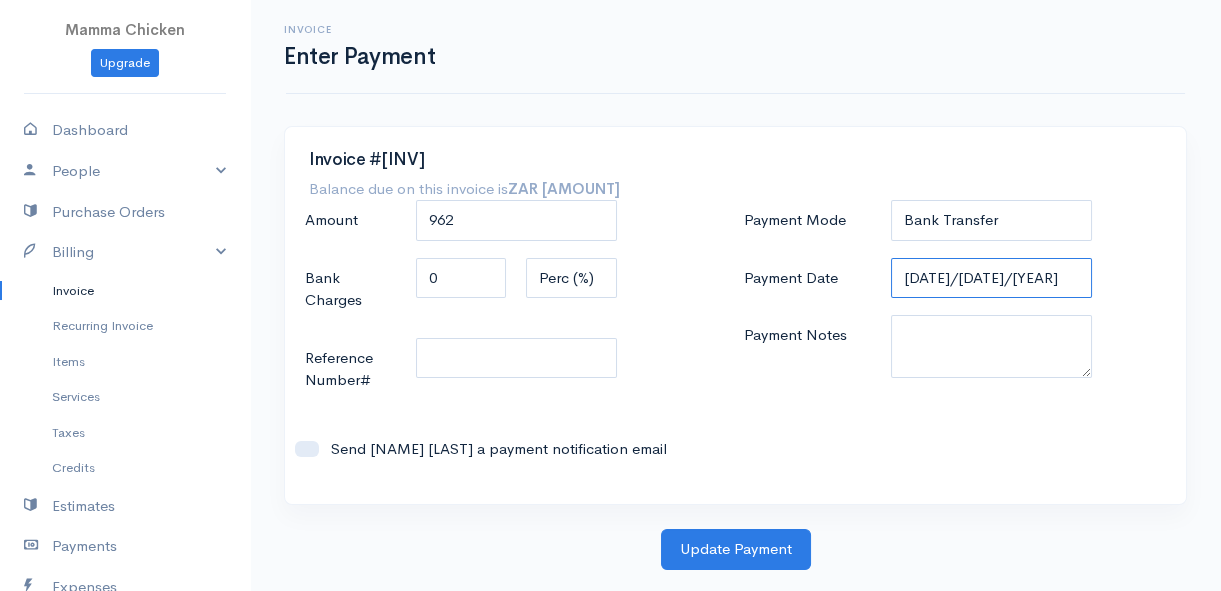 click on "[DATE]/[DATE]/[YEAR]" at bounding box center [991, 278] 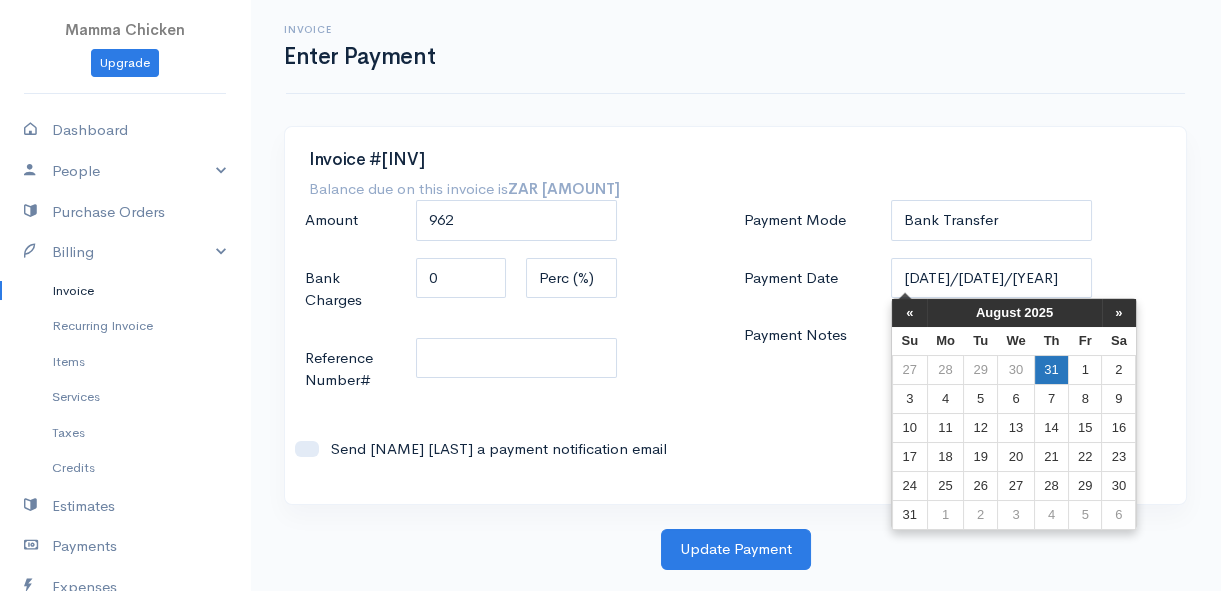 click on "31" at bounding box center [1052, 369] 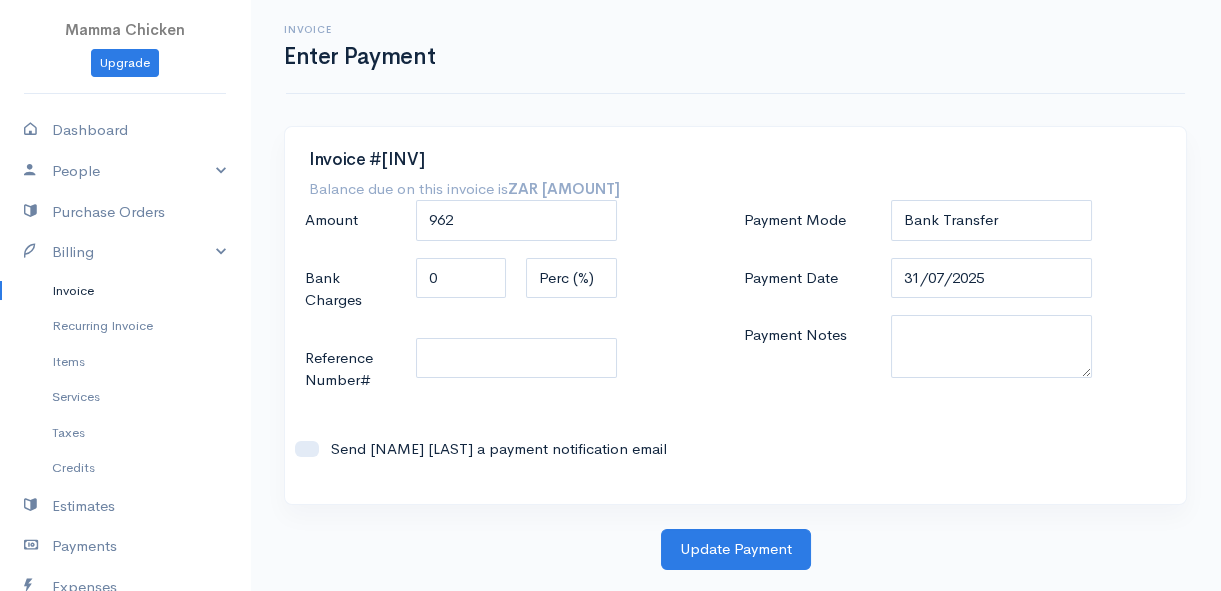 scroll, scrollTop: 0, scrollLeft: 0, axis: both 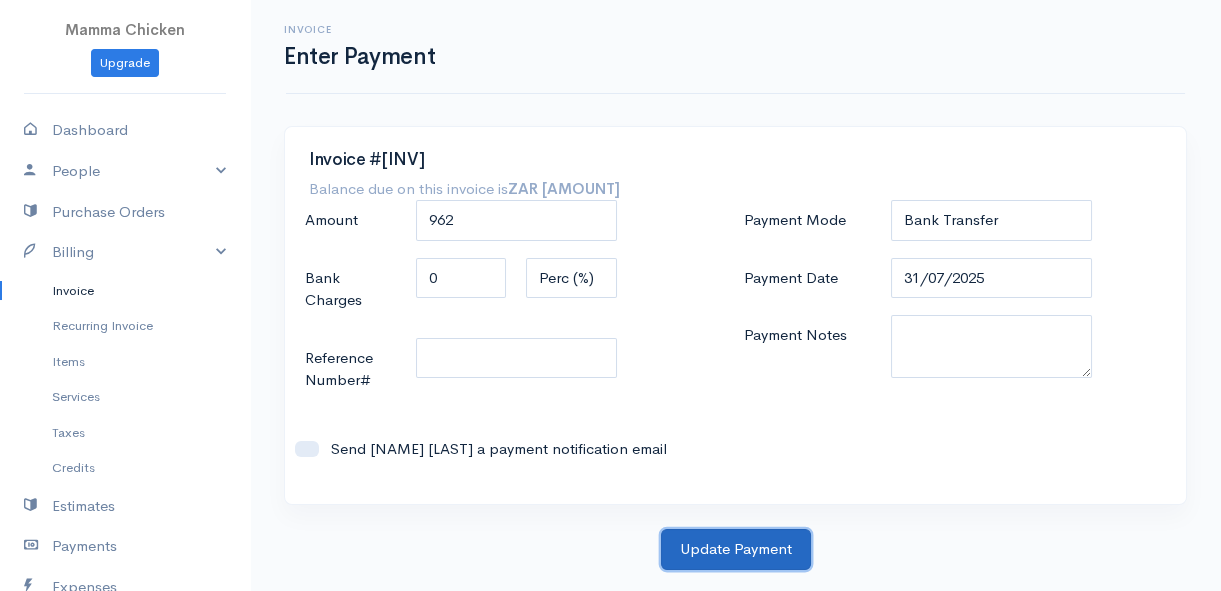 click on "Update Payment" at bounding box center [736, 549] 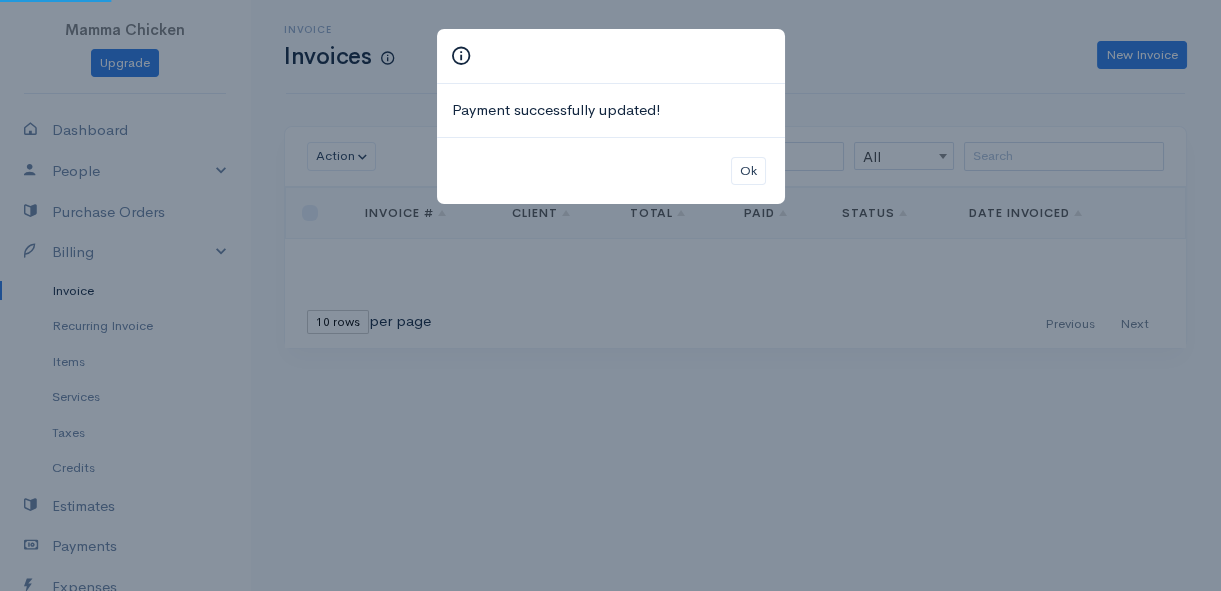 scroll, scrollTop: 0, scrollLeft: 0, axis: both 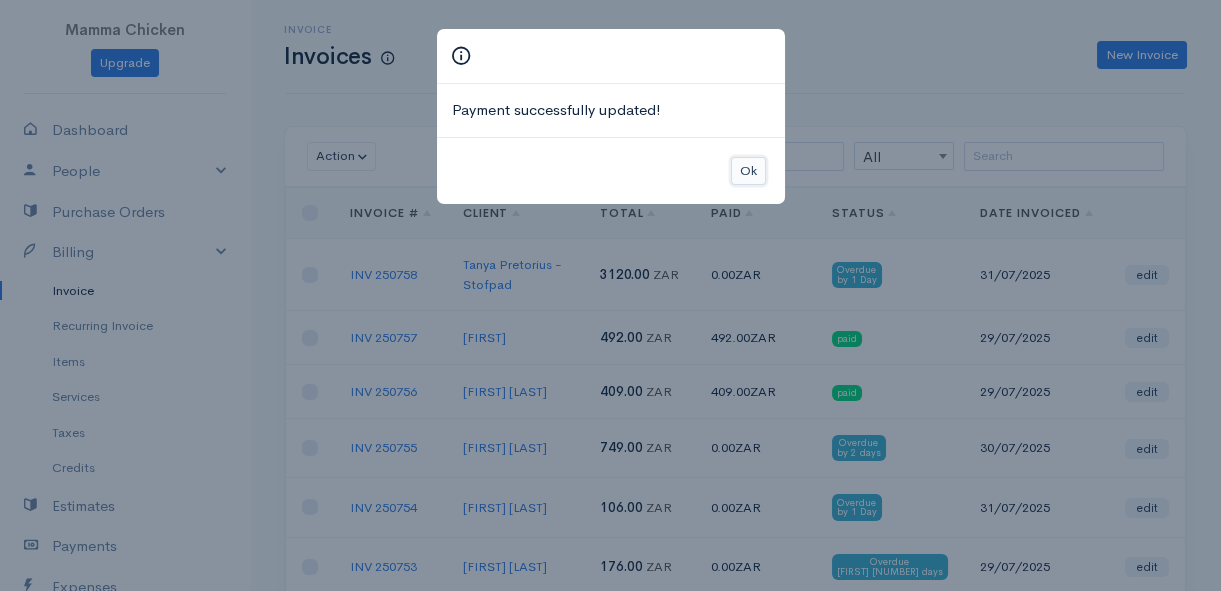 click on "Ok" at bounding box center (748, 171) 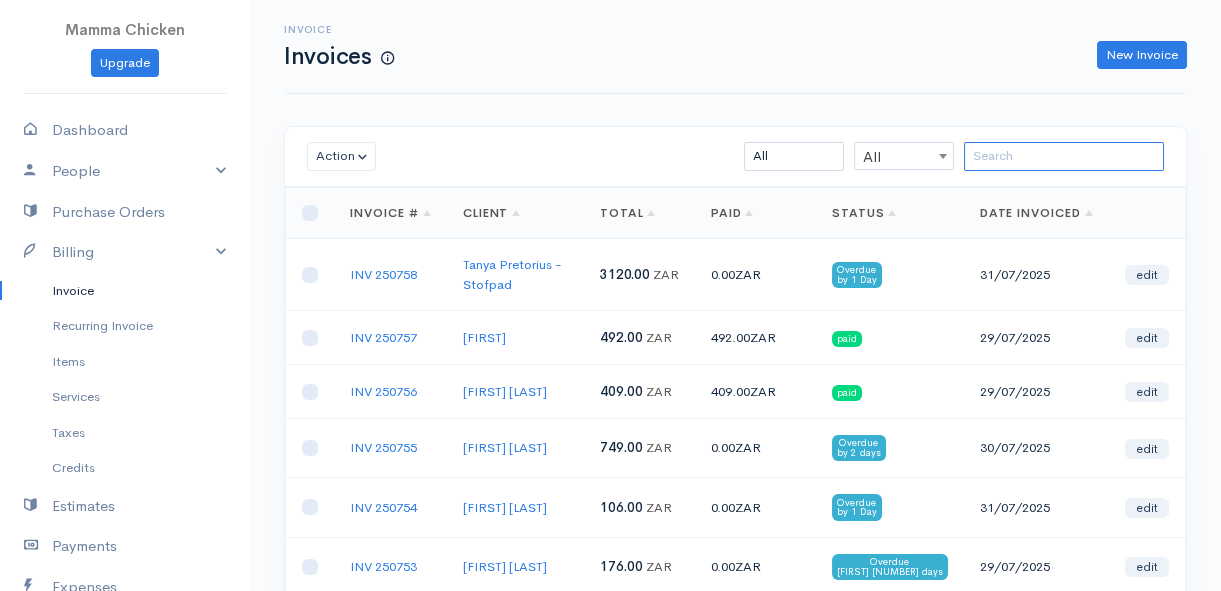 click at bounding box center [1064, 156] 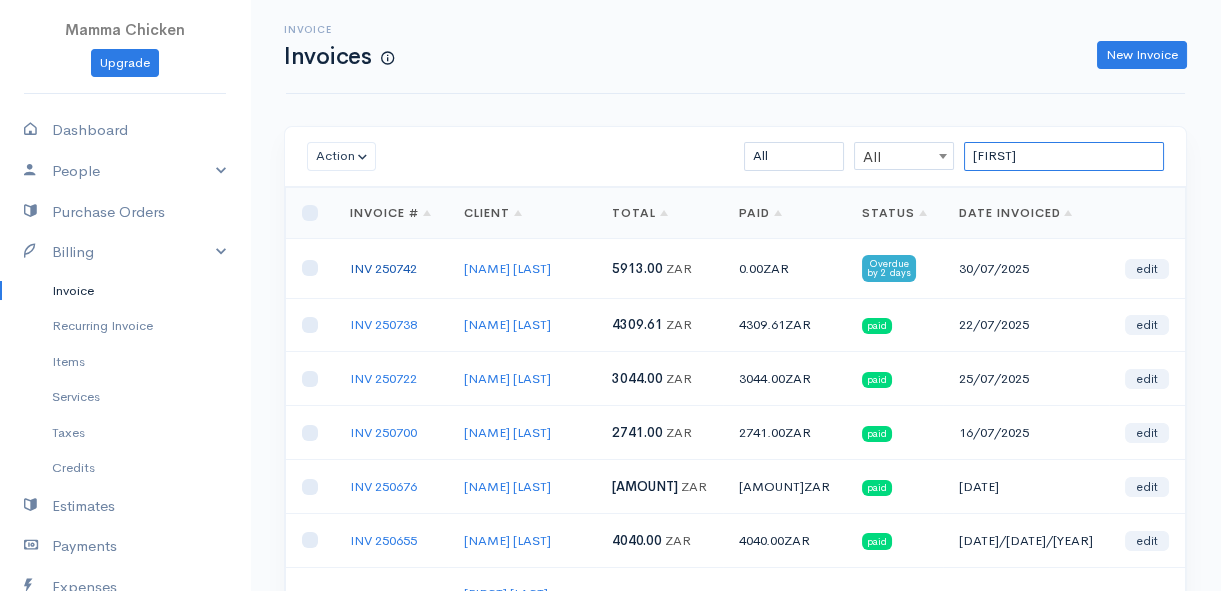 type on "[FIRST]" 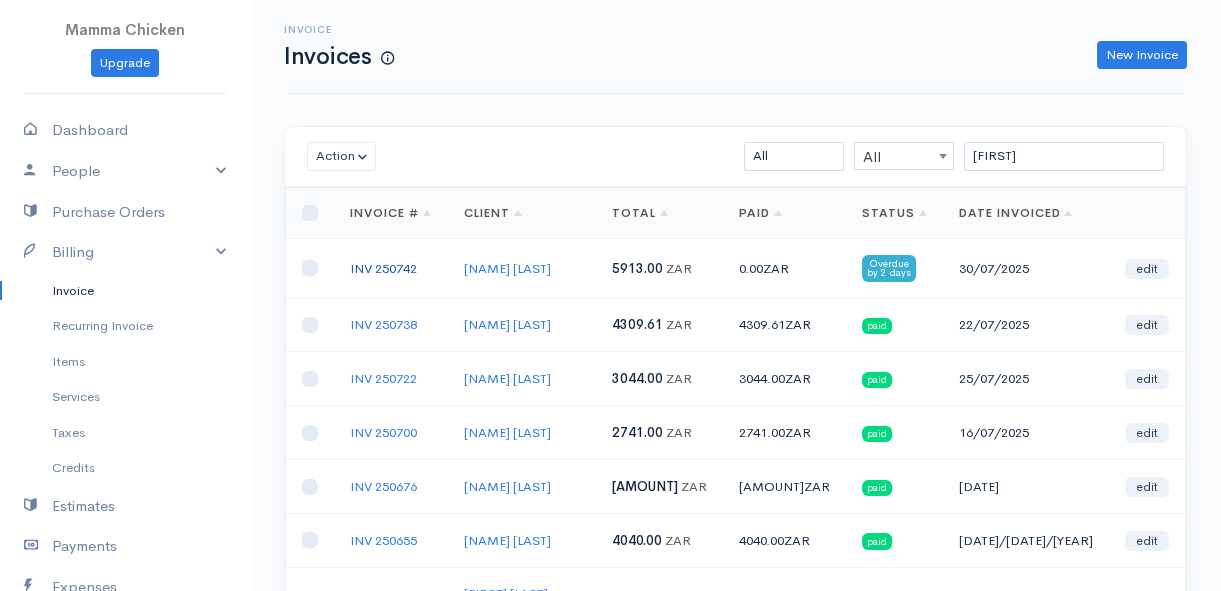 click on "INV 250742" at bounding box center (383, 268) 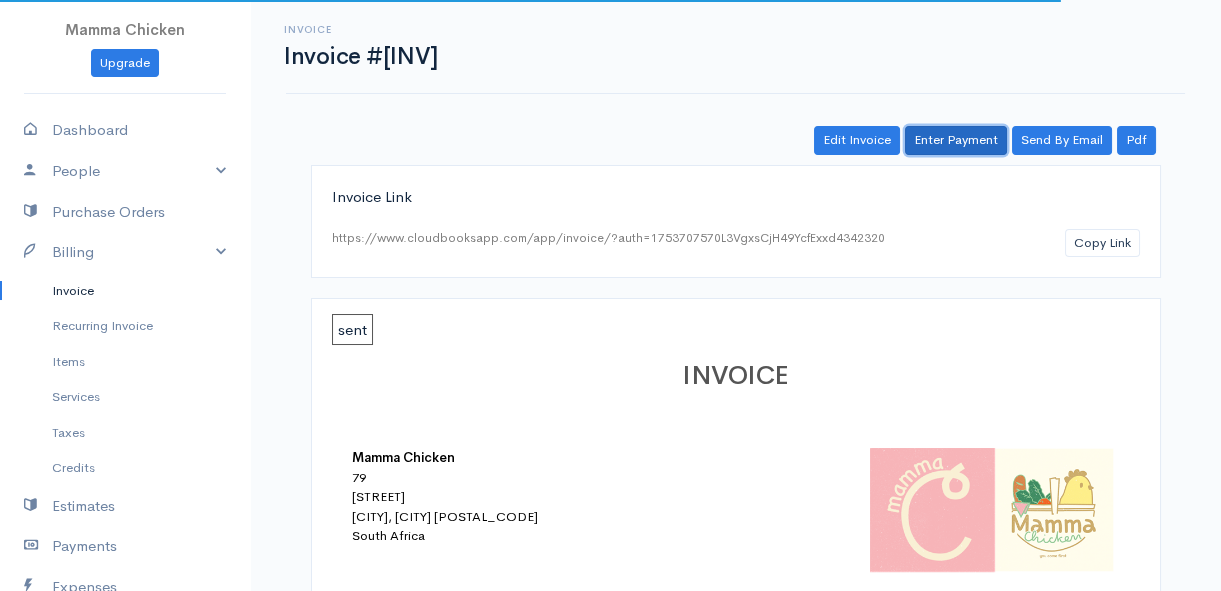 click on "Enter Payment" at bounding box center [956, 140] 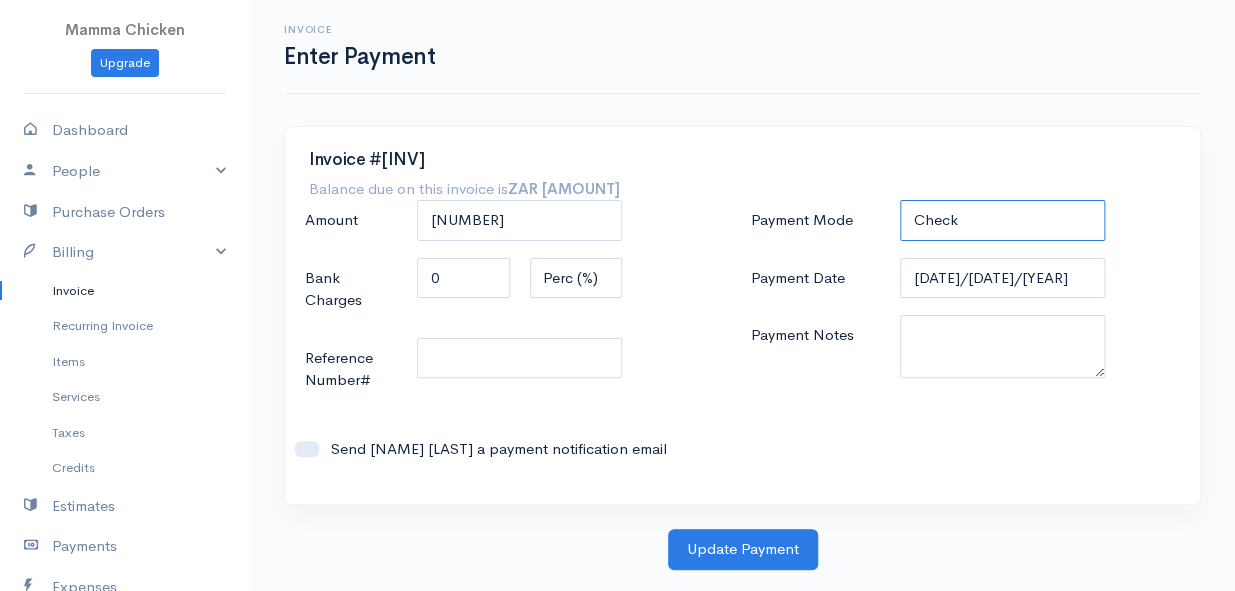 click on "Check Bank Transfer Credit Cash Debit ACH VISA MASTERCARD AMEX DISCOVER DINERS EUROCARD JCB NOVA Credit Card PayPal Google Checkout 2Checkout Amazon" at bounding box center [1002, 220] 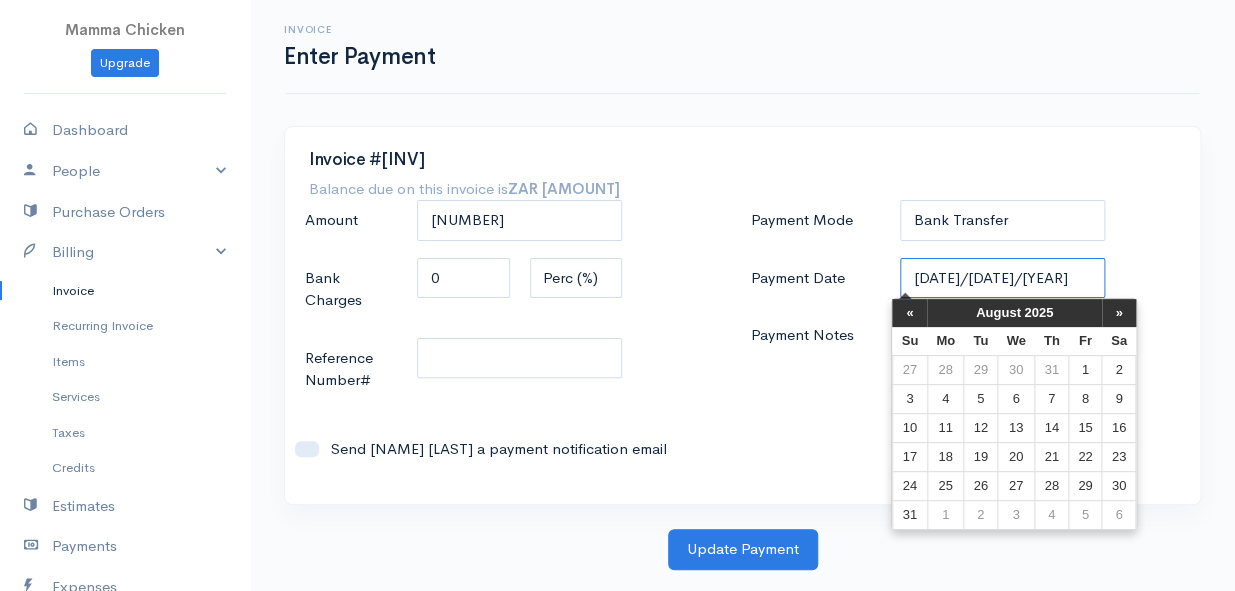 click on "[DATE]/[DATE]/[YEAR]" at bounding box center (1002, 278) 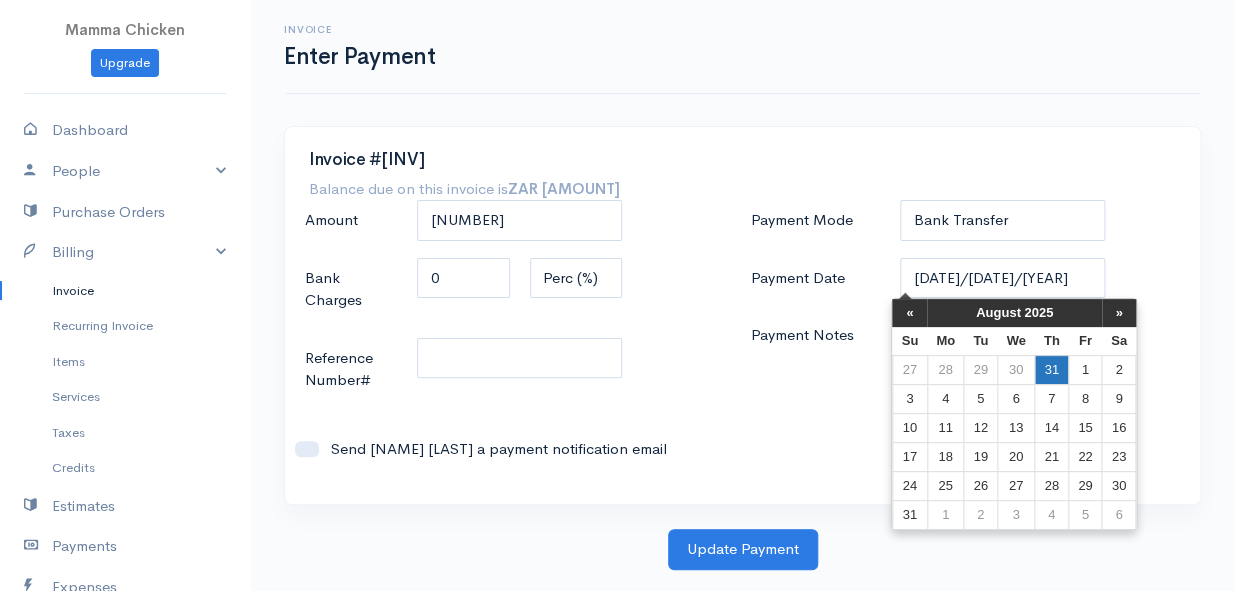 click on "31" at bounding box center [1052, 369] 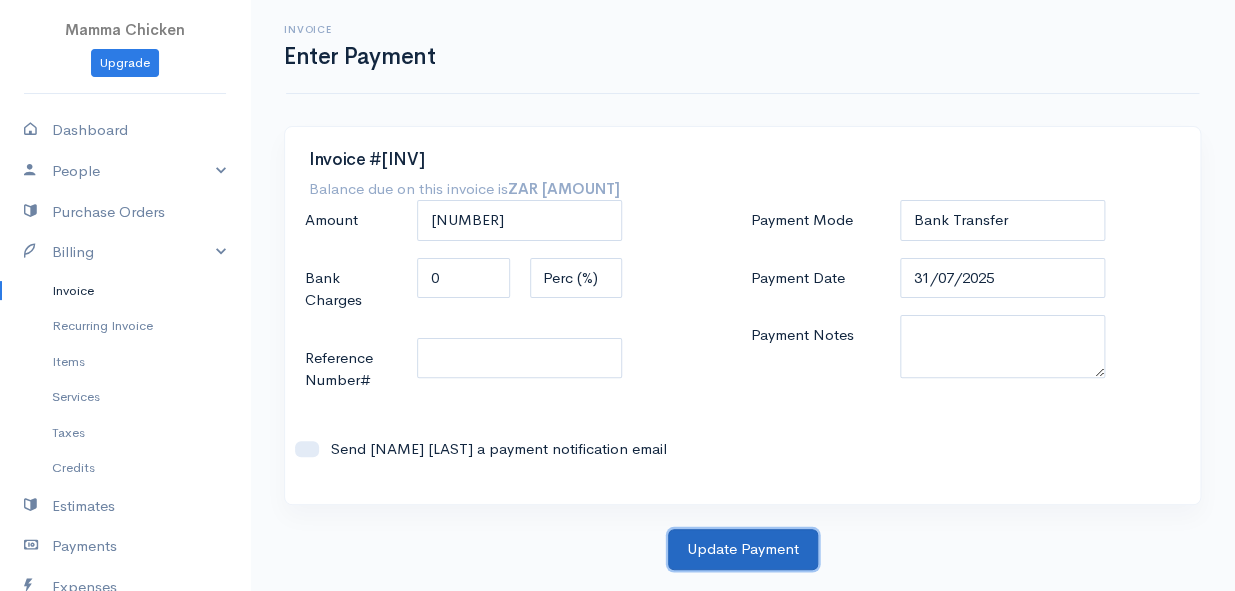 click on "Update Payment" at bounding box center (743, 549) 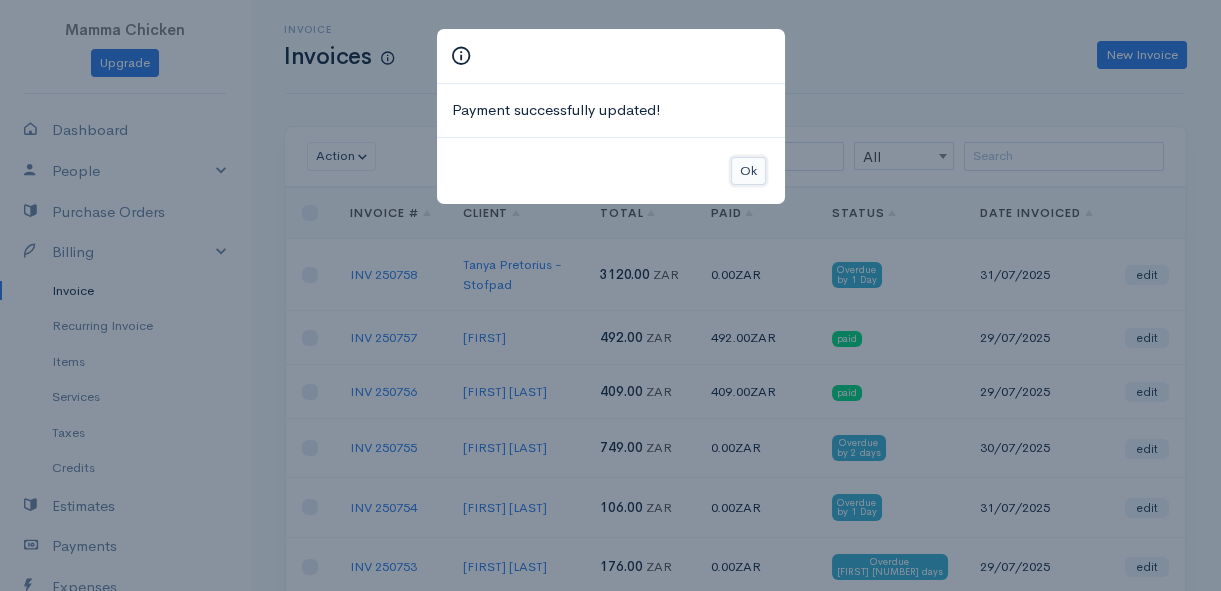 click on "Ok" at bounding box center (748, 171) 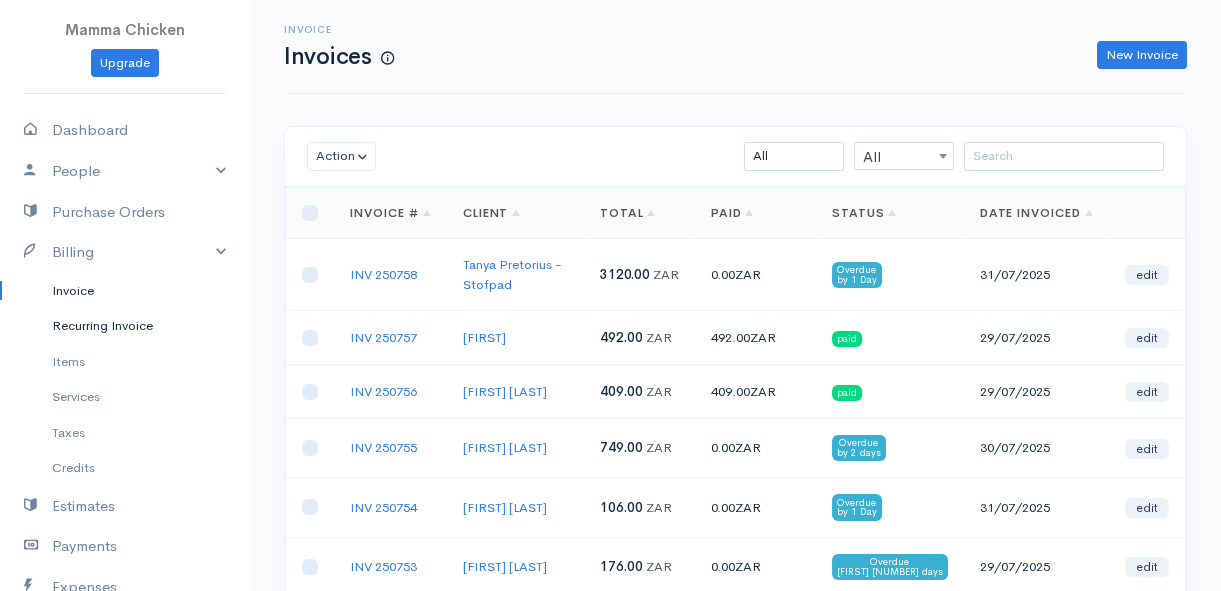 scroll, scrollTop: 181, scrollLeft: 0, axis: vertical 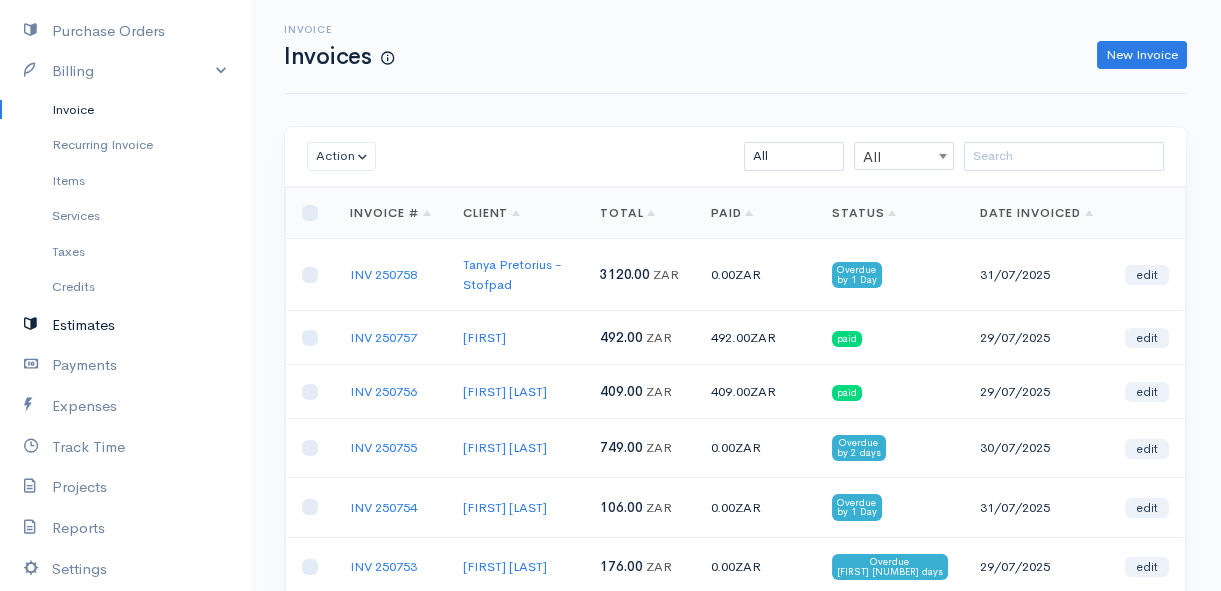 click on "Estimates" at bounding box center (125, 325) 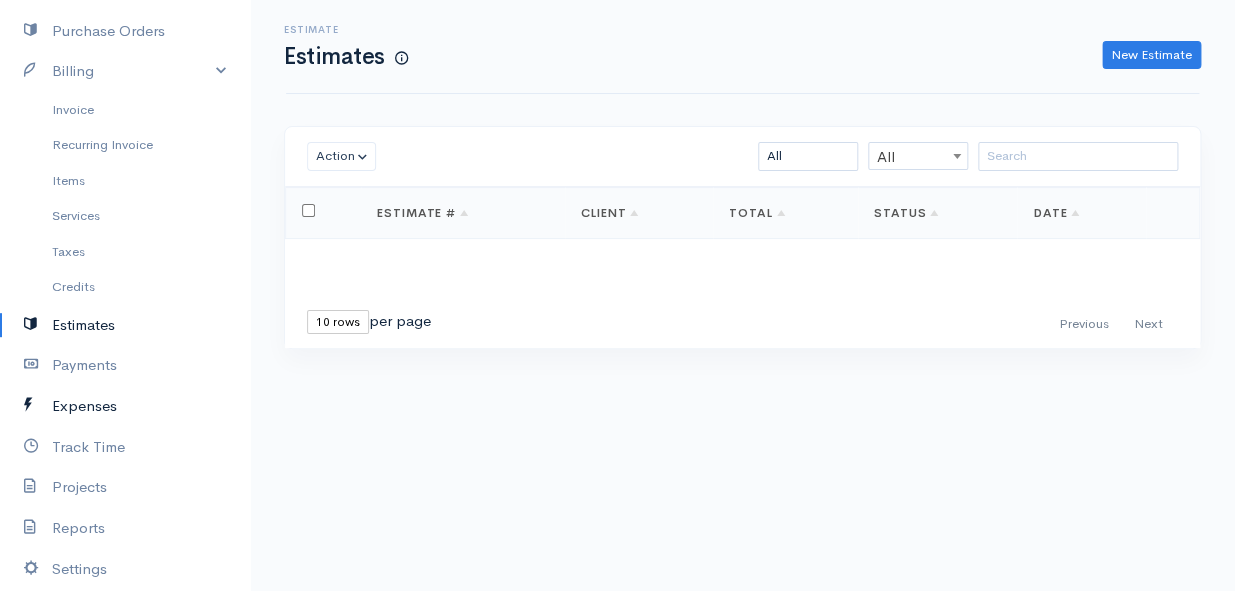 click on "Expenses" at bounding box center (125, 406) 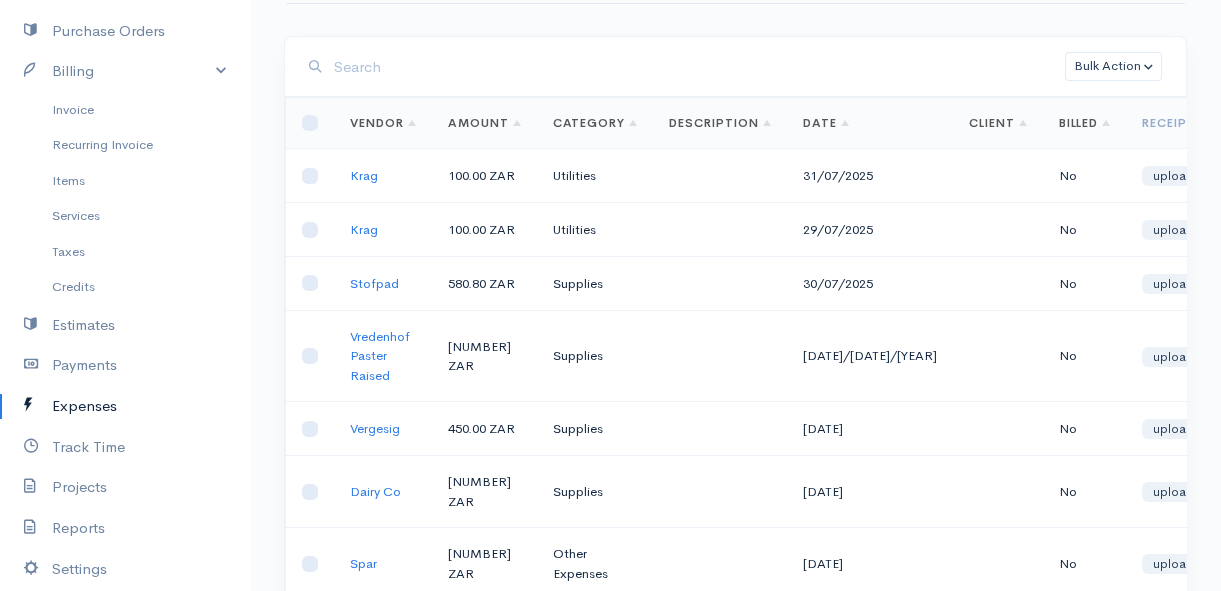 scroll, scrollTop: 0, scrollLeft: 0, axis: both 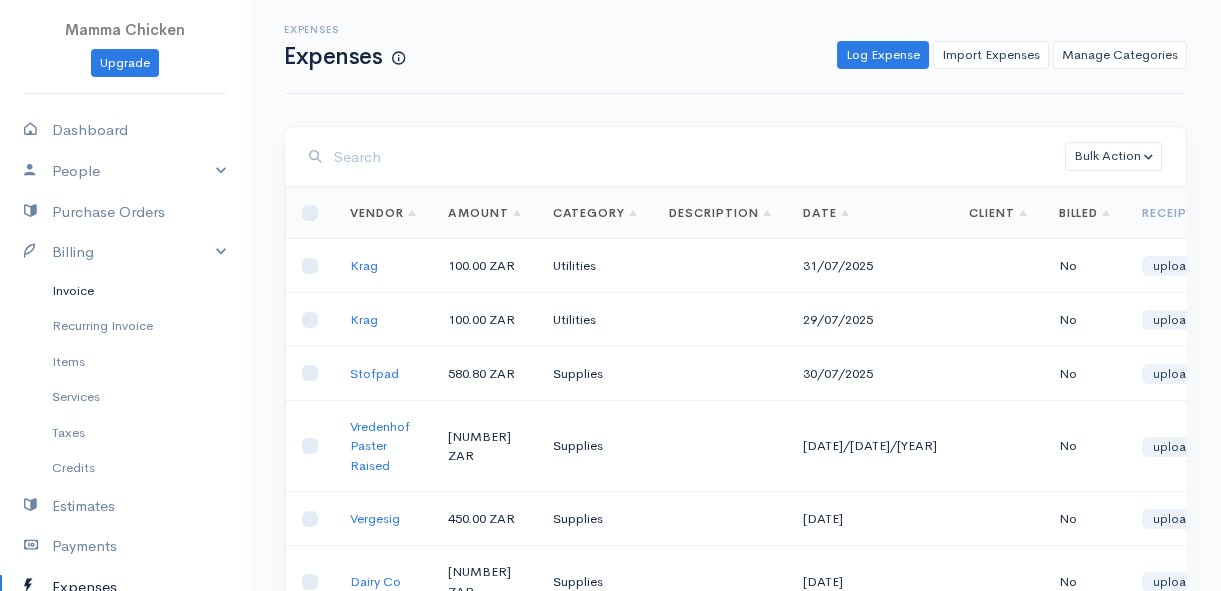 click on "Invoice" at bounding box center [125, 291] 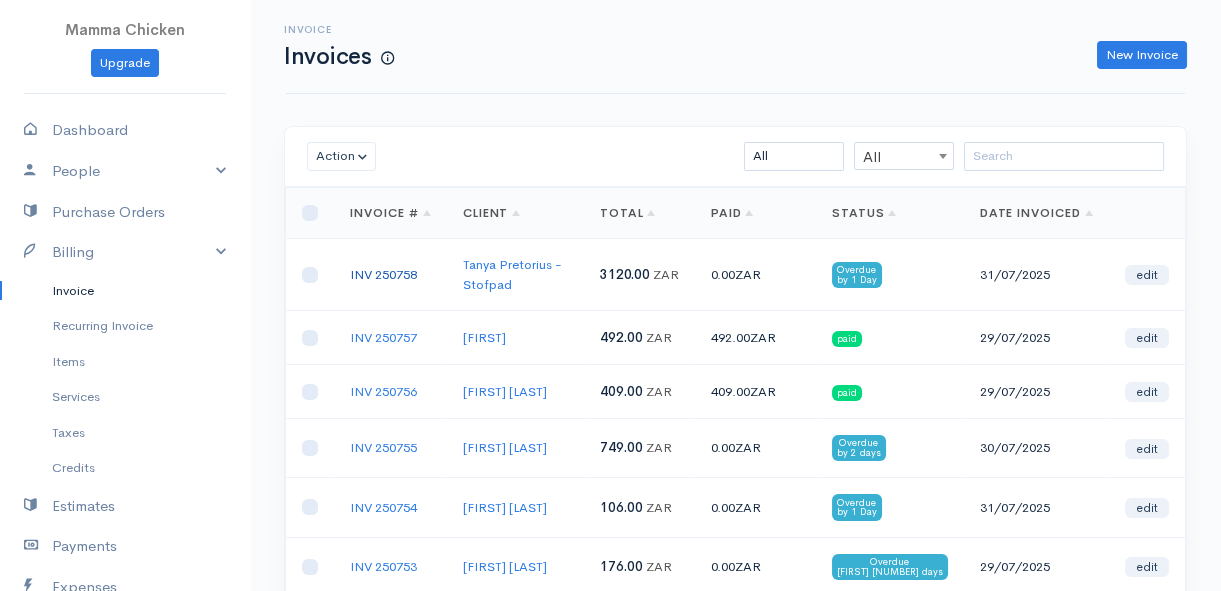 click on "INV 250758" at bounding box center [383, 274] 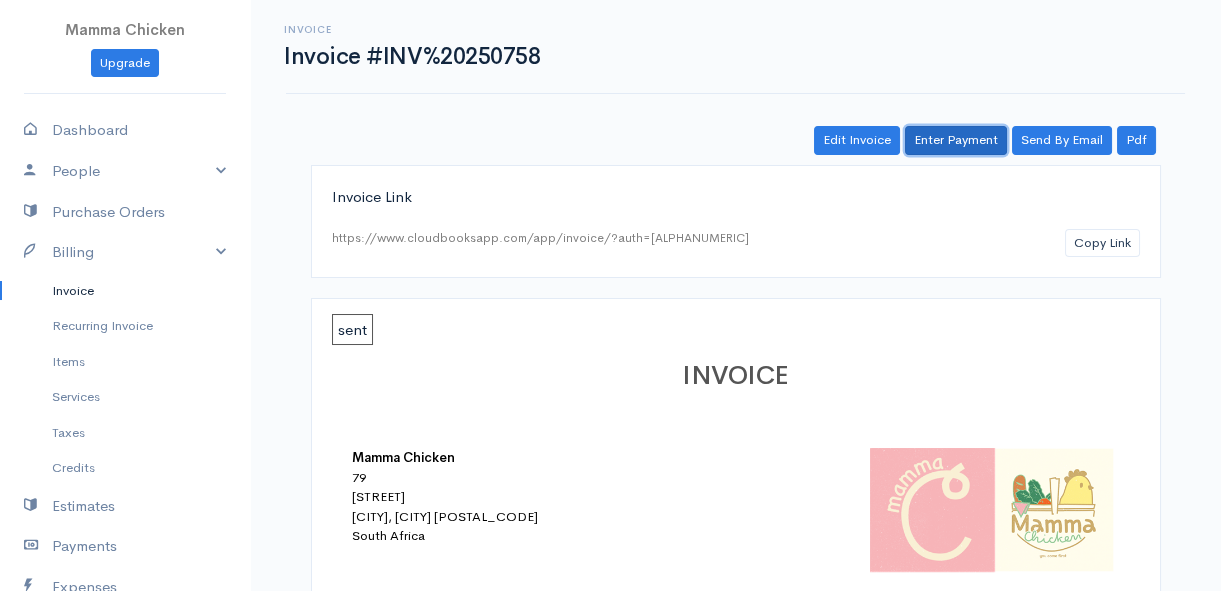 click on "Enter Payment" at bounding box center (956, 140) 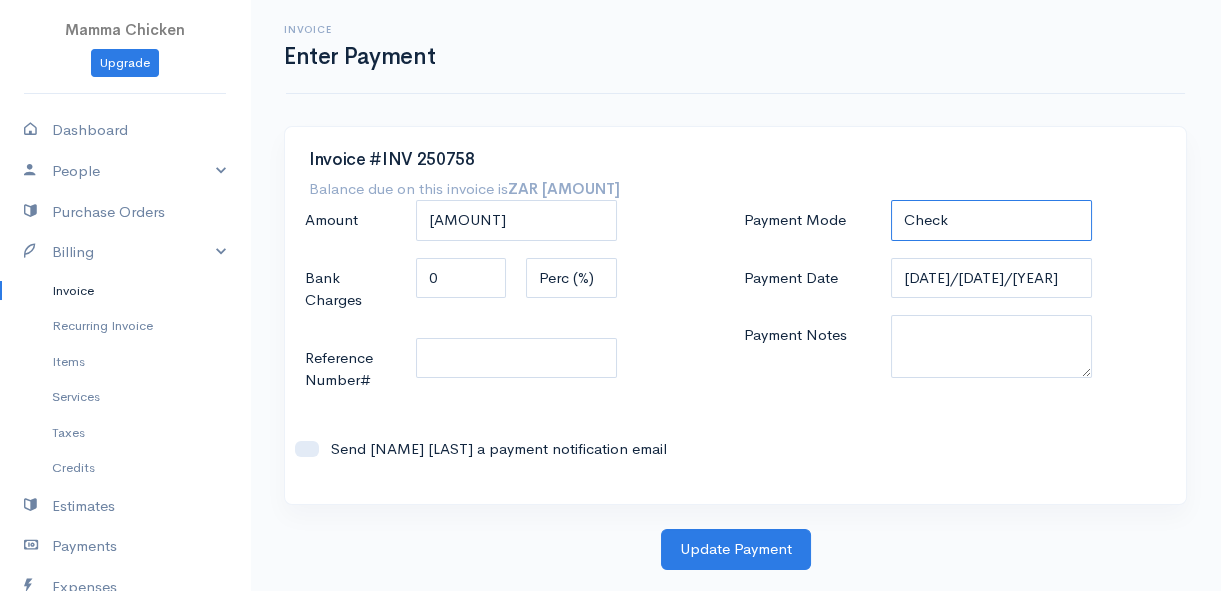 click on "Check Bank Transfer Credit Cash Debit ACH VISA MASTERCARD AMEX DISCOVER DINERS EUROCARD JCB NOVA Credit Card PayPal Google Checkout 2Checkout Amazon" at bounding box center [991, 220] 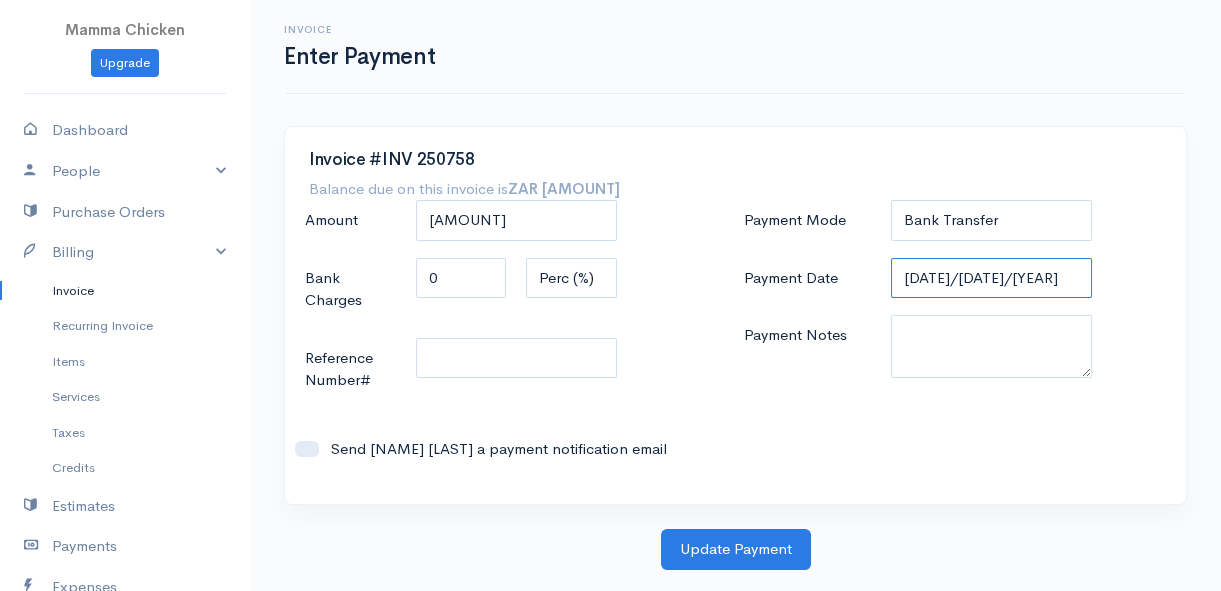 click on "[DATE]/[DATE]/[YEAR]" at bounding box center [991, 278] 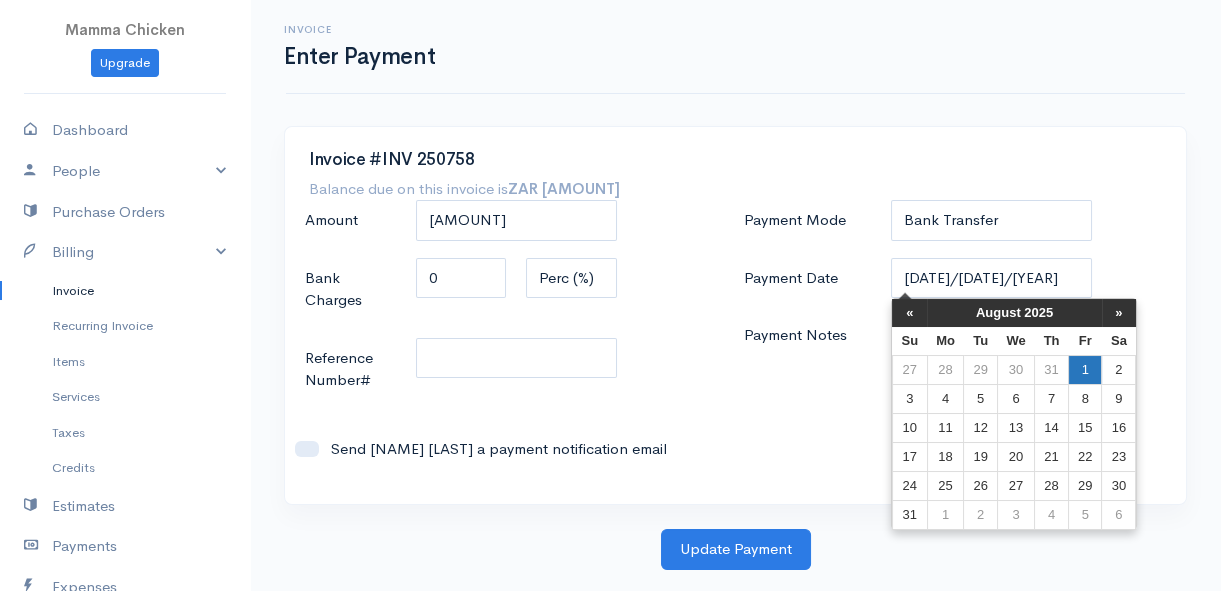 click on "1" at bounding box center (1084, 369) 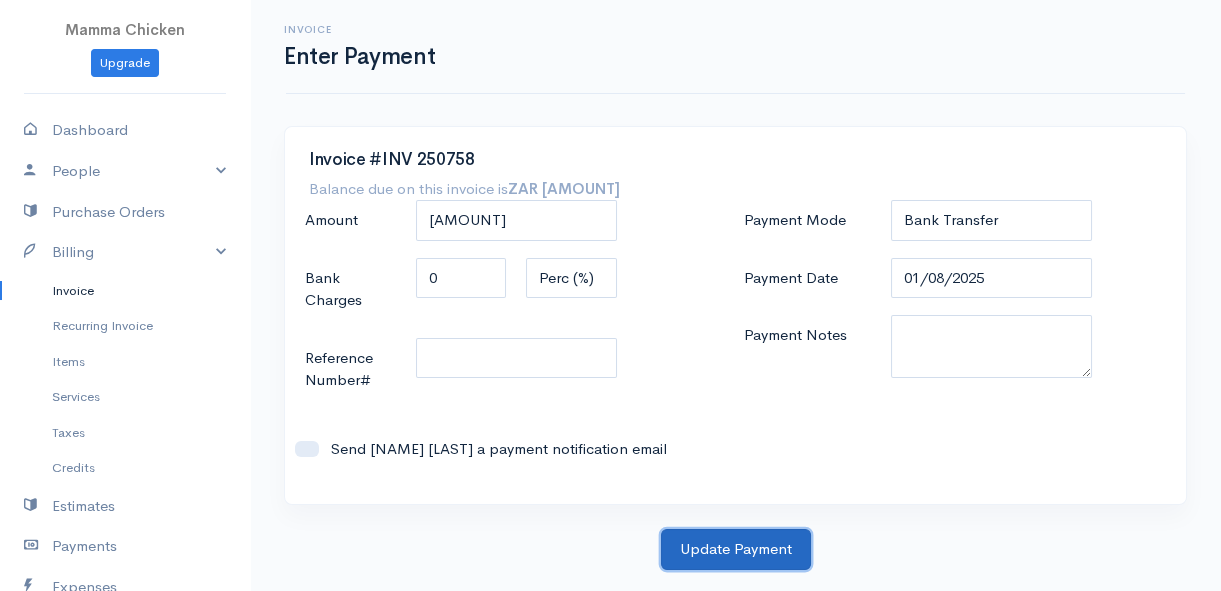 click on "Update Payment" at bounding box center (736, 549) 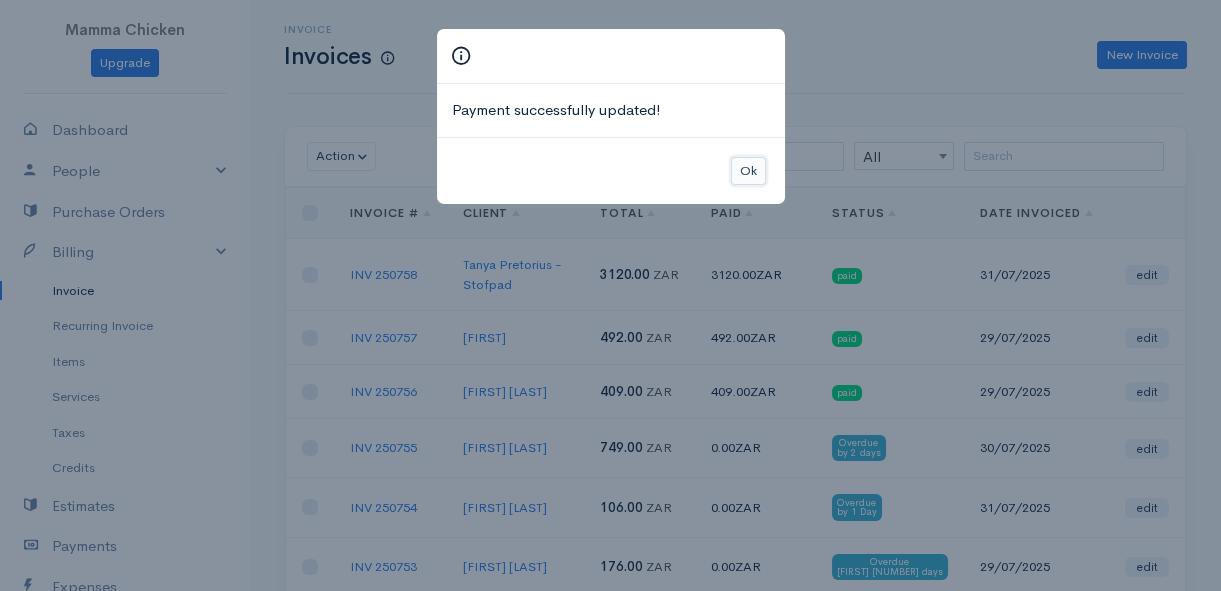 click on "Ok" at bounding box center (748, 171) 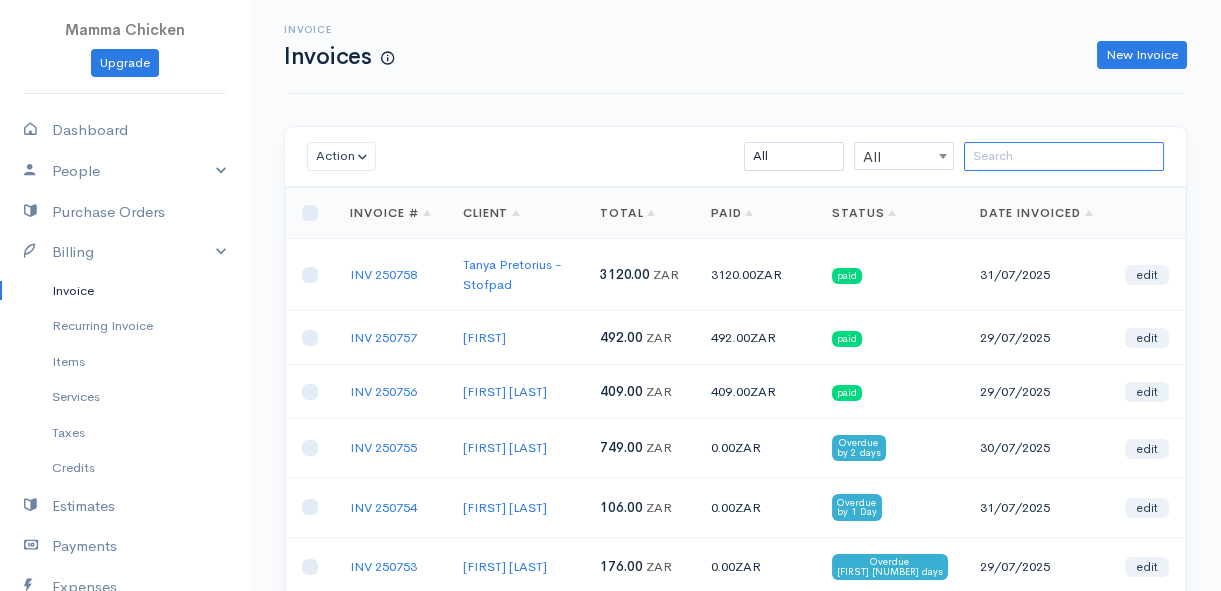 click at bounding box center (1064, 156) 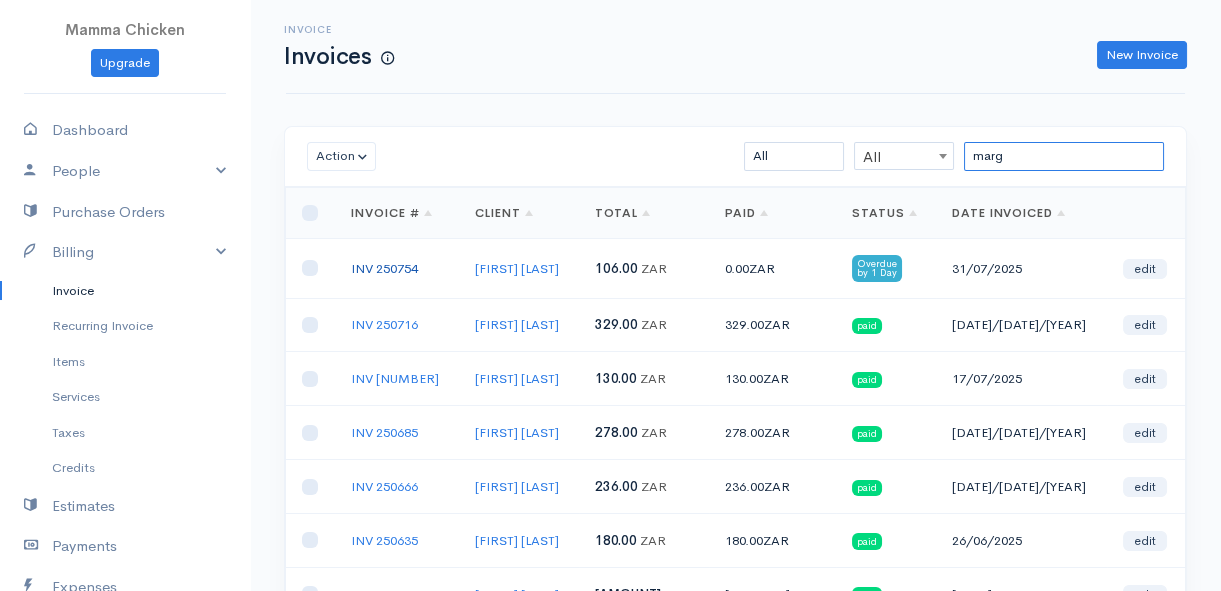 type on "marg" 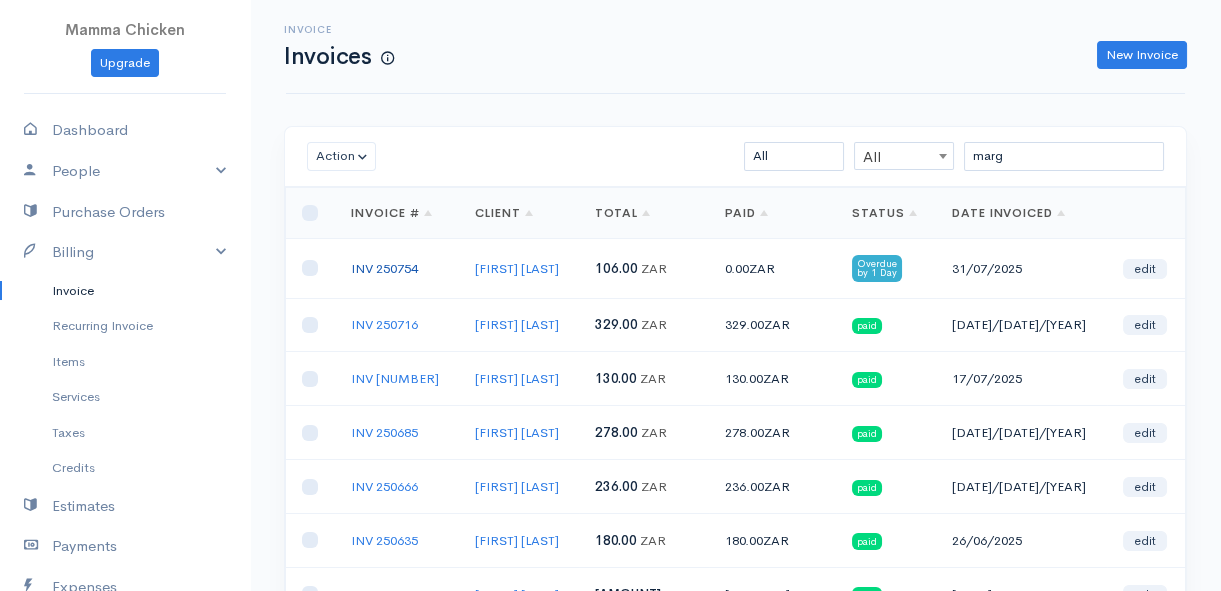 click on "INV 250754" at bounding box center [384, 268] 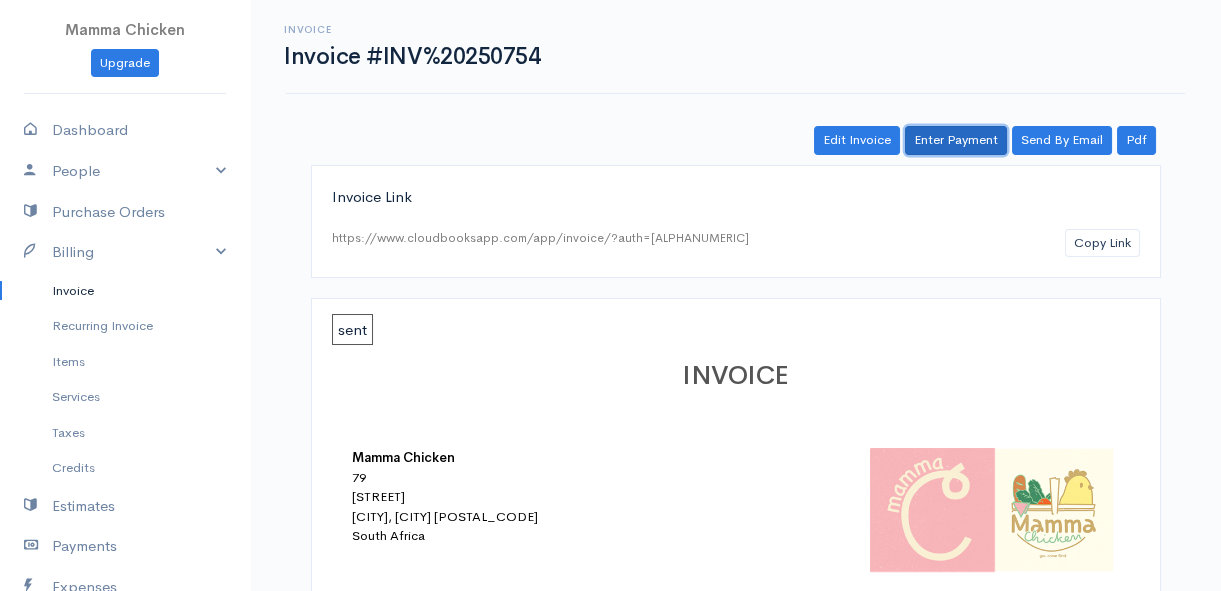 click on "Enter Payment" at bounding box center (956, 140) 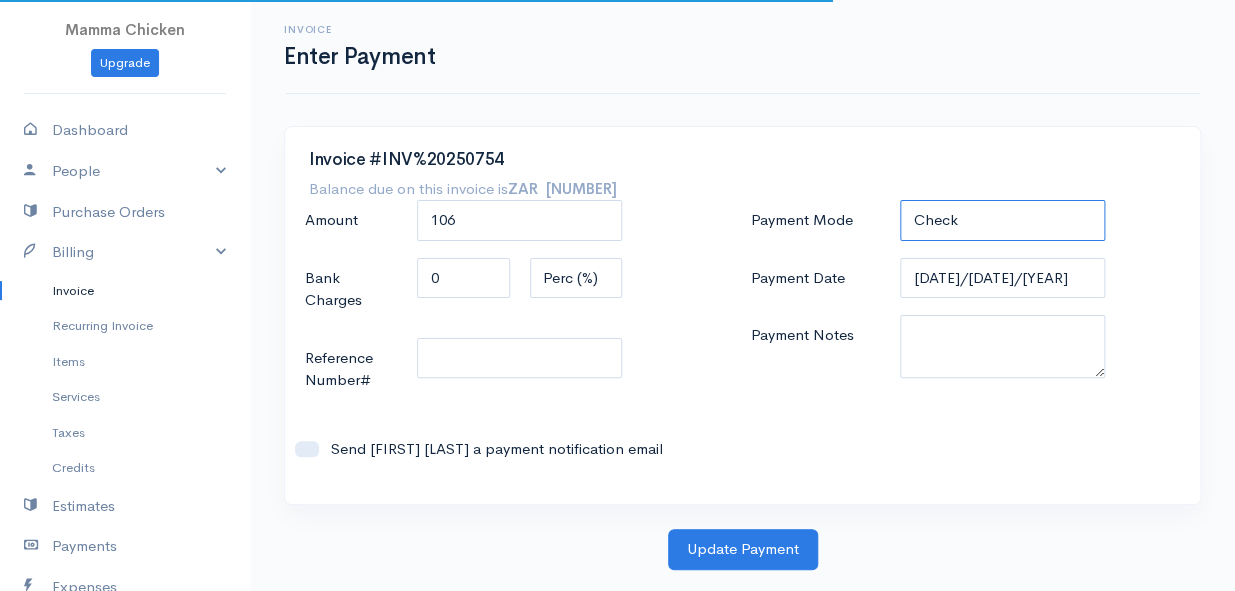 click on "Check Bank Transfer Credit Cash Debit ACH VISA MASTERCARD AMEX DISCOVER DINERS EUROCARD JCB NOVA Credit Card PayPal Google Checkout 2Checkout Amazon" at bounding box center (1002, 220) 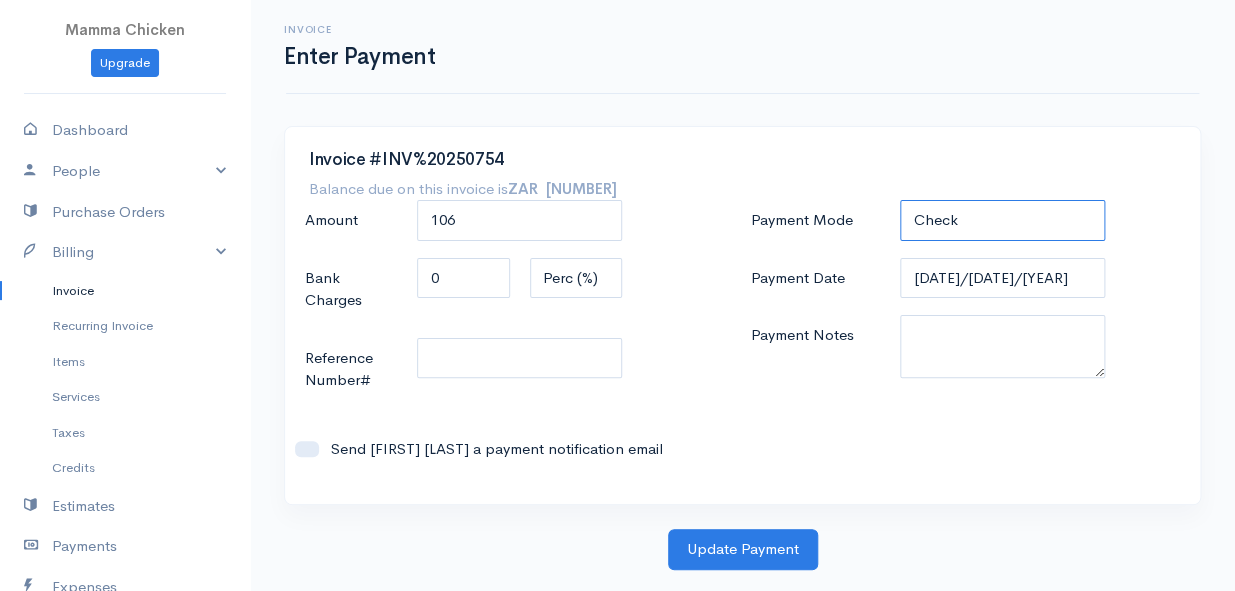 select on "Bank Transfer" 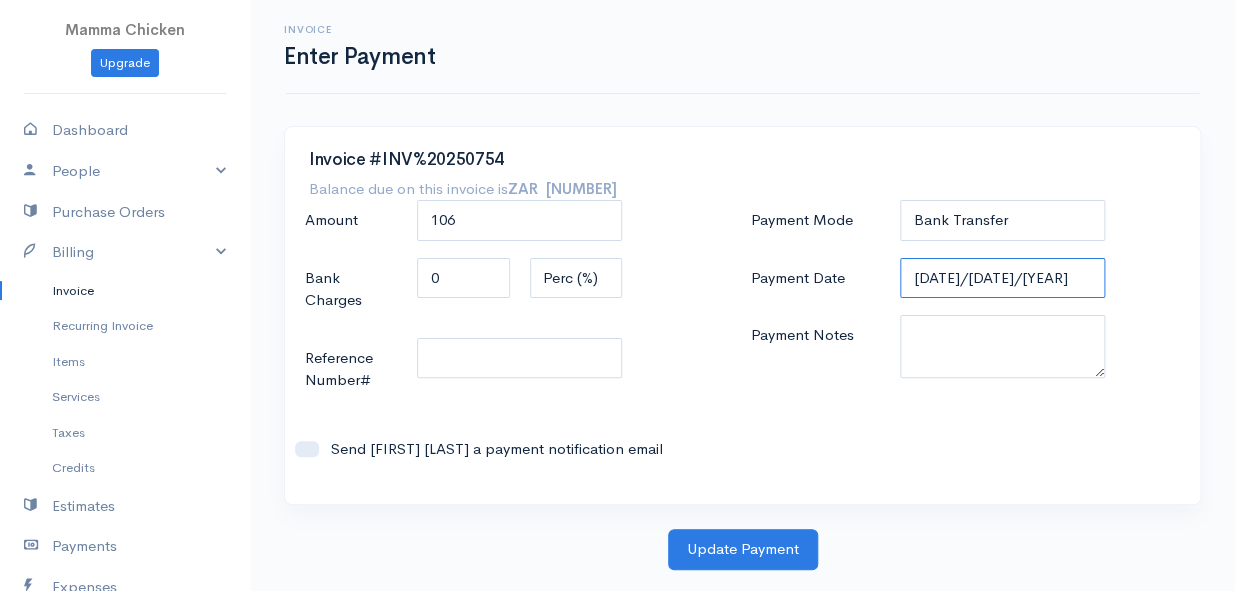 click on "[DATE]/[DATE]/[YEAR]" at bounding box center (1002, 278) 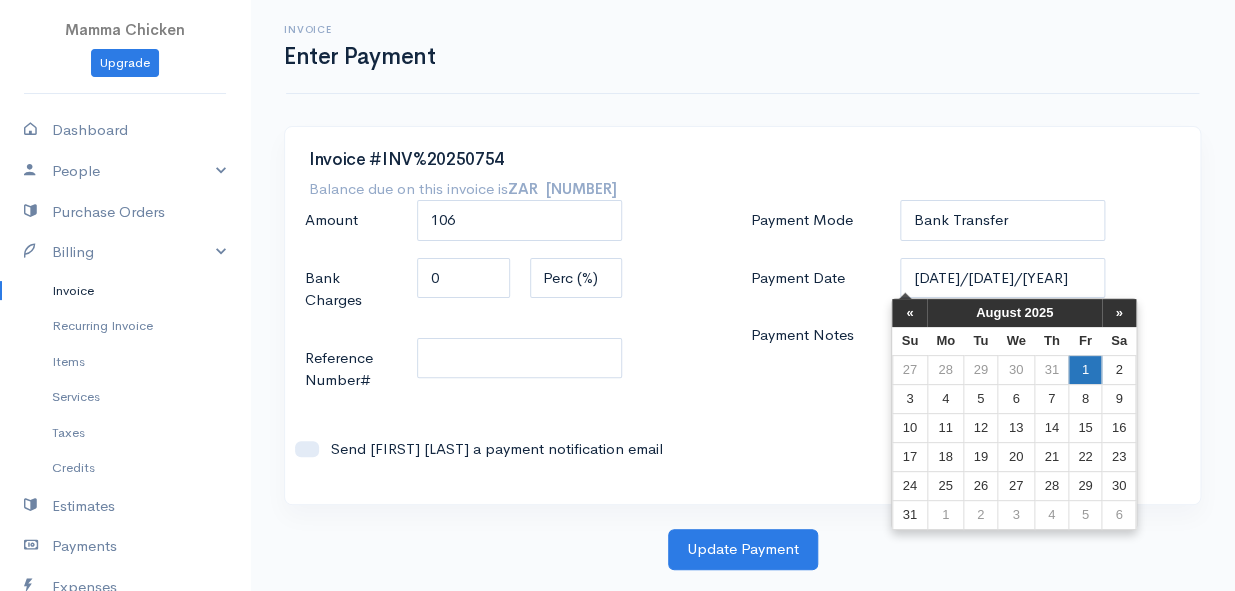 click on "1" at bounding box center (1084, 369) 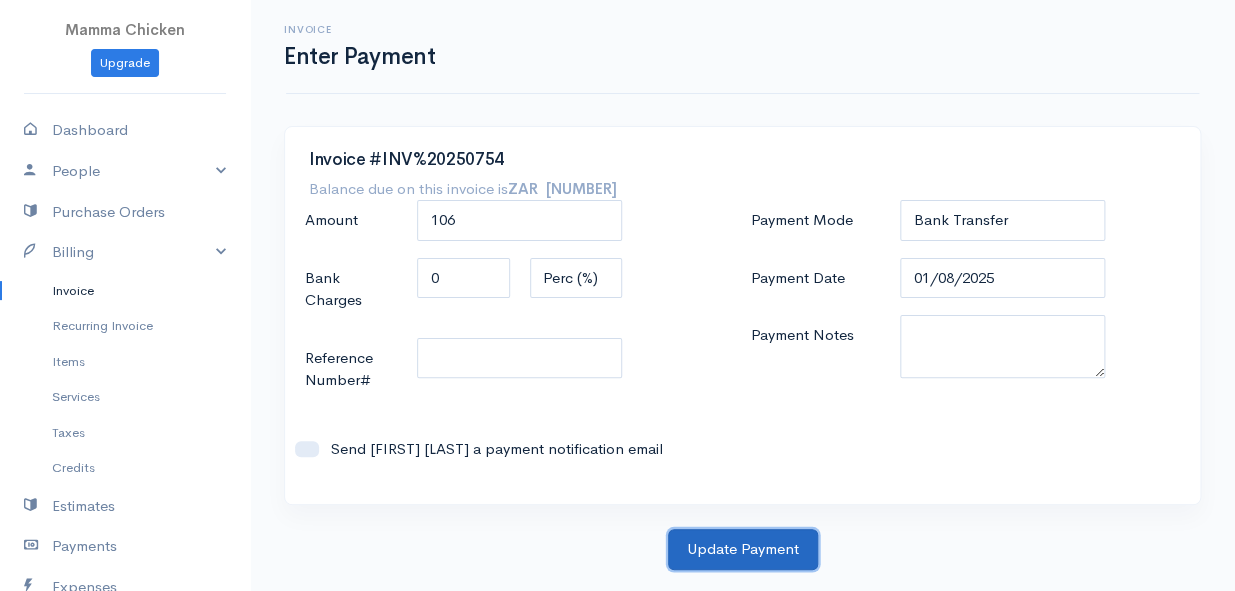 click on "Update Payment" at bounding box center (743, 549) 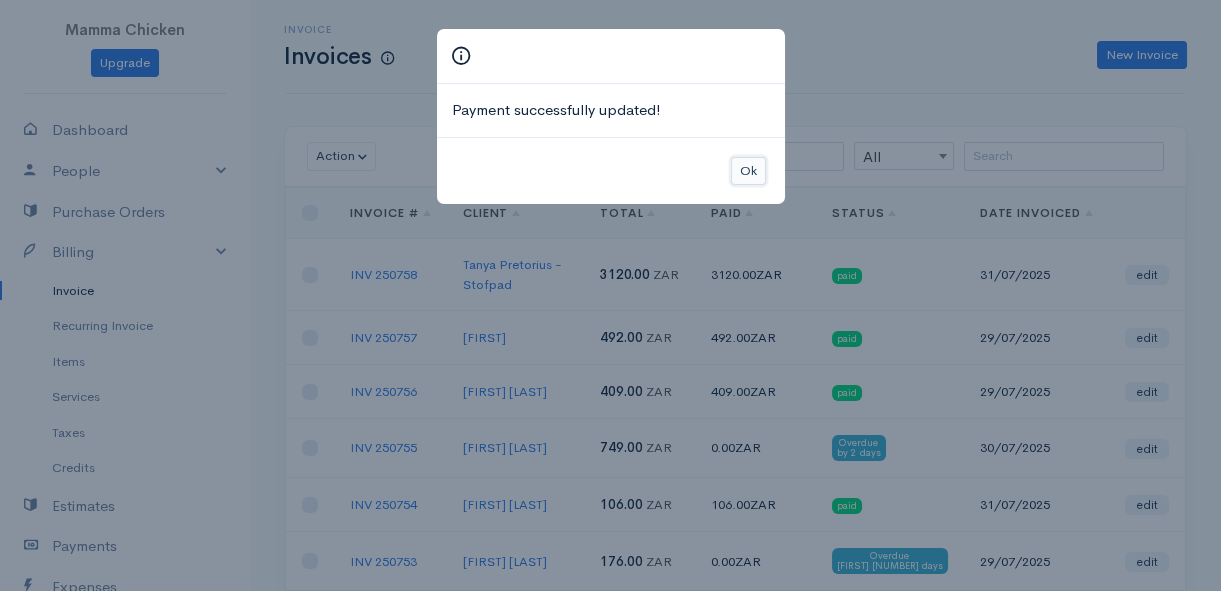 click on "Ok" at bounding box center [748, 171] 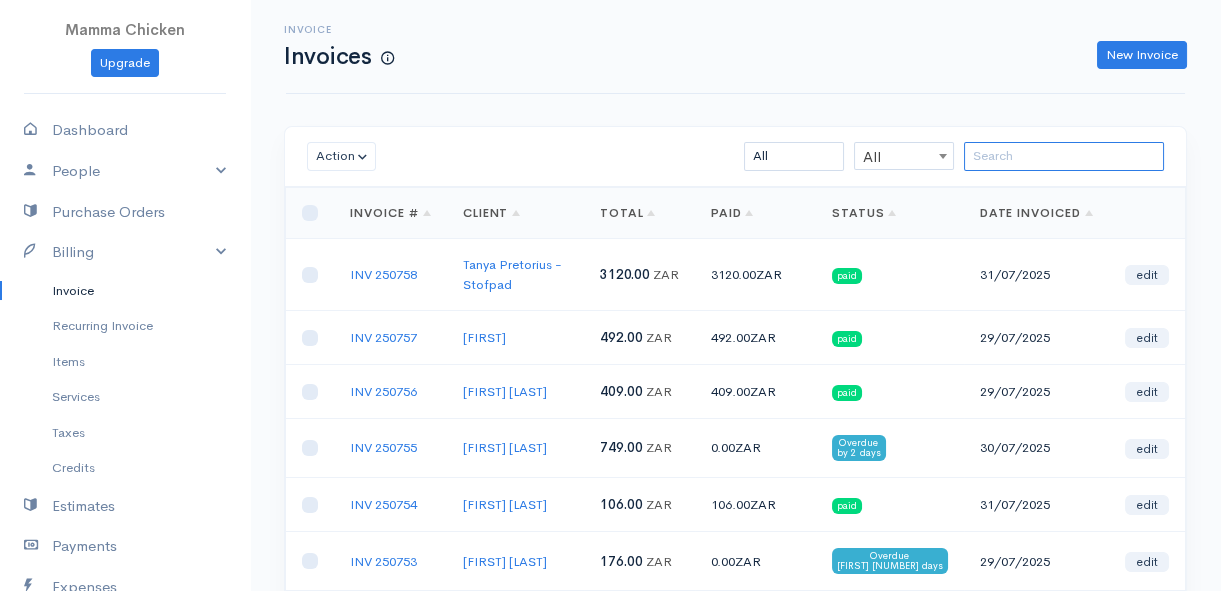 click at bounding box center (1064, 156) 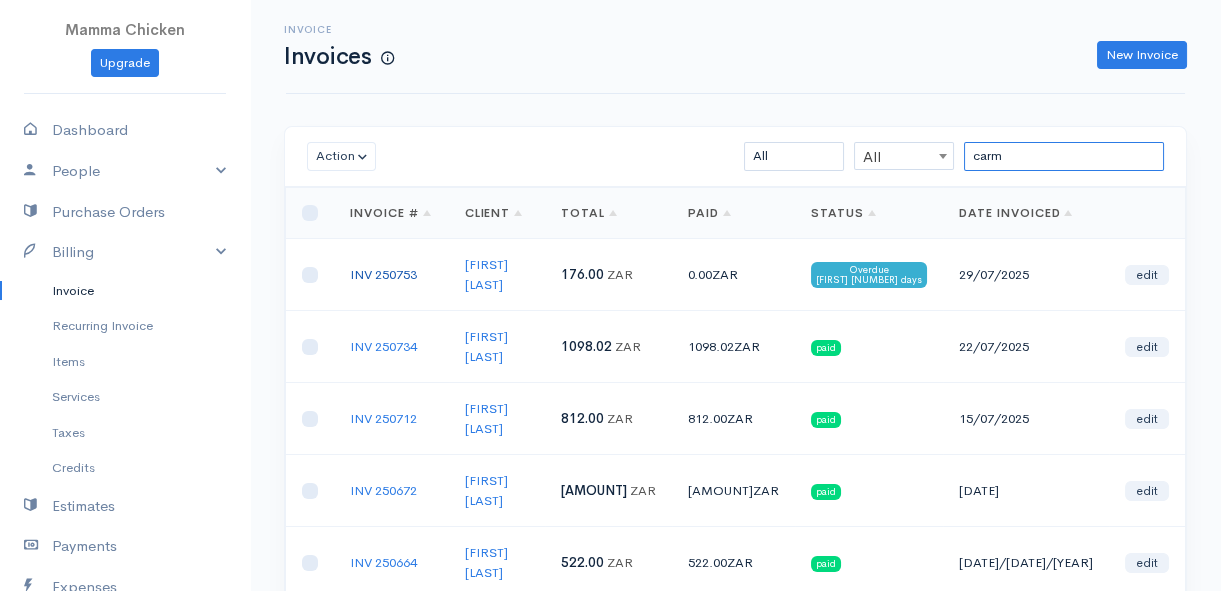 type on "carm" 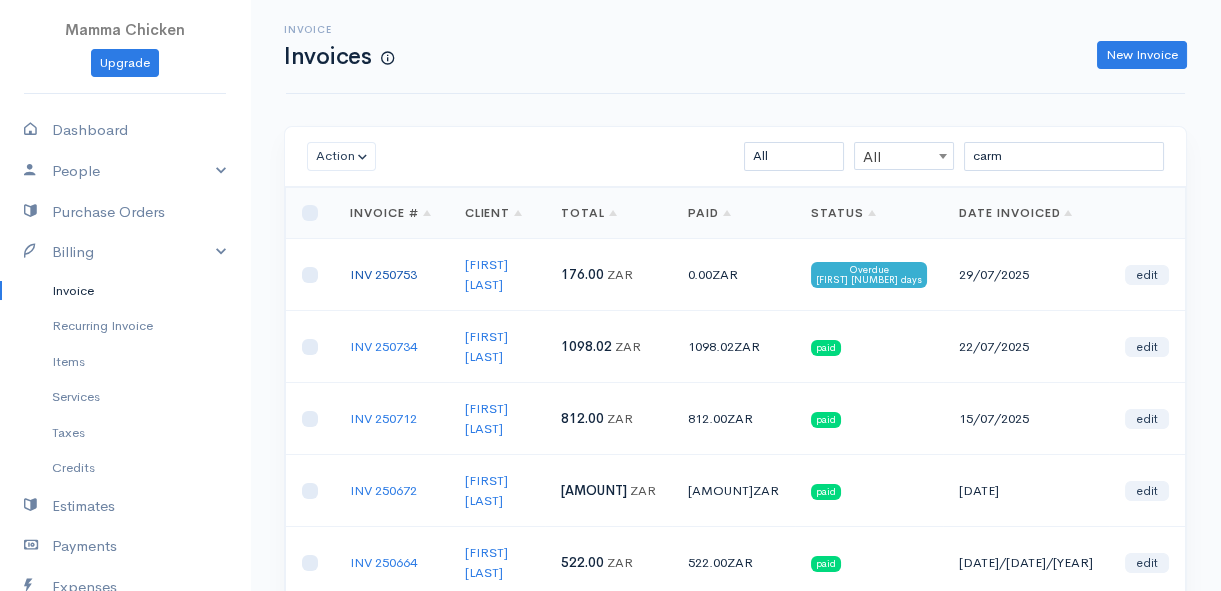 click on "INV 250753" at bounding box center (383, 274) 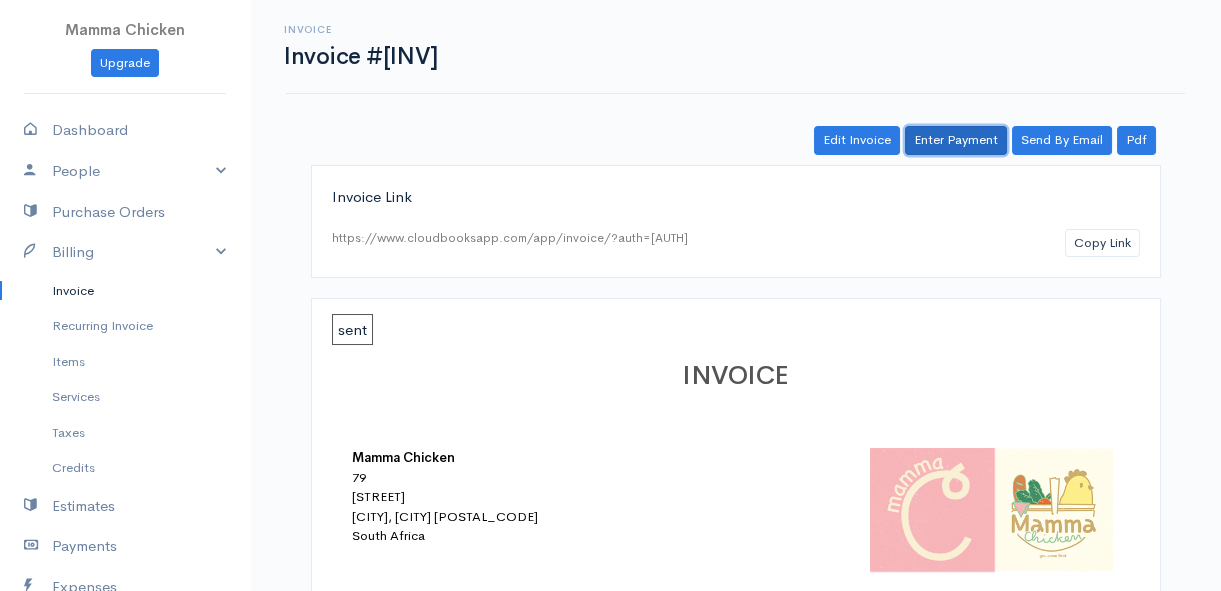 click on "Enter Payment" at bounding box center [956, 140] 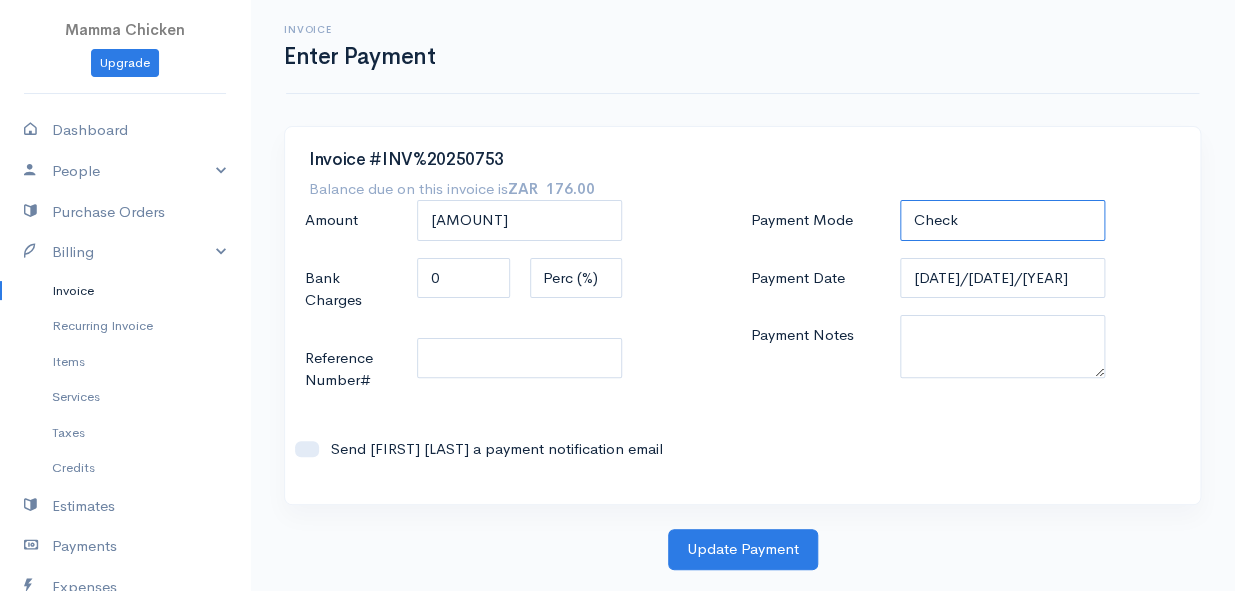 click on "Check Bank Transfer Credit Cash Debit ACH VISA MASTERCARD AMEX DISCOVER DINERS EUROCARD JCB NOVA Credit Card PayPal Google Checkout 2Checkout Amazon" at bounding box center (1002, 220) 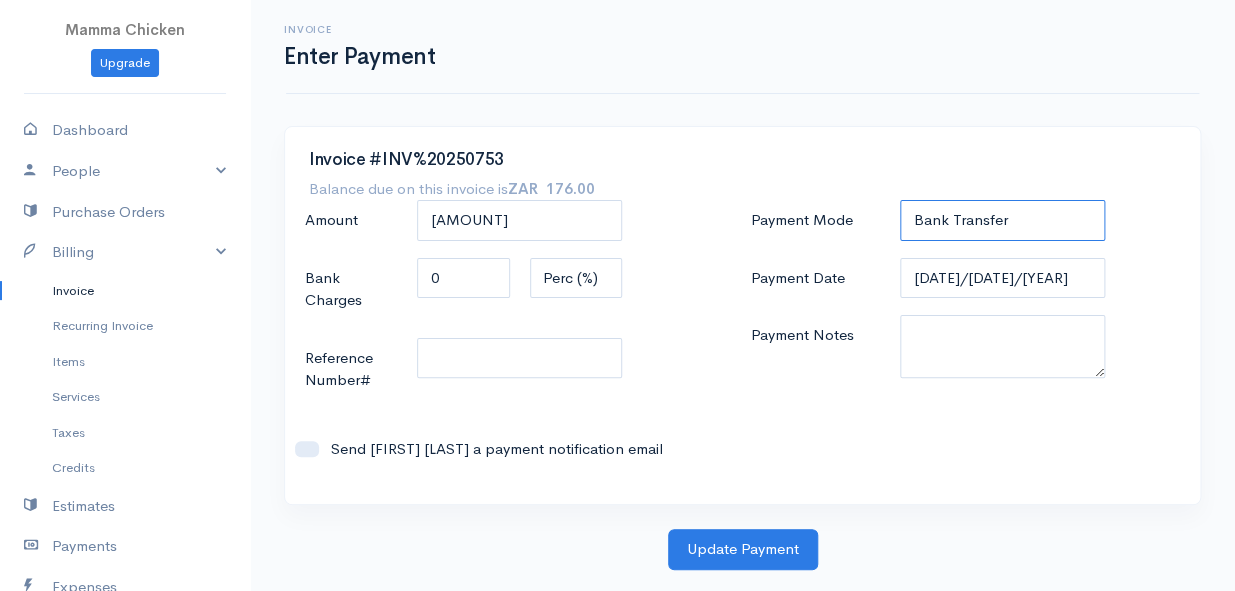 click on "Check Bank Transfer Credit Cash Debit ACH VISA MASTERCARD AMEX DISCOVER DINERS EUROCARD JCB NOVA Credit Card PayPal Google Checkout 2Checkout Amazon" at bounding box center [1002, 220] 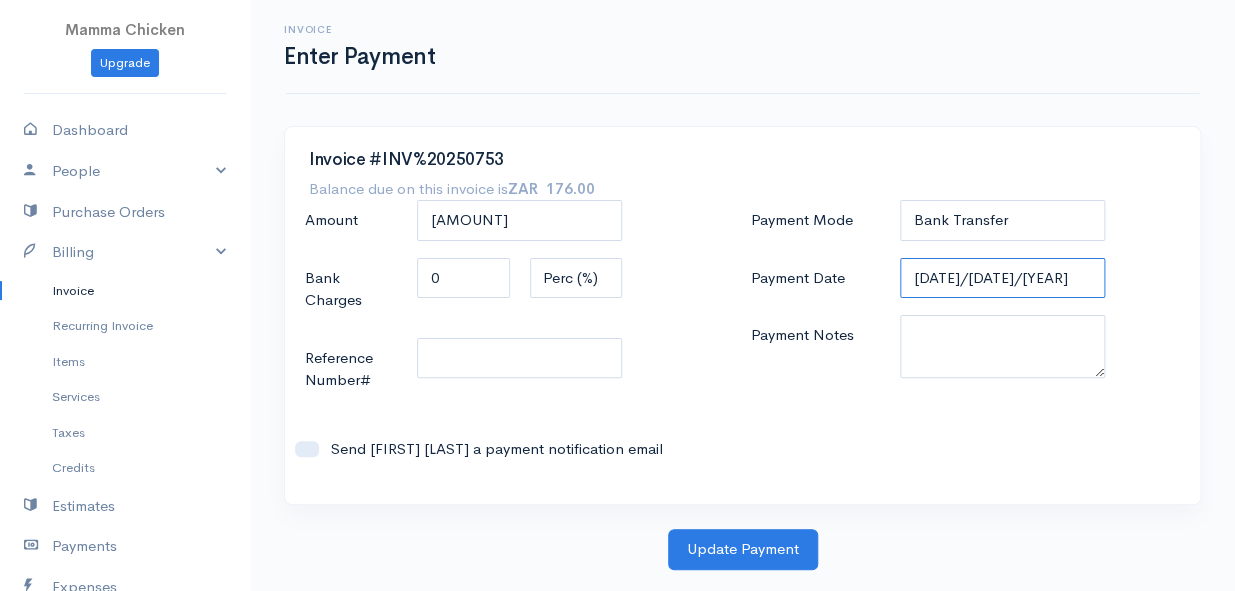 click on "[DATE]/[DATE]/[YEAR]" at bounding box center [1002, 278] 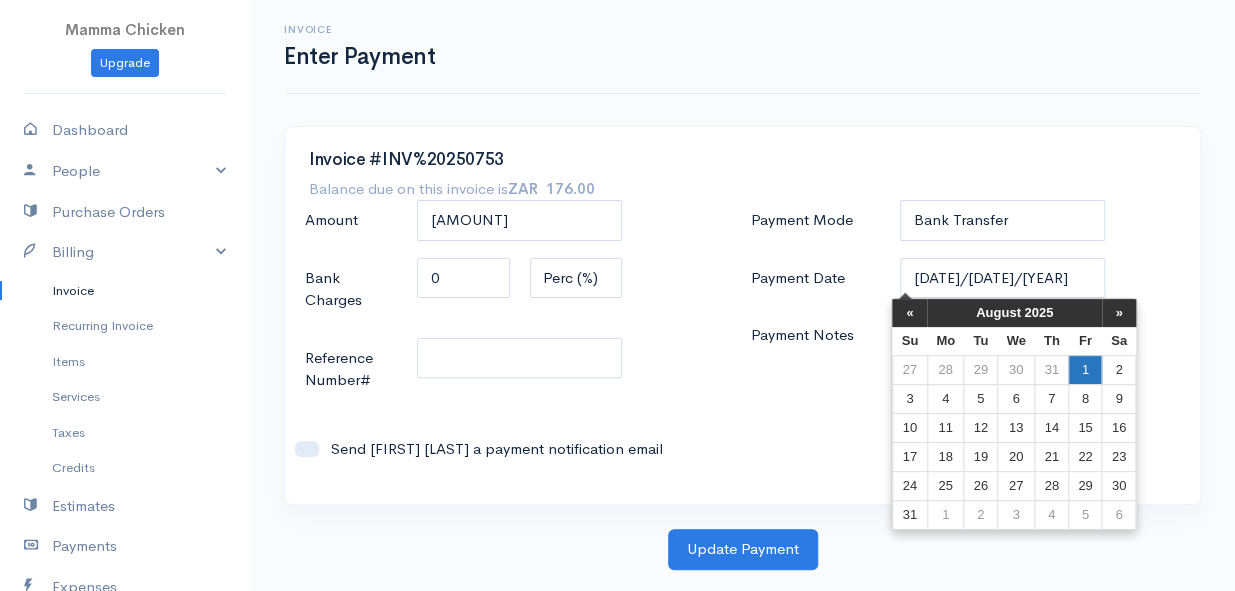 click on "1" at bounding box center [1084, 369] 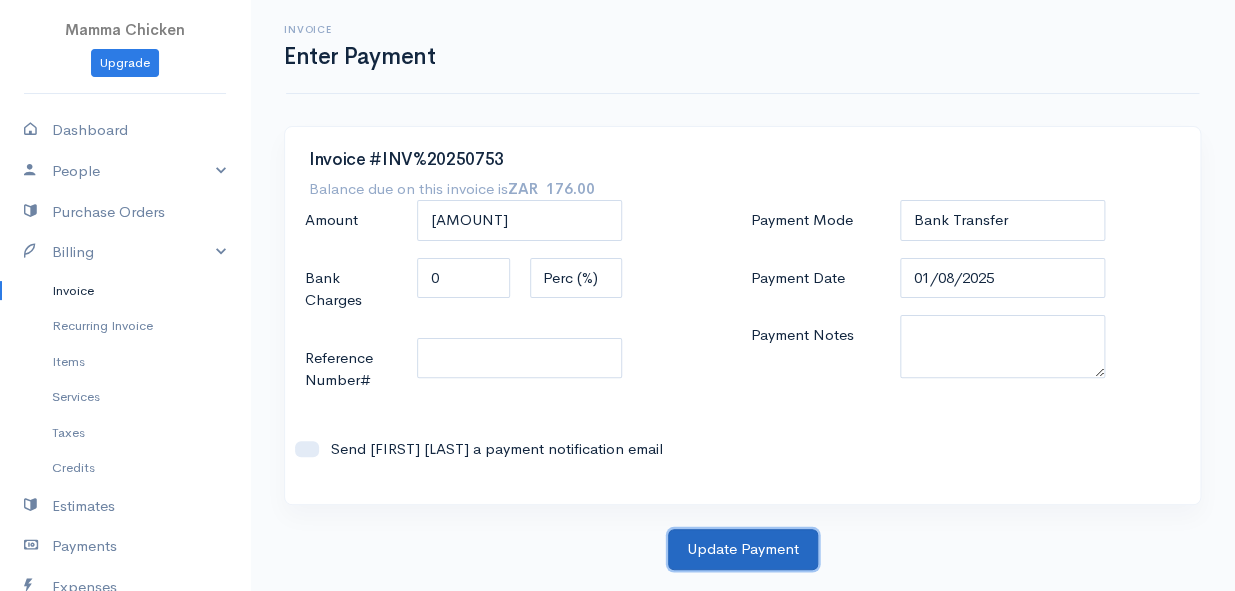 click on "Update Payment" at bounding box center [743, 549] 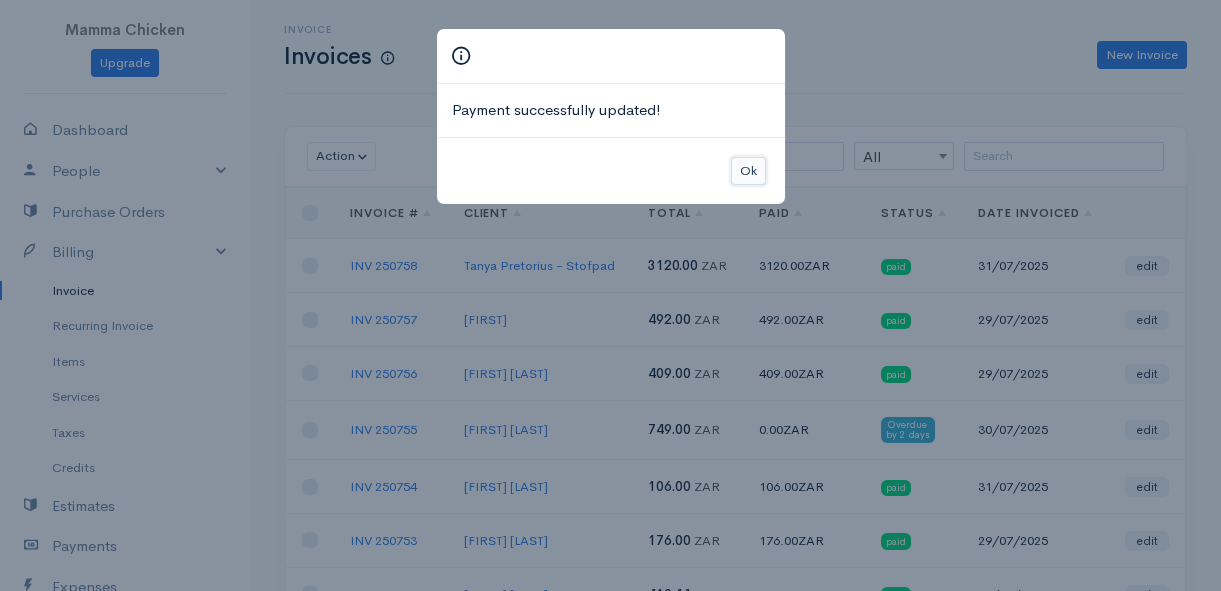 click on "Ok" at bounding box center (748, 171) 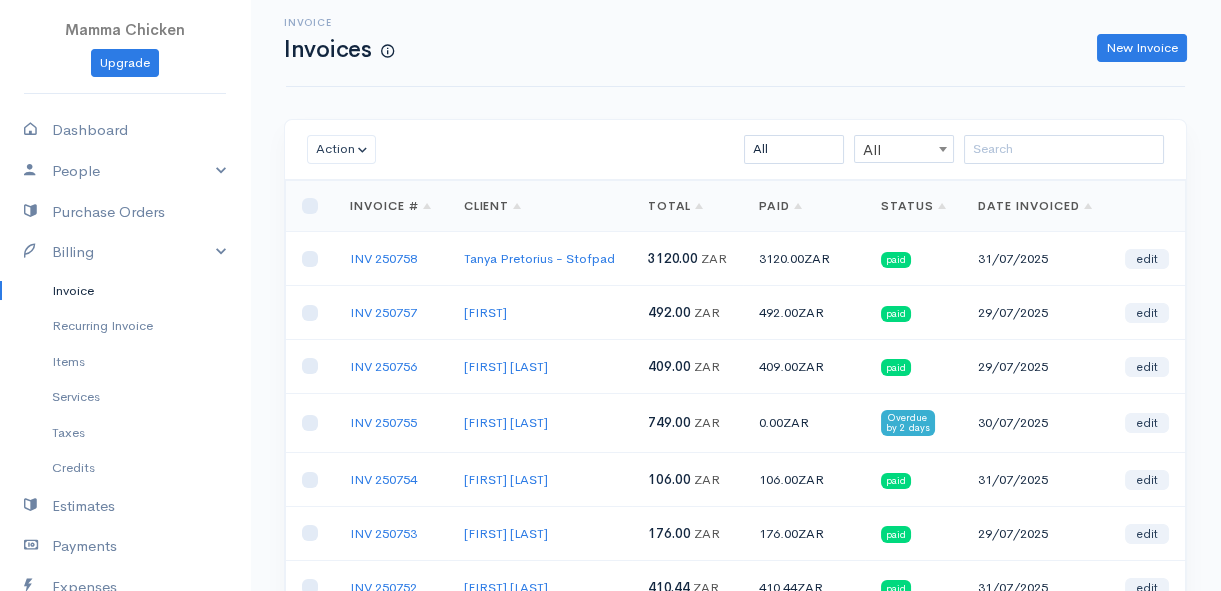 scroll, scrollTop: 0, scrollLeft: 0, axis: both 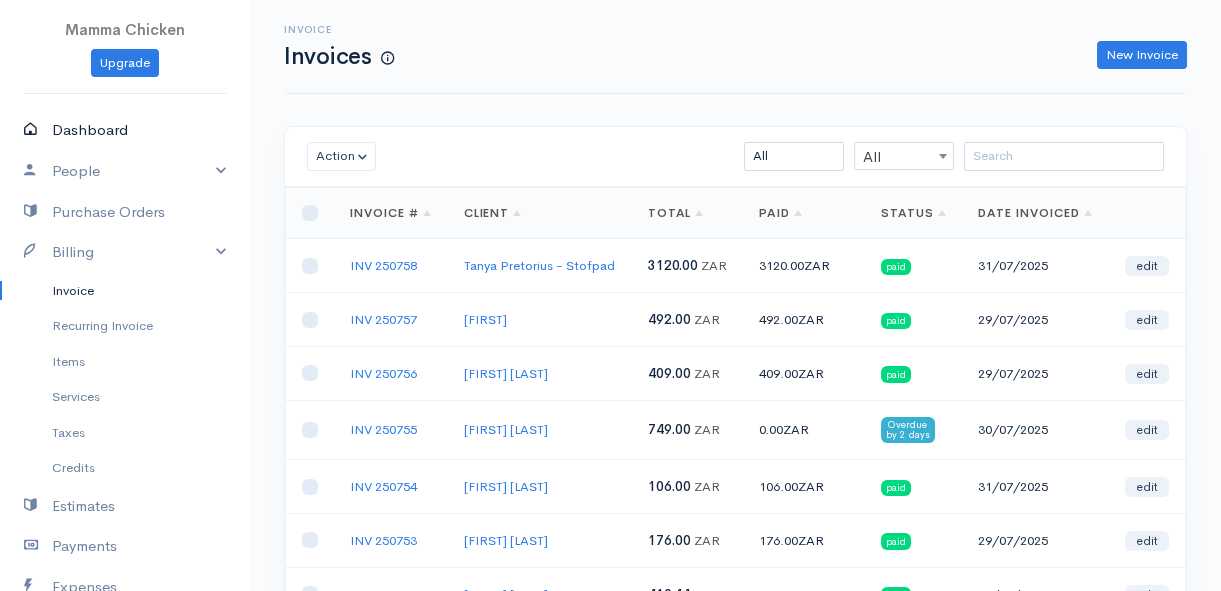 click on "Dashboard" at bounding box center (125, 130) 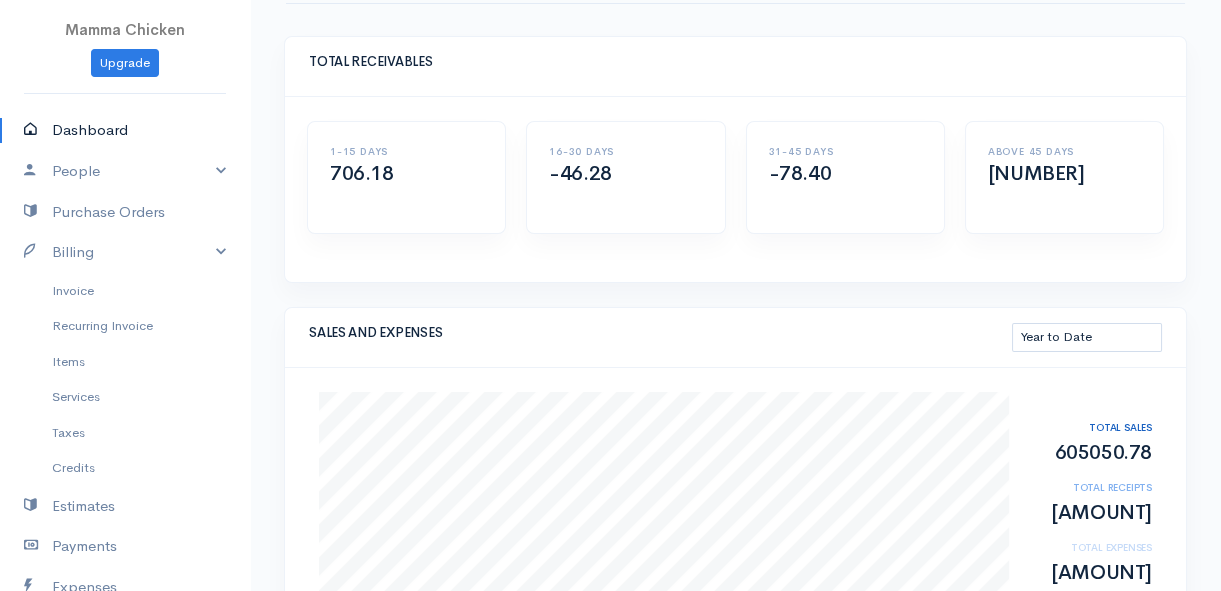scroll, scrollTop: 0, scrollLeft: 0, axis: both 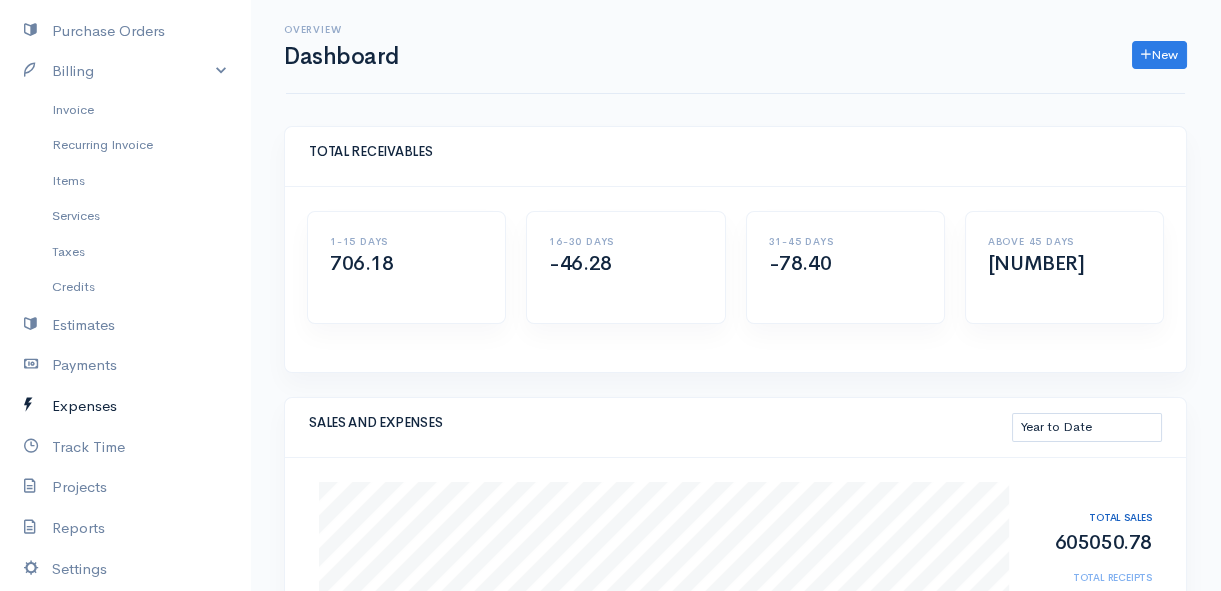 click on "Expenses" at bounding box center (125, 406) 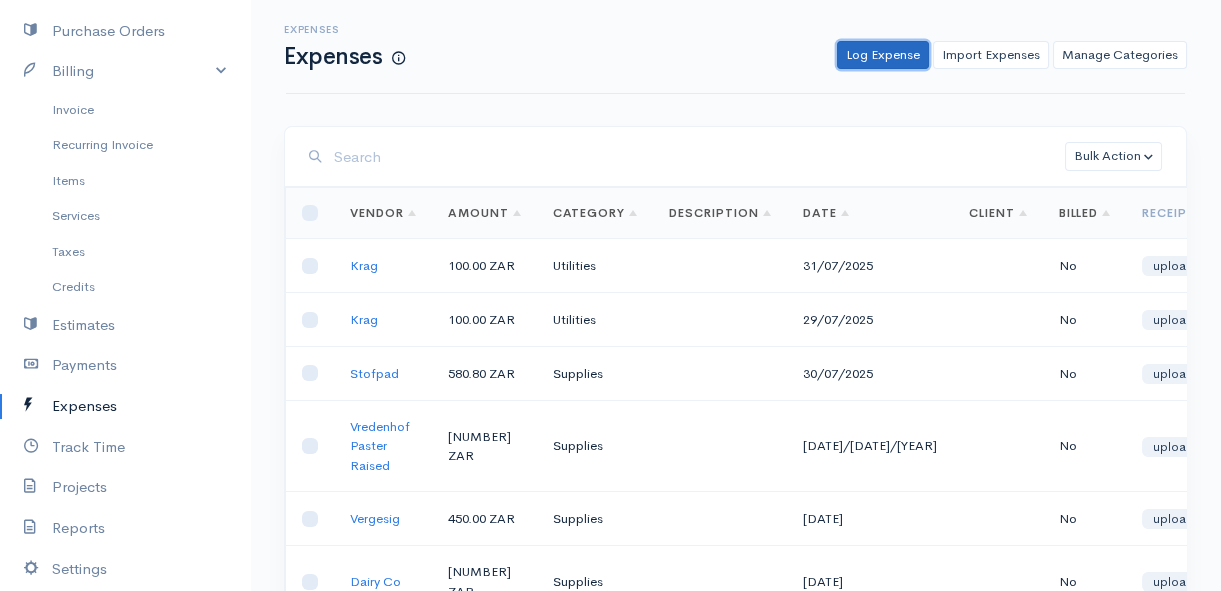 click on "Log Expense" at bounding box center [883, 55] 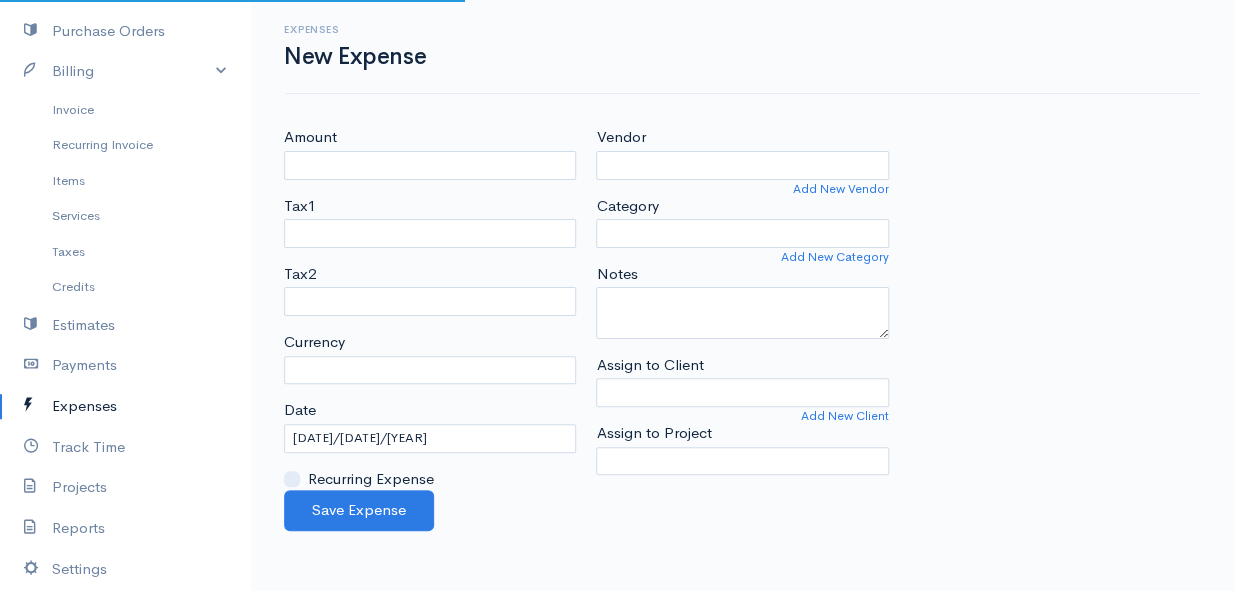 select on "ZAR" 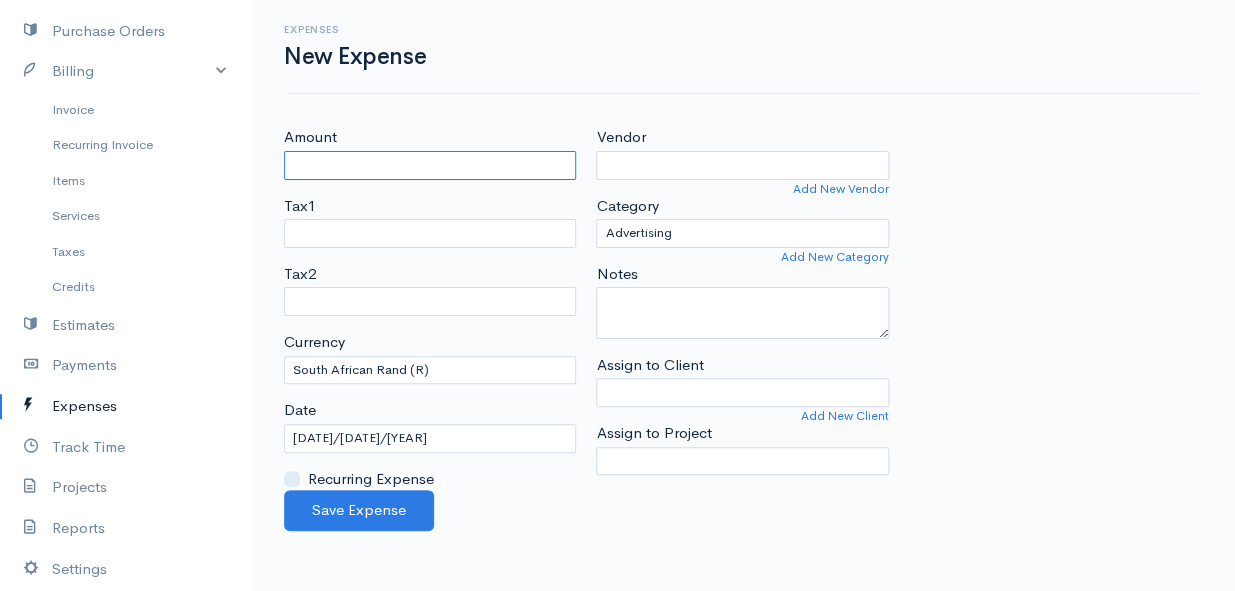 click on "Amount" at bounding box center [430, 165] 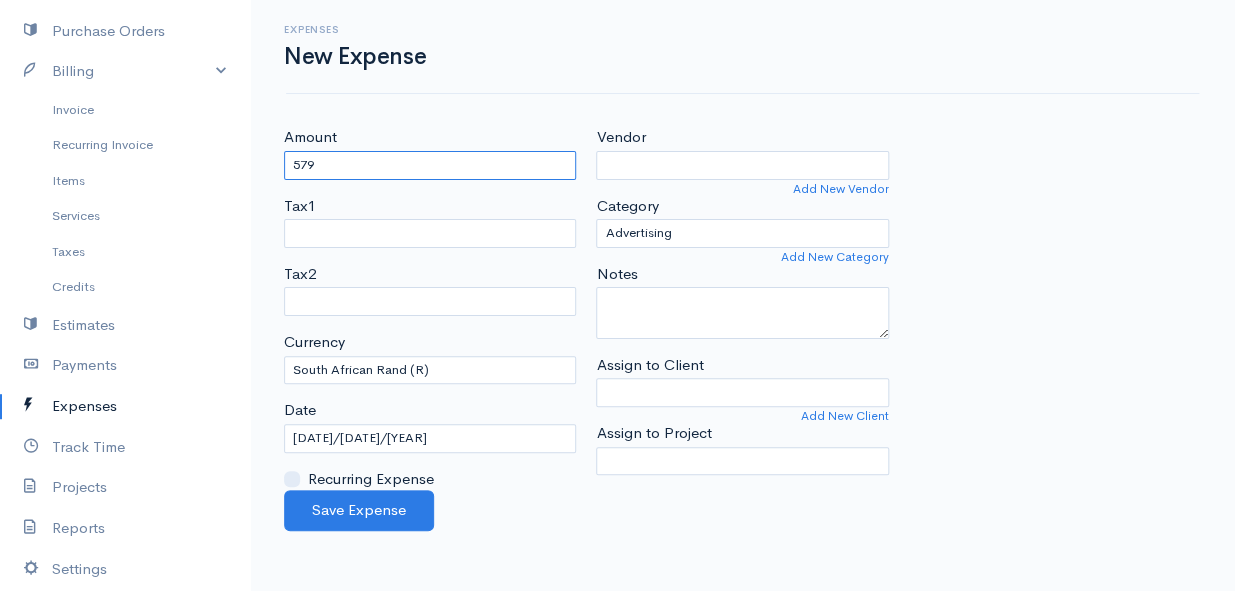 type on "579" 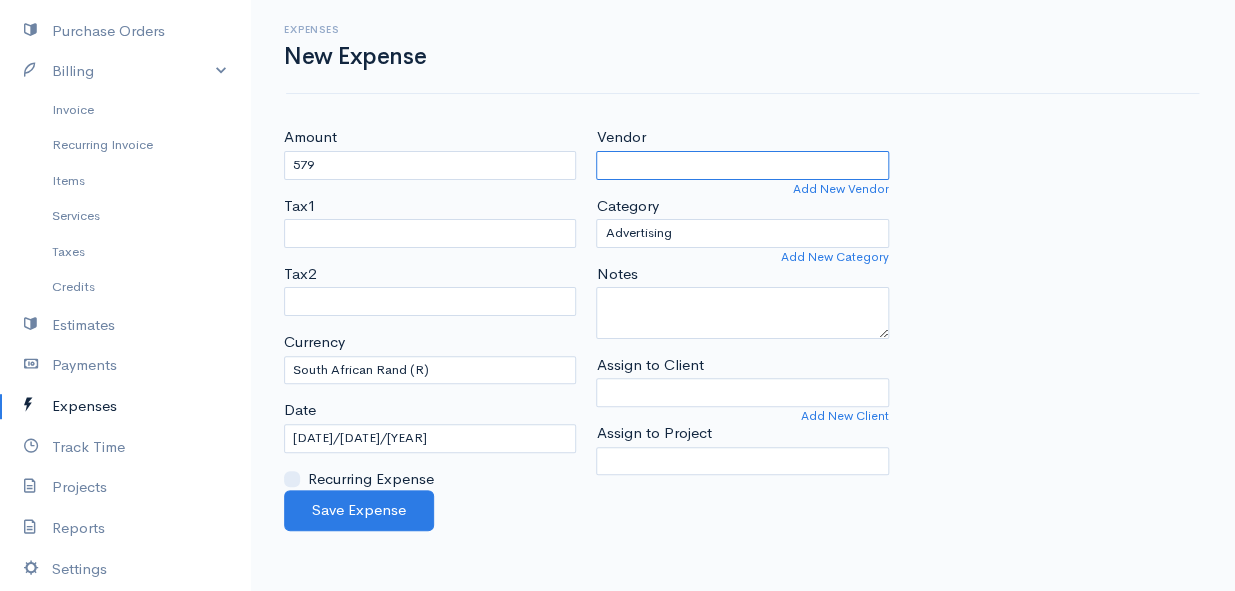 click on "Vendor" at bounding box center (742, 165) 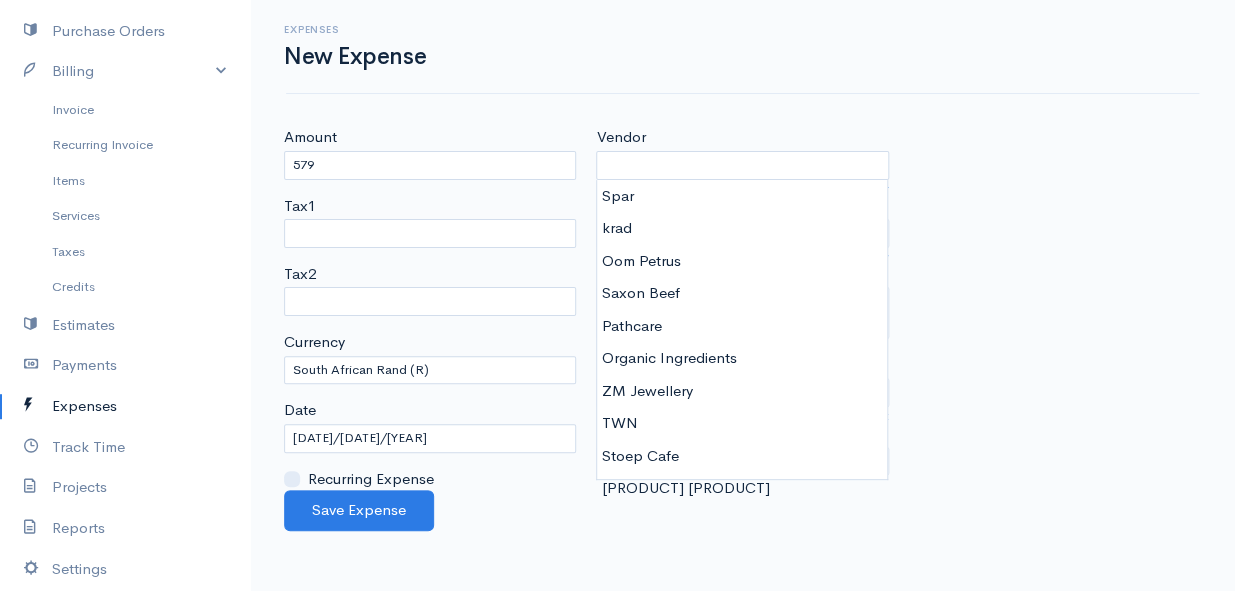 click on "Expenses
New Expense" at bounding box center (742, 47) 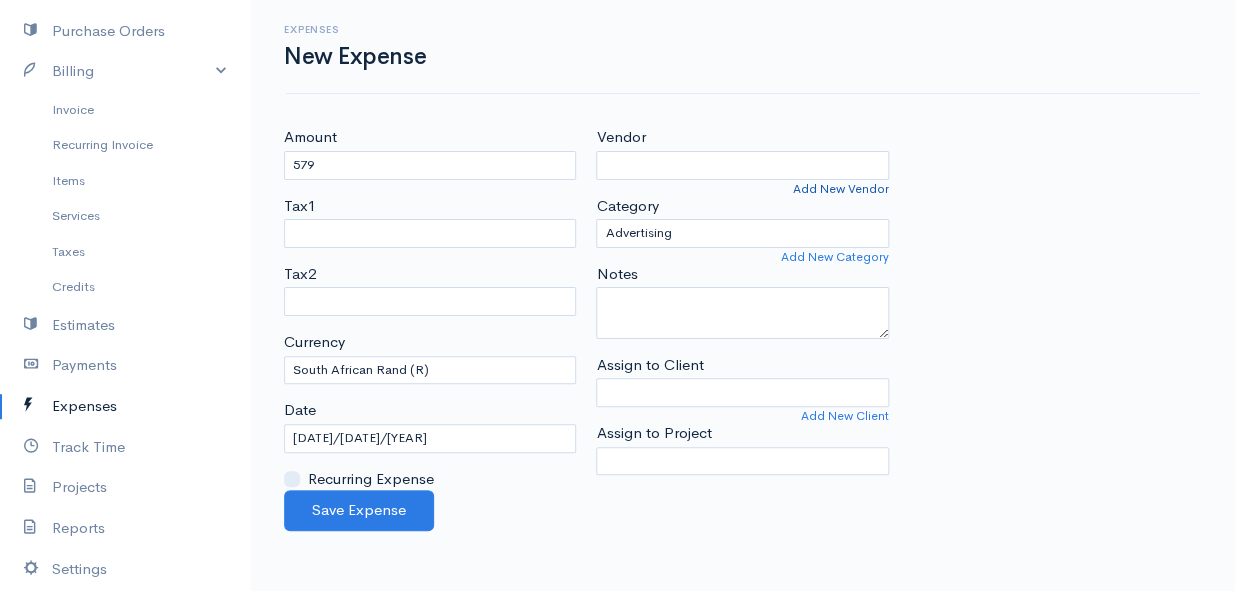 click on "Add New Vendor" at bounding box center (841, 189) 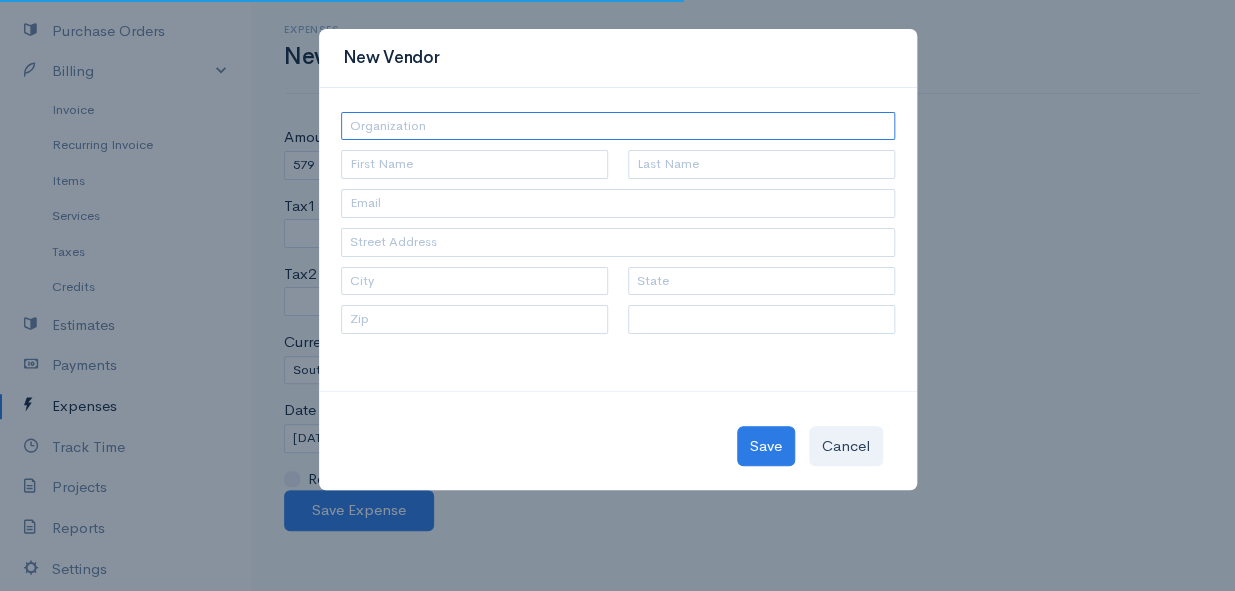click at bounding box center (618, 126) 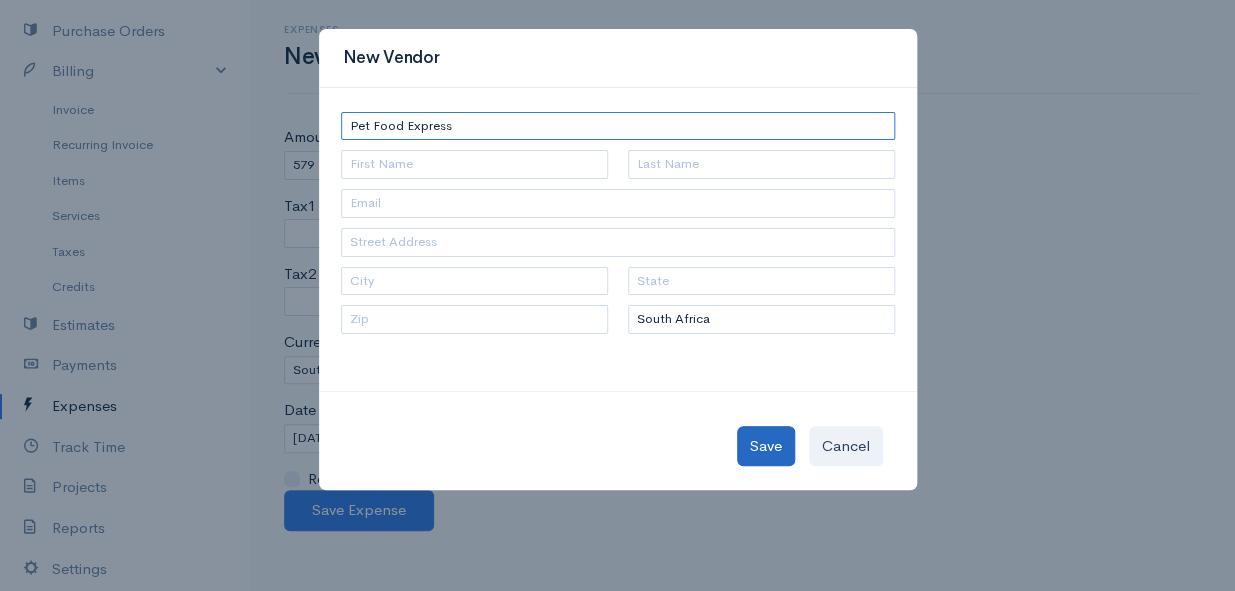 type on "Pet Food Express" 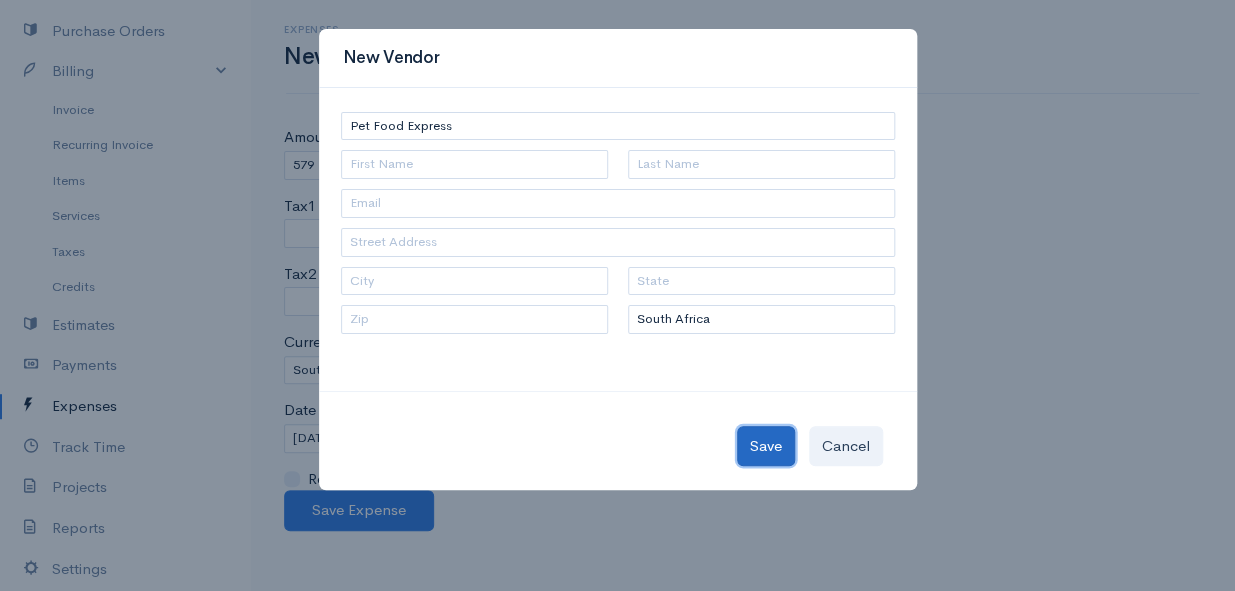 click on "Save" at bounding box center [766, 446] 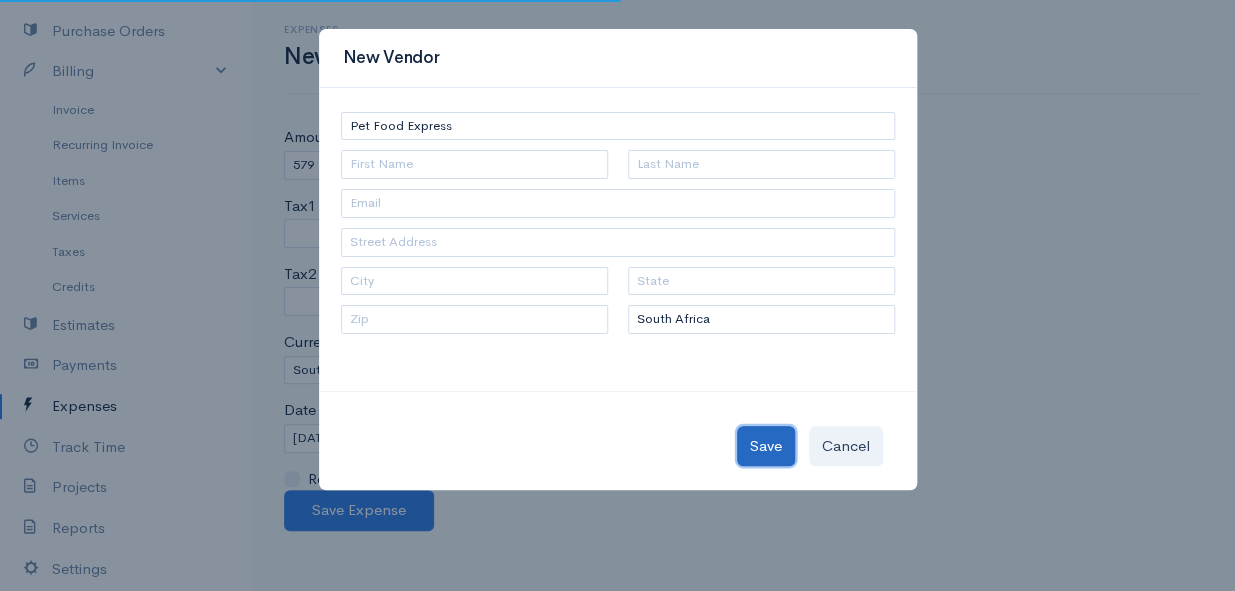 type on "Pet Food Express" 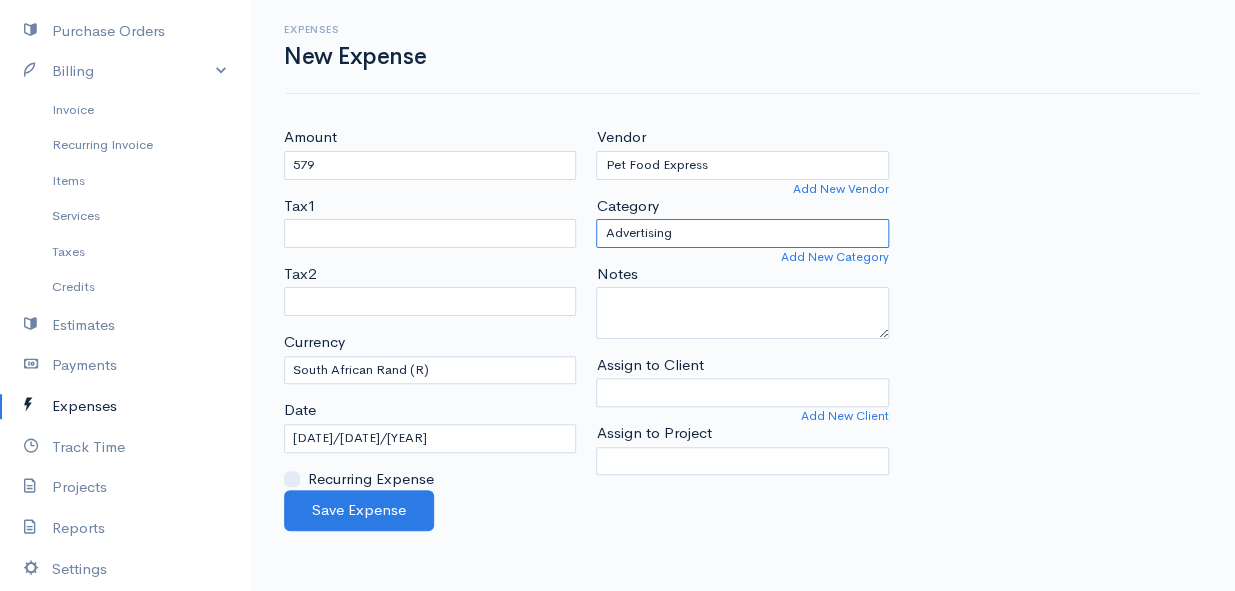 click on "Advertising Car & Truck Expenses Contractors Education Education and Training Employee Benefits Hardware Meals & Entertainment Other Expenses Personal Professional Services Rent or Lease Supplies Travel Utilities" at bounding box center (742, 233) 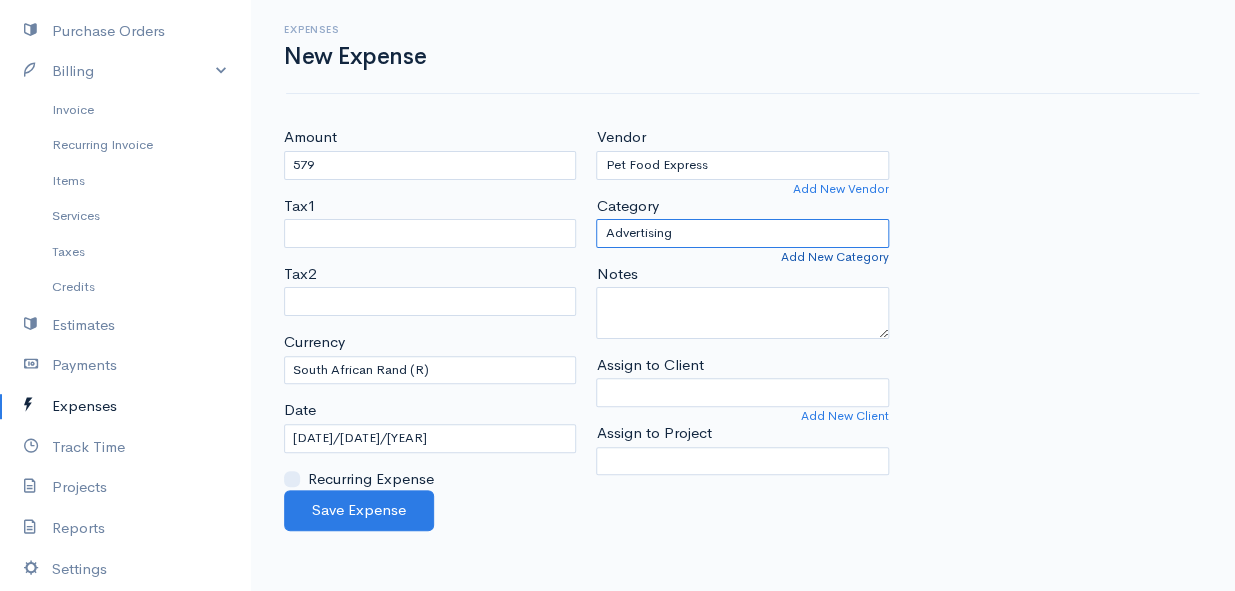 select on "Other Expenses" 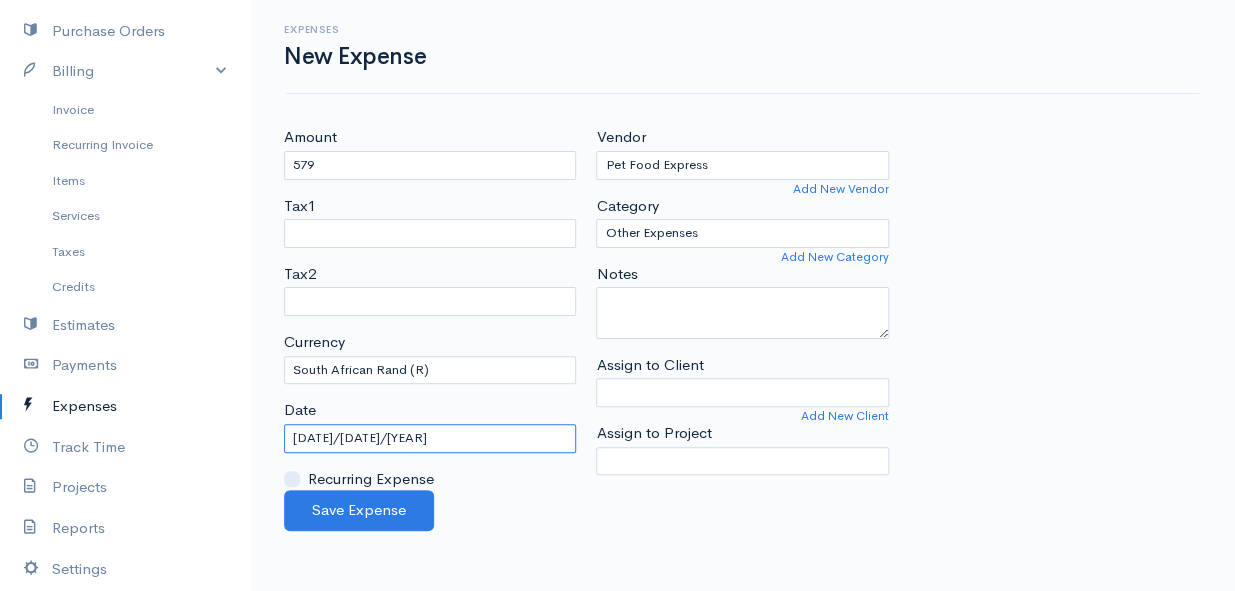 click on "[DATE]/[DATE]/[YEAR]" at bounding box center [430, 438] 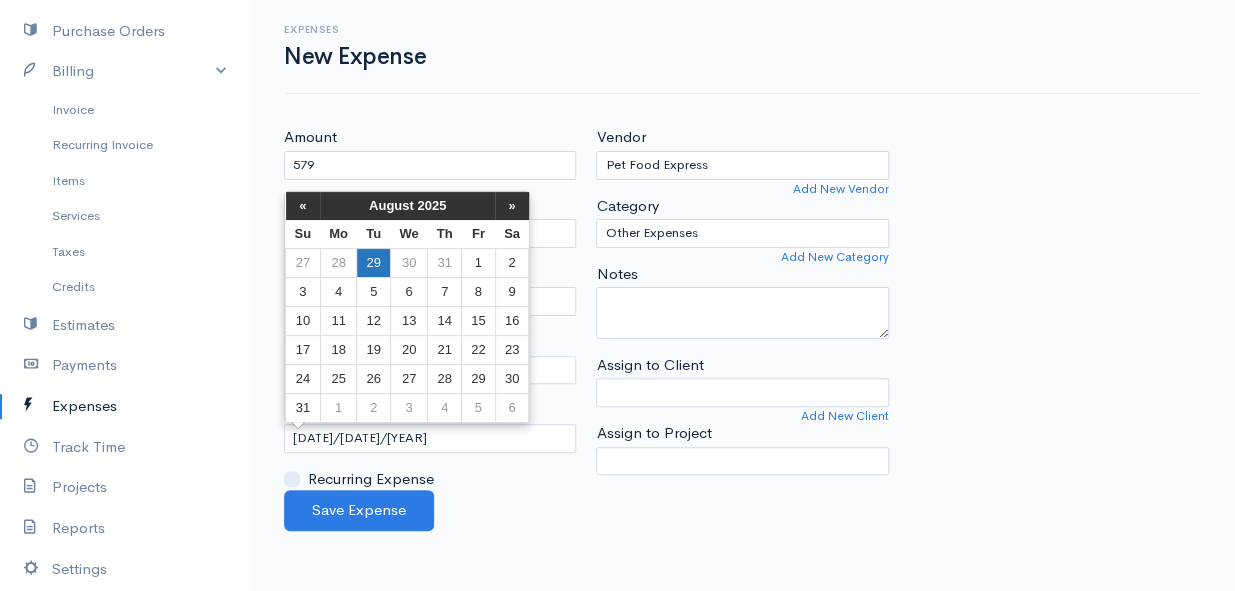 click on "29" at bounding box center (373, 262) 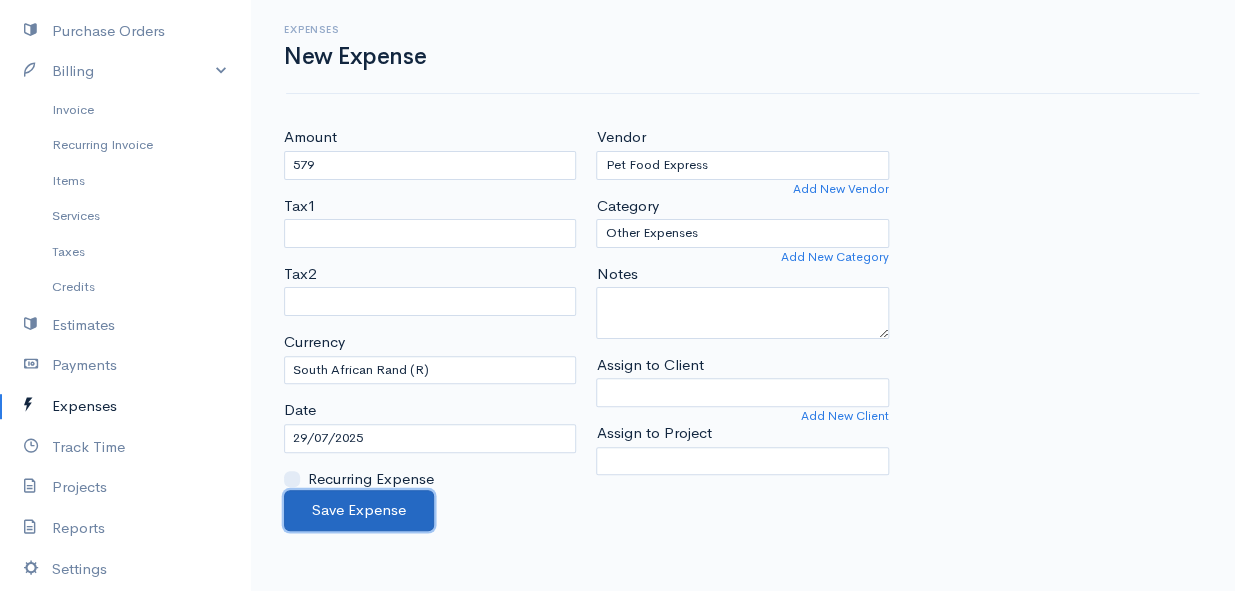 click on "Save Expense" at bounding box center [359, 510] 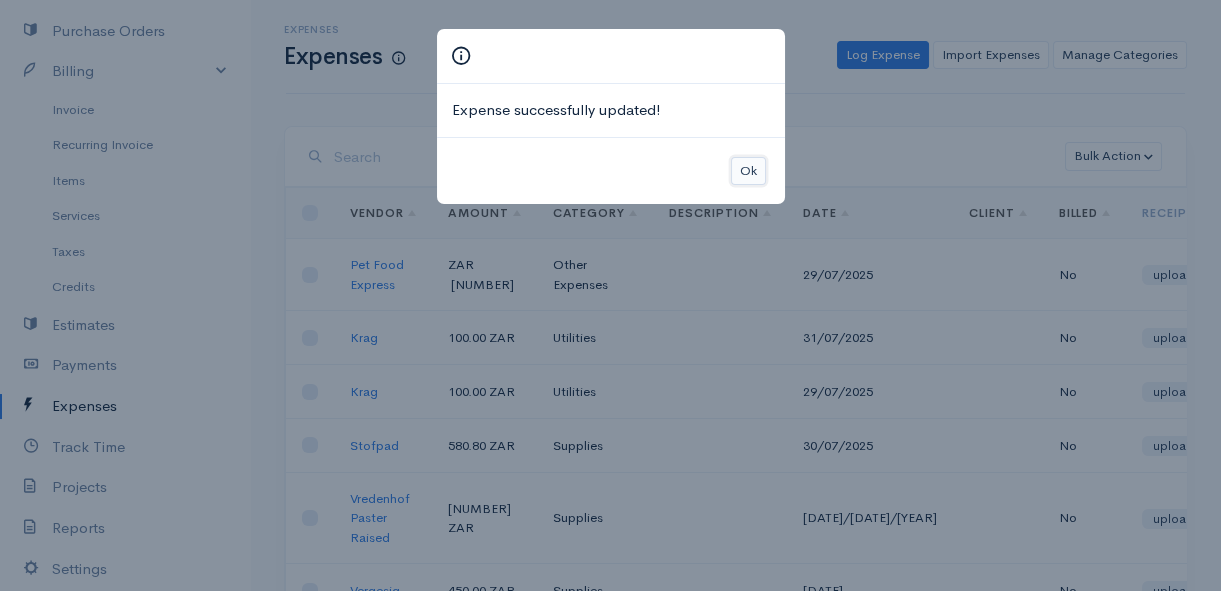 click on "Ok" at bounding box center (748, 171) 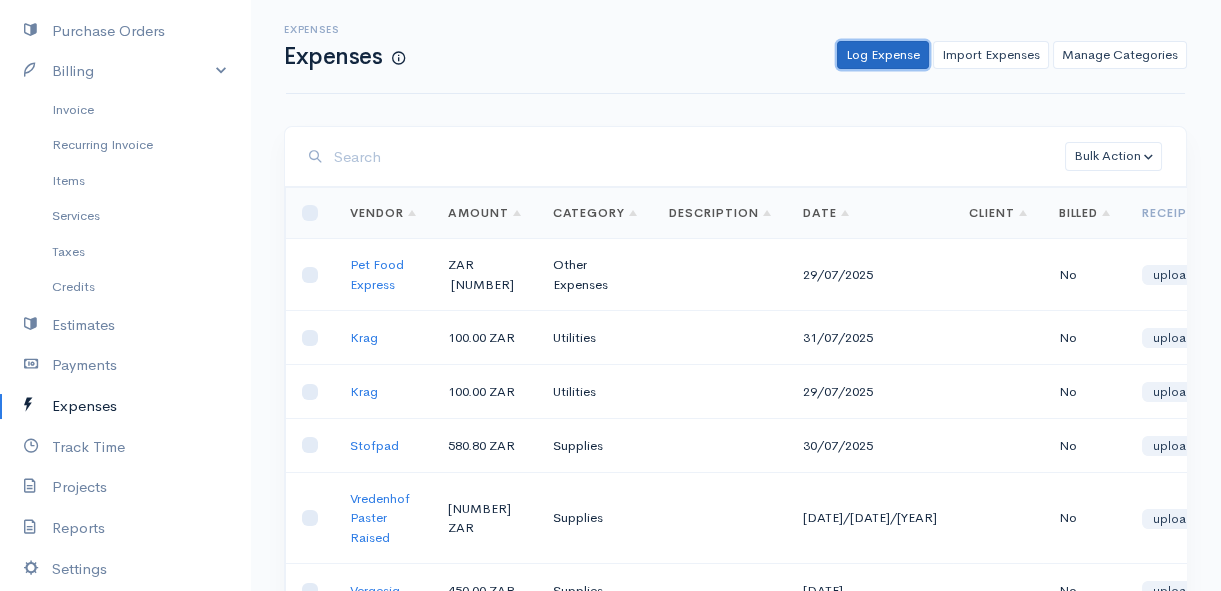 click on "Log Expense" at bounding box center [883, 55] 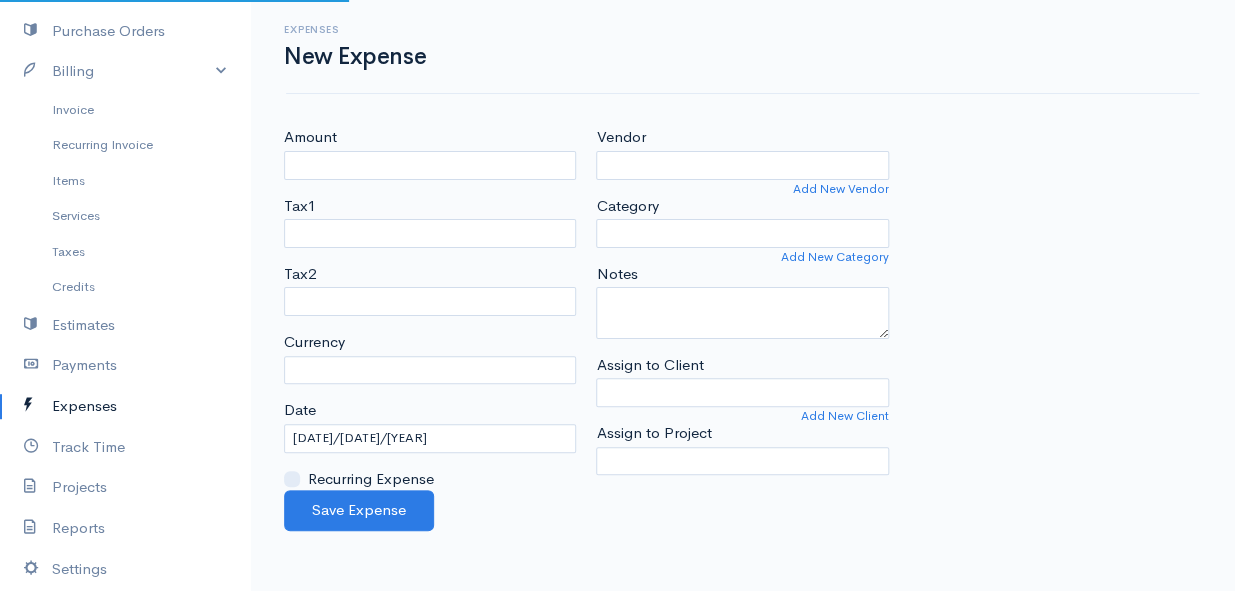 select on "ZAR" 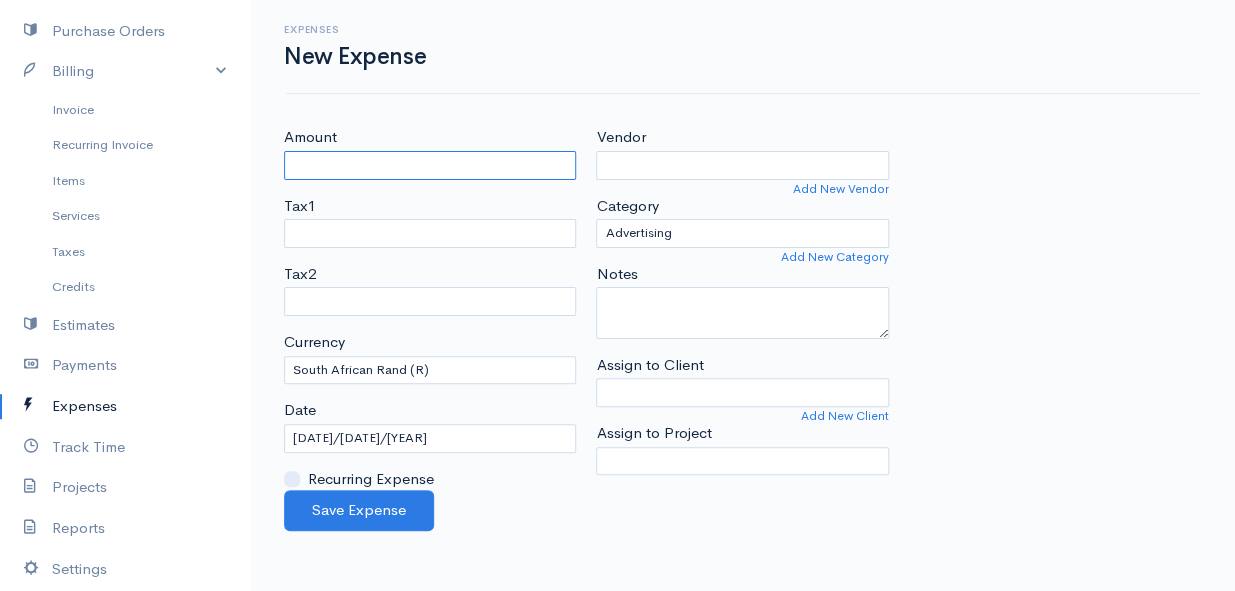 click on "Amount" at bounding box center [430, 165] 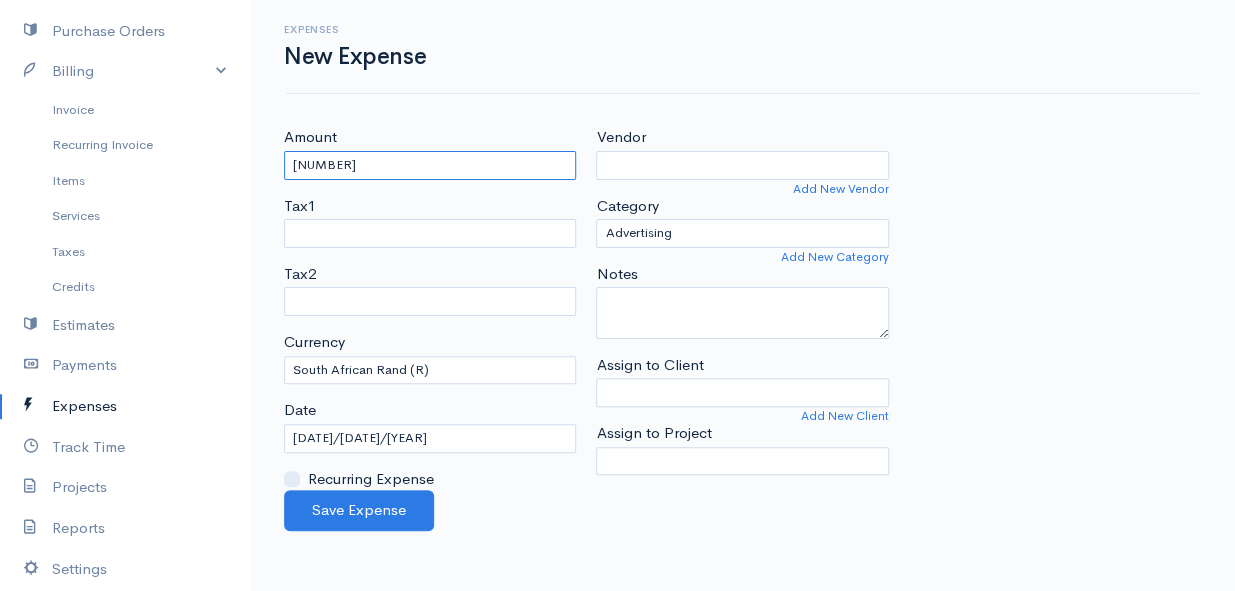 type on "[NUMBER]" 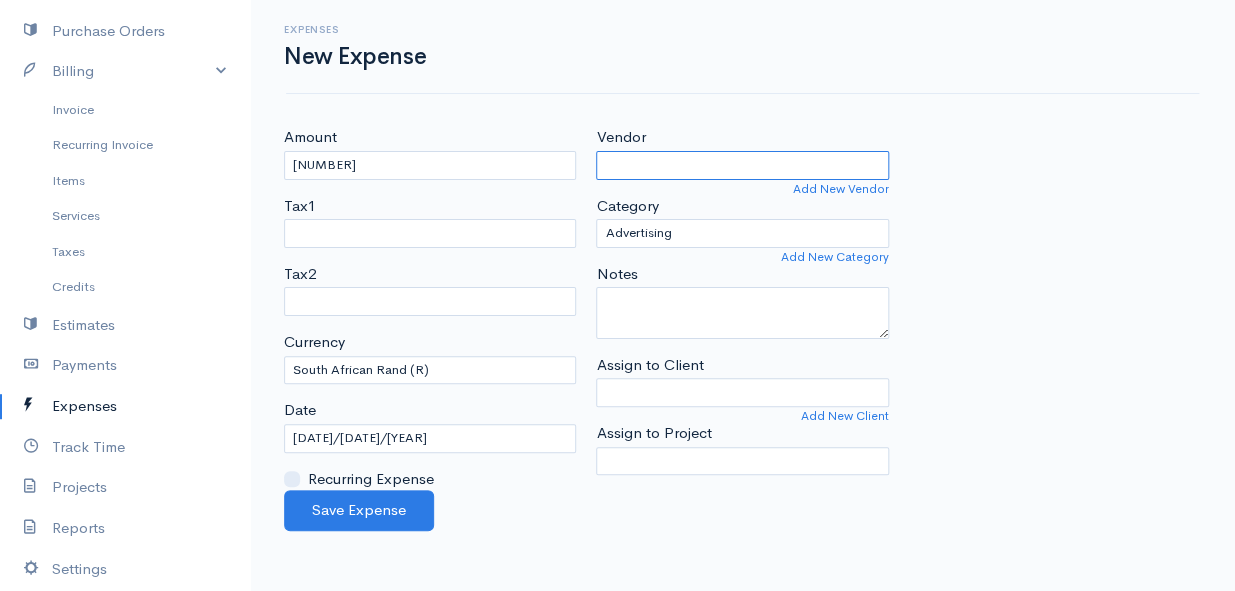click on "Vendor" at bounding box center [742, 165] 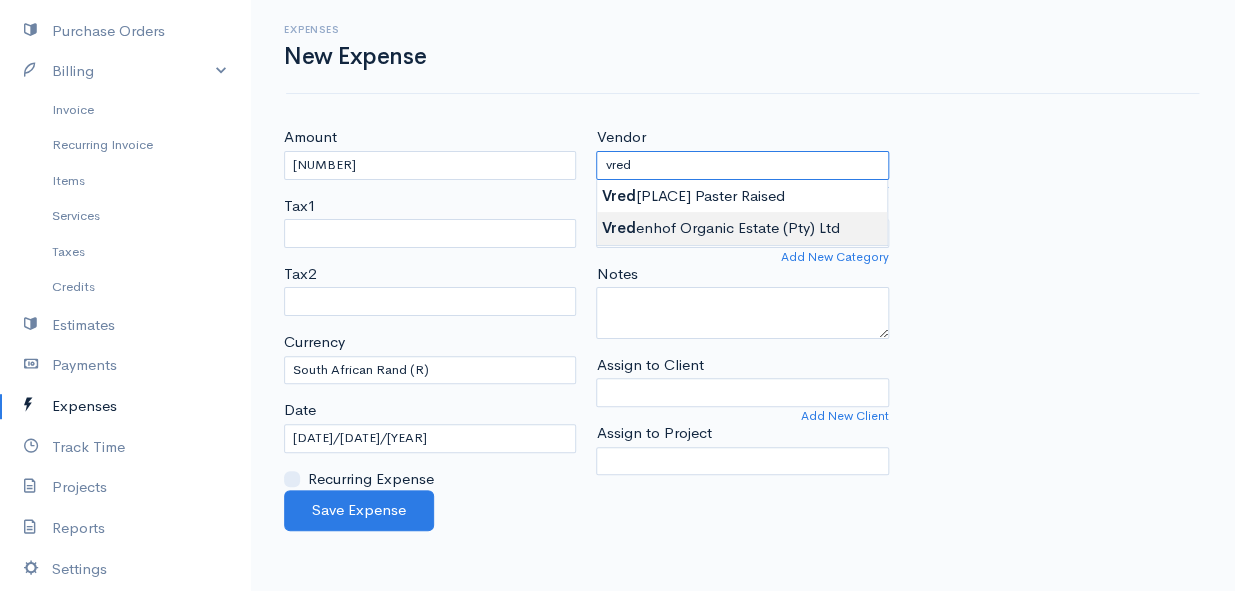 type on "Vredenhof Organic Estate (Pty) Ltd" 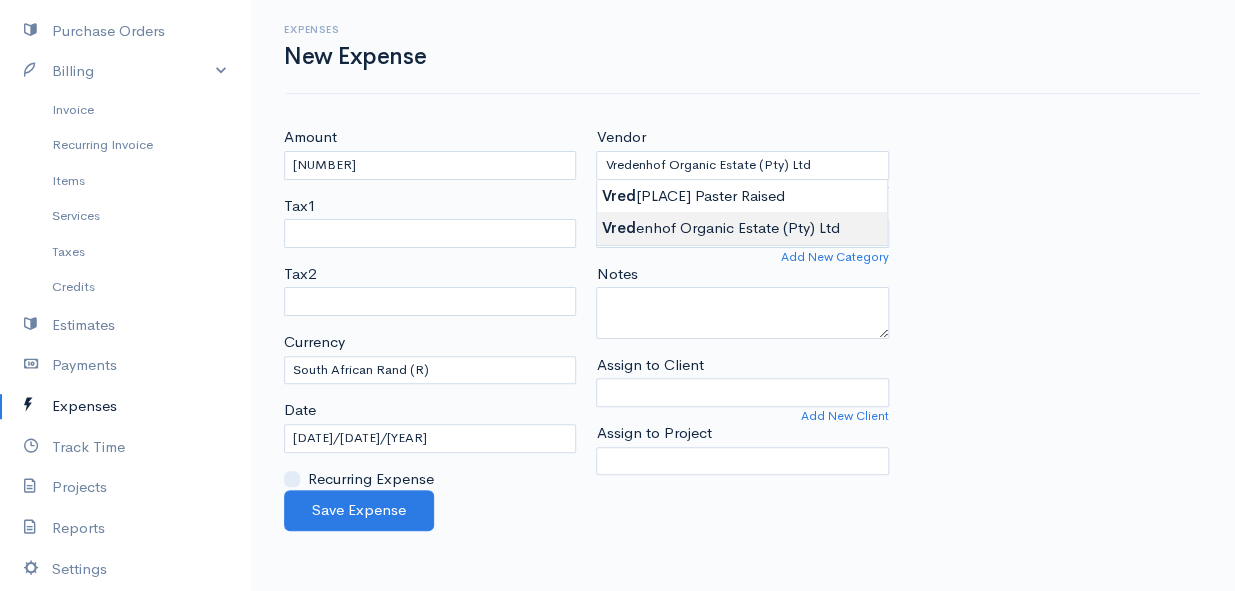 click on "Mamma Chicken
Upgrade
Dashboard
People
Clients
Vendors
Staff Users
Purchase Orders
Billing
Invoice
Recurring Invoice
Items
Services
Taxes
Credits
Estimates
Payments
Expenses
Track Time
Projects
Reports
Settings
My Organizations
Logout
Help
@CloudBooksApp 2022
Expenses
New Expense
Amount [NUMBER] Tax1 Tax2 Currency U.S. Dollars ($) Canadian Dollars ($) British Pounds Sterling (£) Euros (€) Australian Dollars ($) Afghani (Af) Algerian Dinar (د.ج) Argentine Pesos ($) Date" at bounding box center [617, 295] 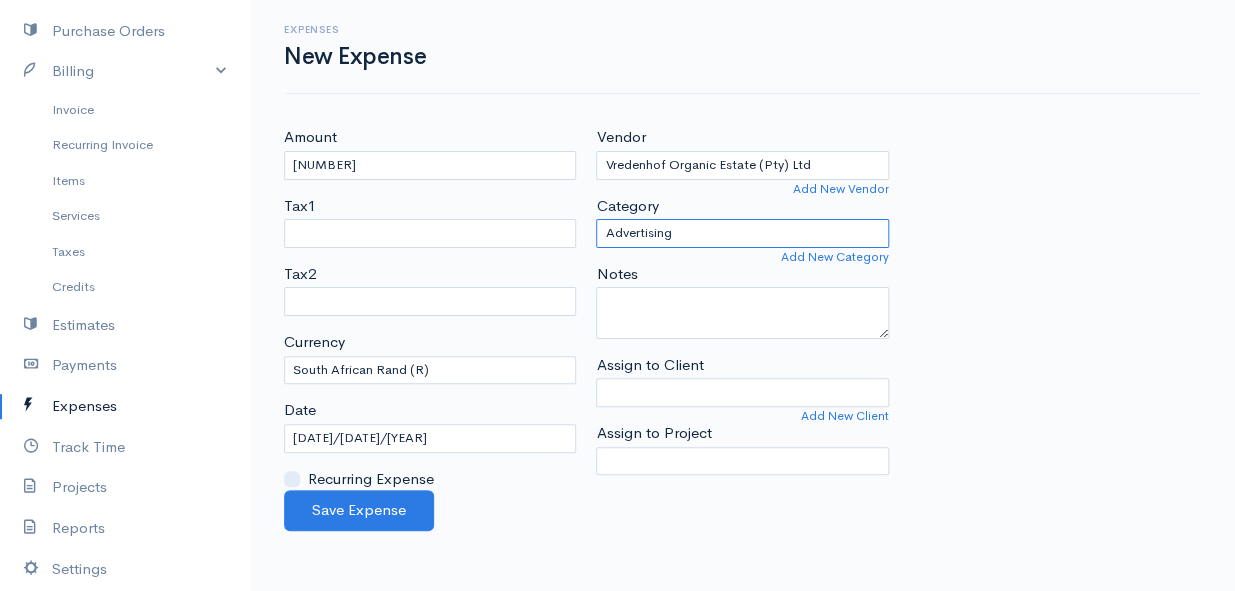 click on "Advertising Car & Truck Expenses Contractors Education Education and Training Employee Benefits Hardware Meals & Entertainment Other Expenses Personal Professional Services Rent or Lease Supplies Travel Utilities" at bounding box center [742, 233] 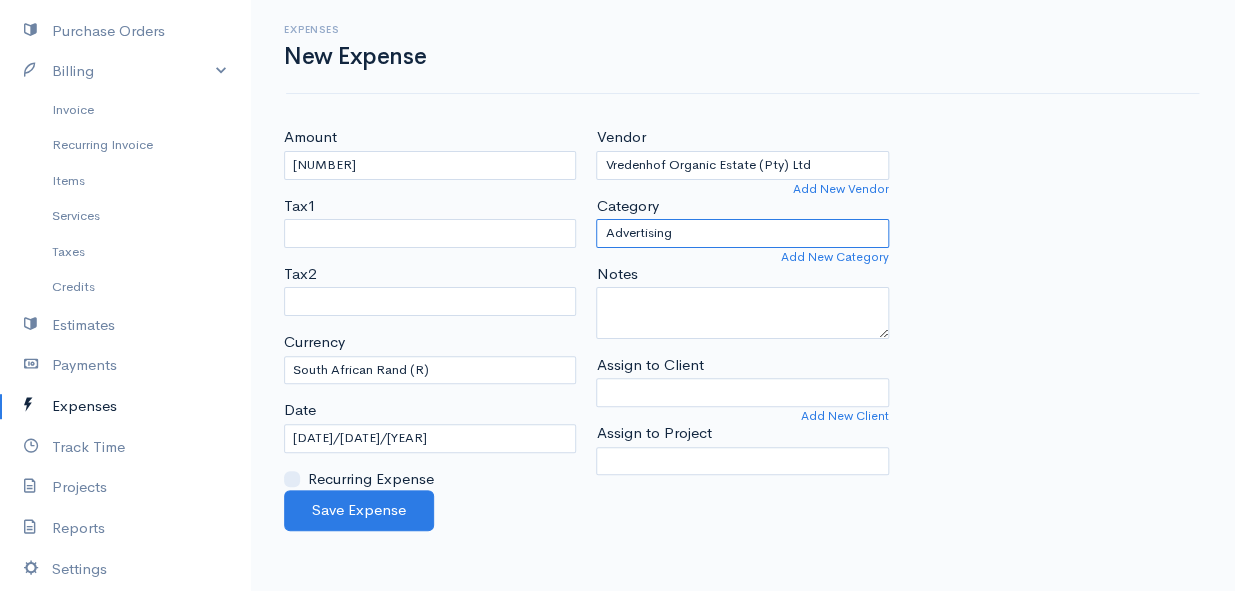 select on "Supplies" 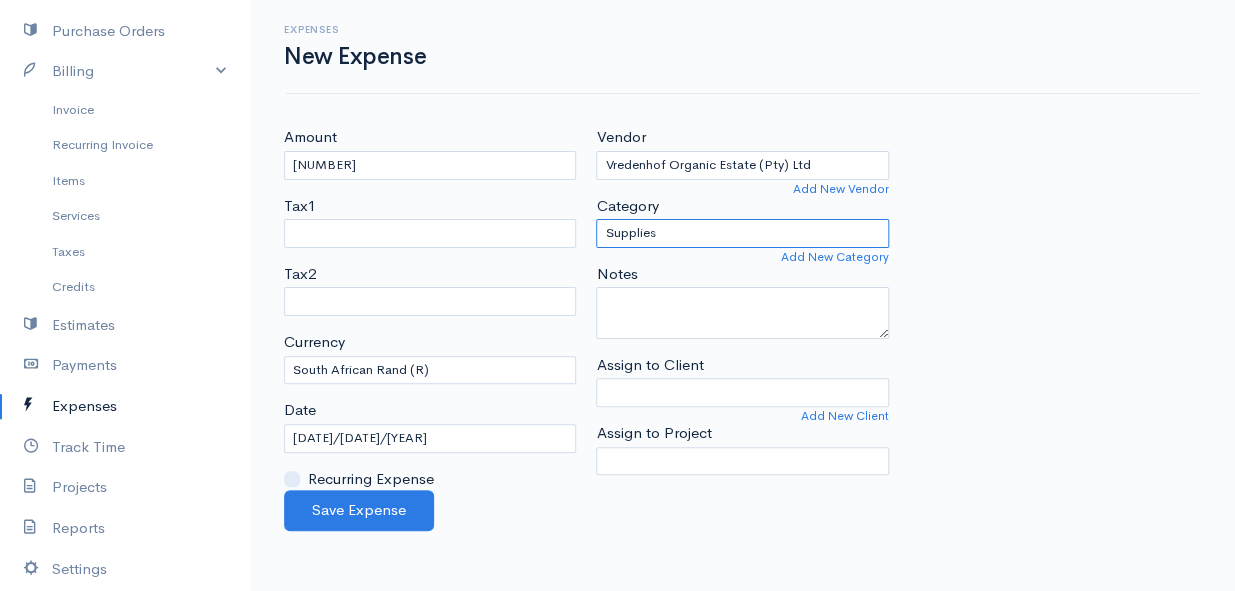 click on "Advertising Car & Truck Expenses Contractors Education Education and Training Employee Benefits Hardware Meals & Entertainment Other Expenses Personal Professional Services Rent or Lease Supplies Travel Utilities" at bounding box center [742, 233] 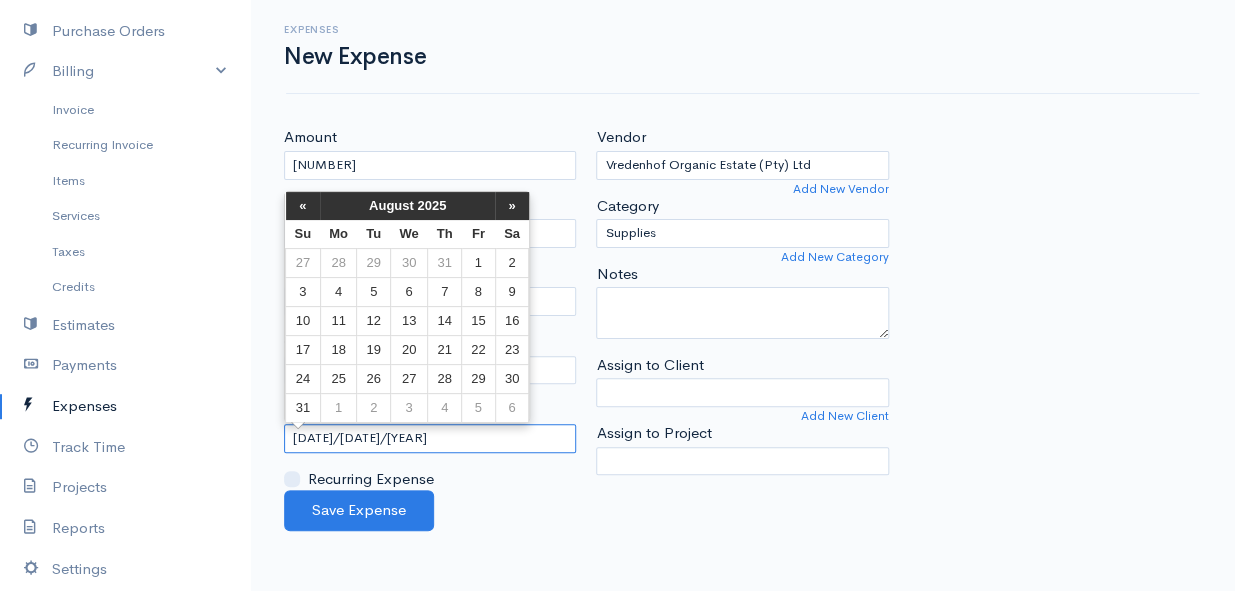 click on "[DATE]/[DATE]/[YEAR]" at bounding box center (430, 438) 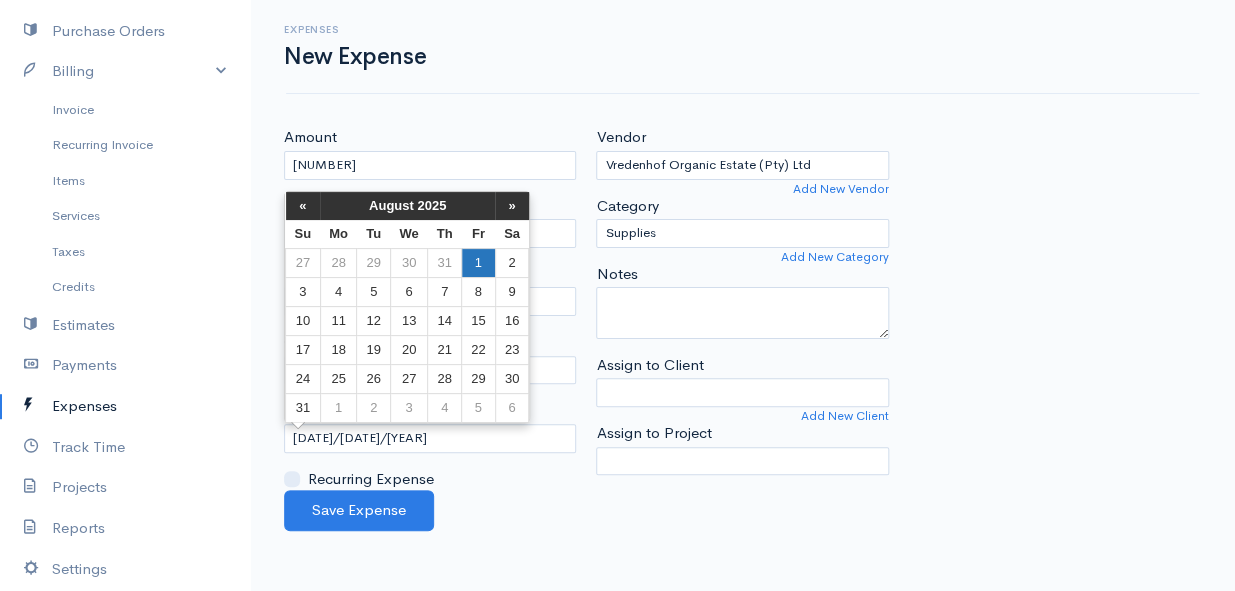 click on "1" at bounding box center [478, 262] 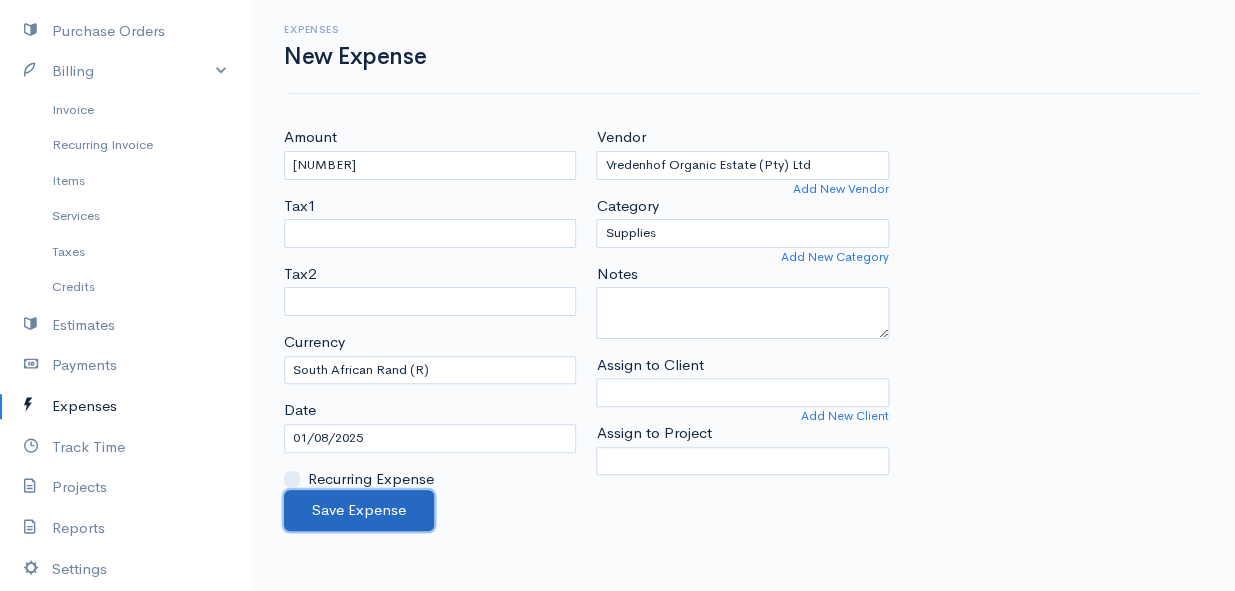 click on "Save Expense" at bounding box center (359, 510) 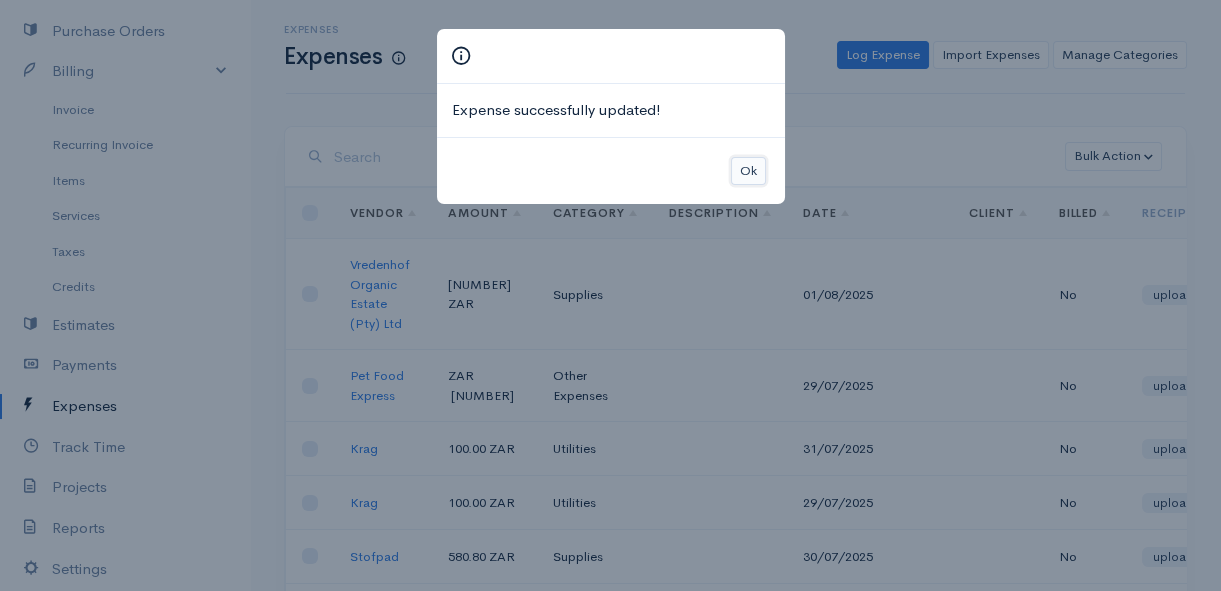click on "Ok" at bounding box center [748, 171] 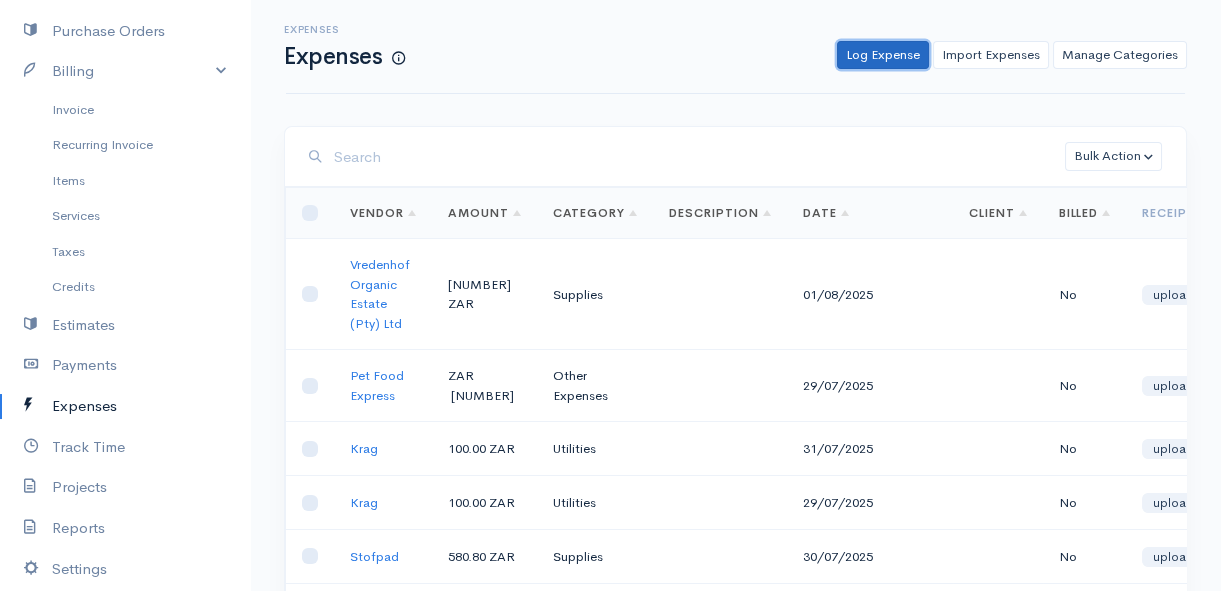 click on "Log Expense" at bounding box center (883, 55) 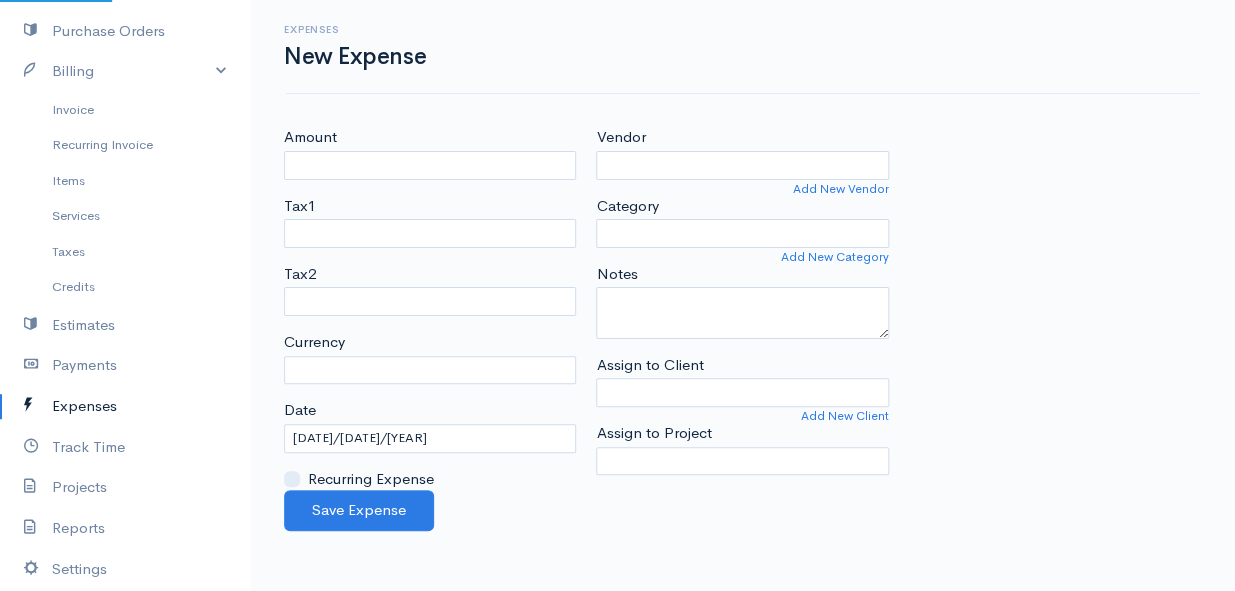 select on "ZAR" 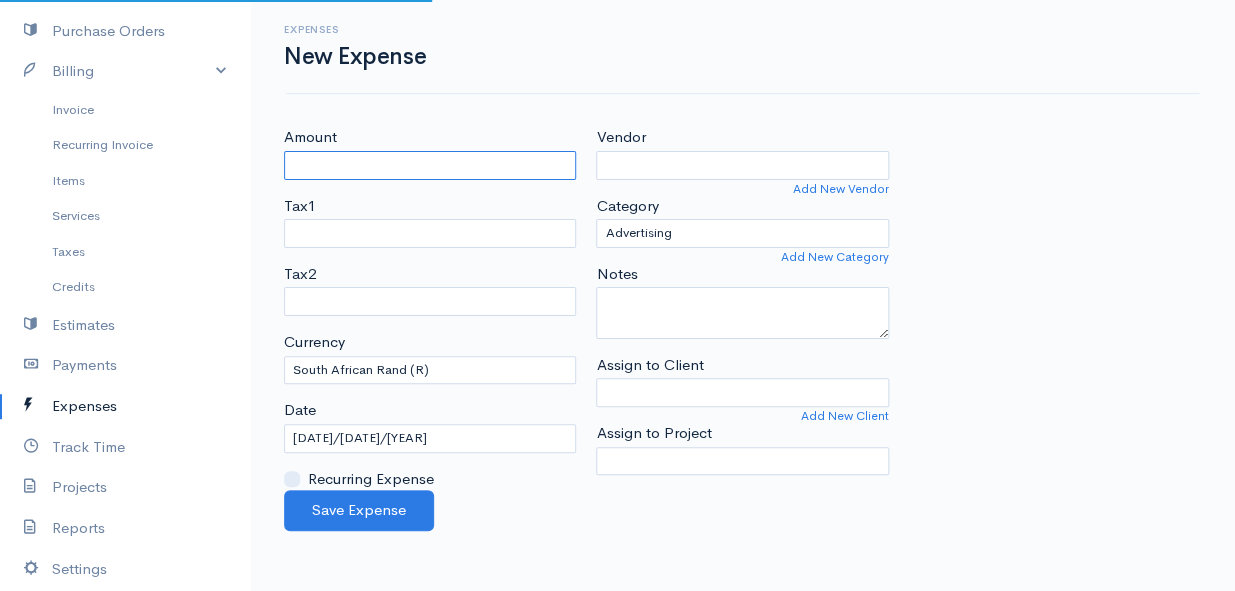 click on "Amount" at bounding box center (430, 165) 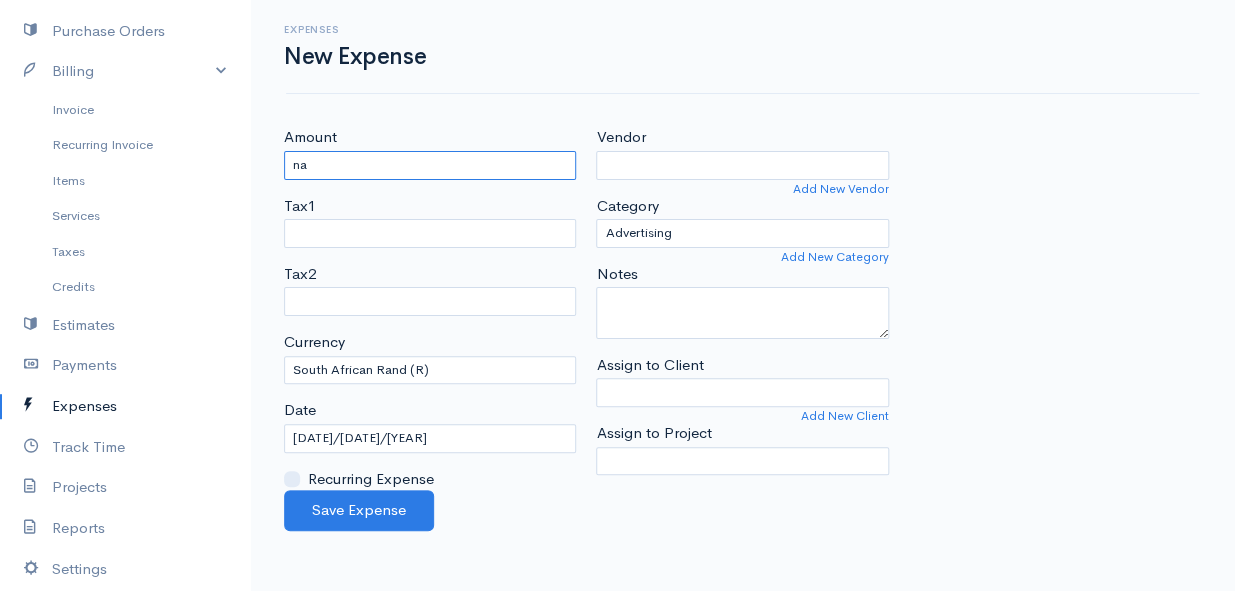 type on "n" 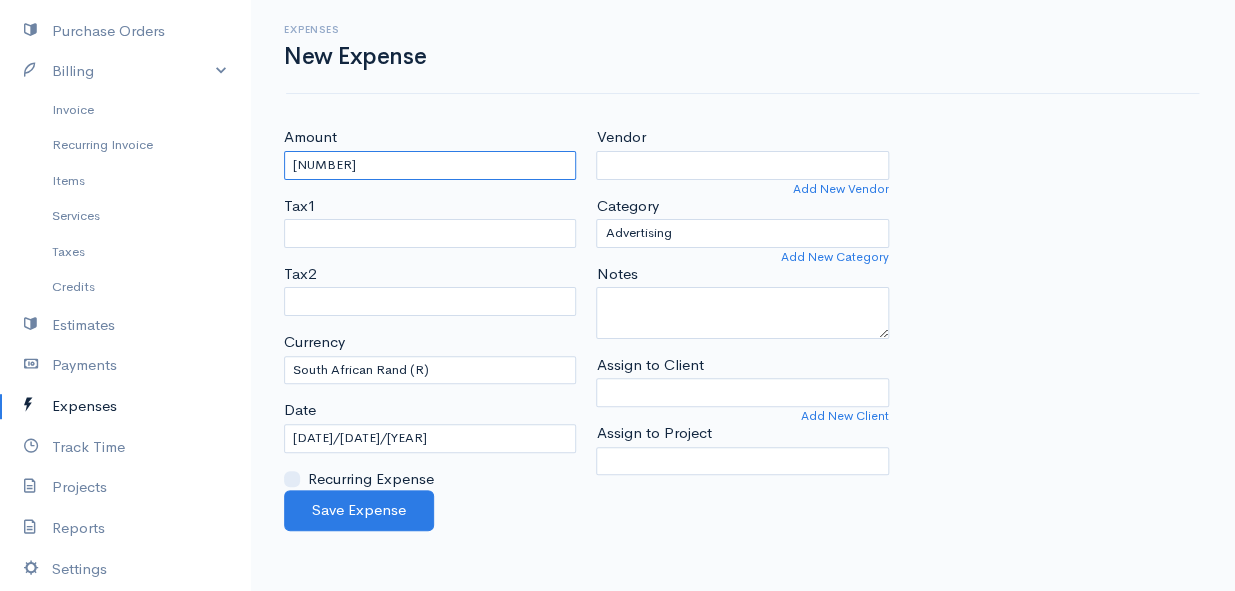 type on "[NUMBER]" 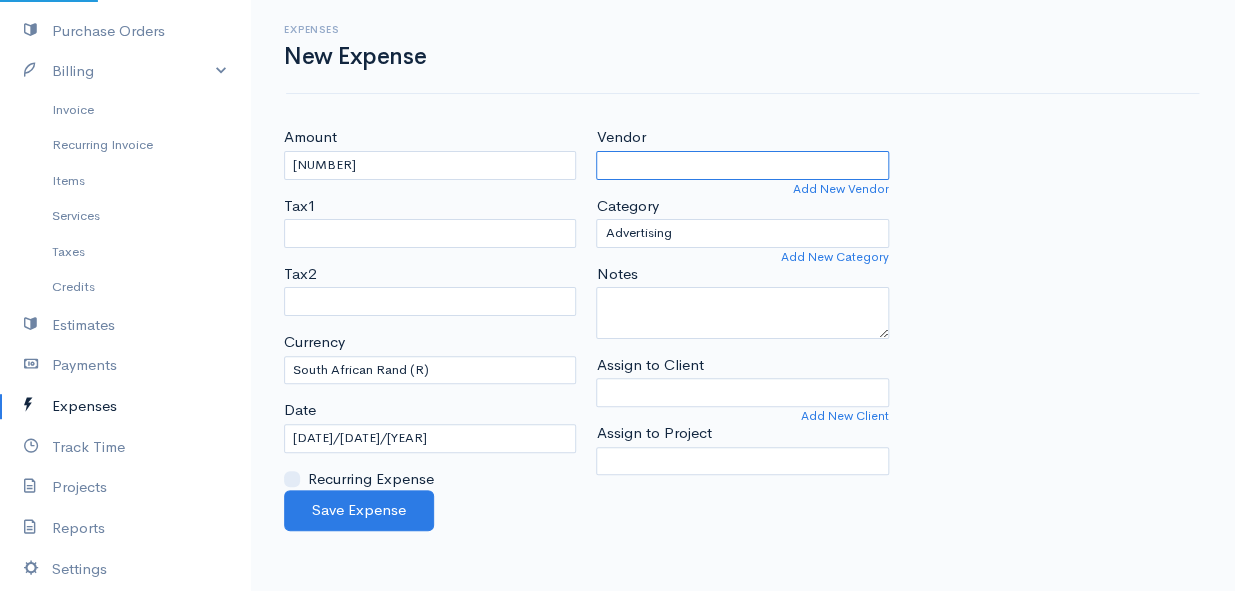 click on "Vendor" at bounding box center (742, 165) 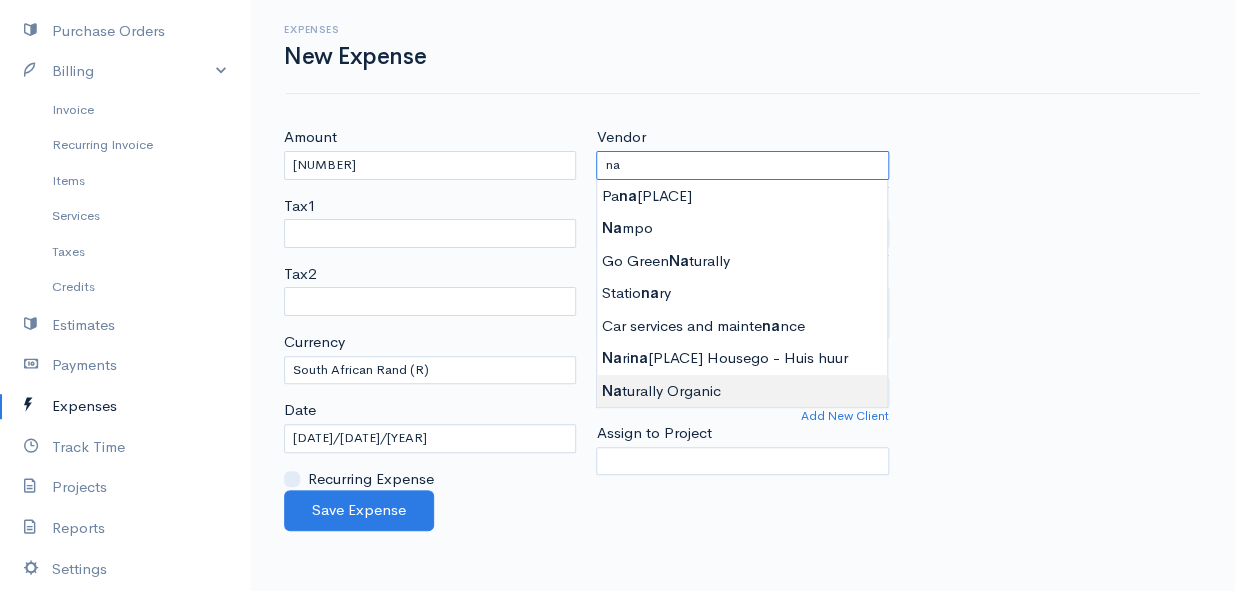 type on "Naturally Organic" 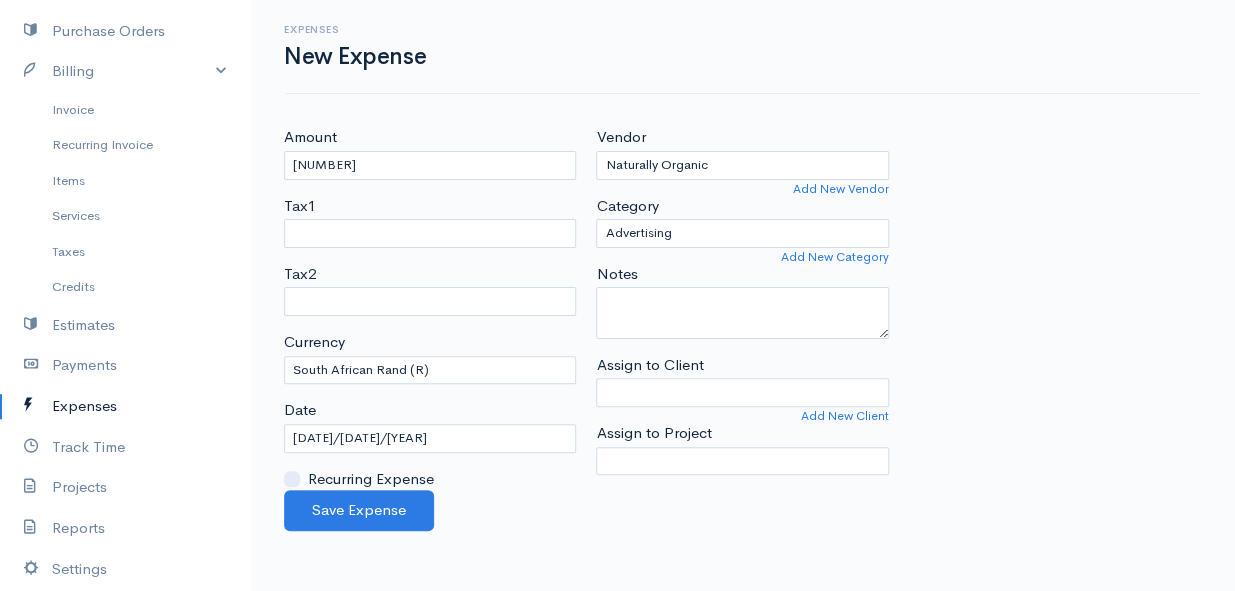 click on "Mamma Chicken
Upgrade
Dashboard
People
Clients
Vendors
Staff Users
Purchase Orders
Billing
Invoice
Recurring Invoice
Items
Services
Taxes
Credits
Estimates
Payments
Expenses
Track Time
Projects
Reports
Settings
My Organizations
Logout
Help
@CloudBooksApp 2022
Expenses
New Expense
Amount [NUMBER] Tax1 Tax2 Currency U.S. Dollars ($) Canadian Dollars ($) British Pounds Sterling (£) Euros (€) Australian Dollars ($) Afghani (Af) Algerian Dinar (د.ج) Argentine Pesos ($) Date" at bounding box center (617, 295) 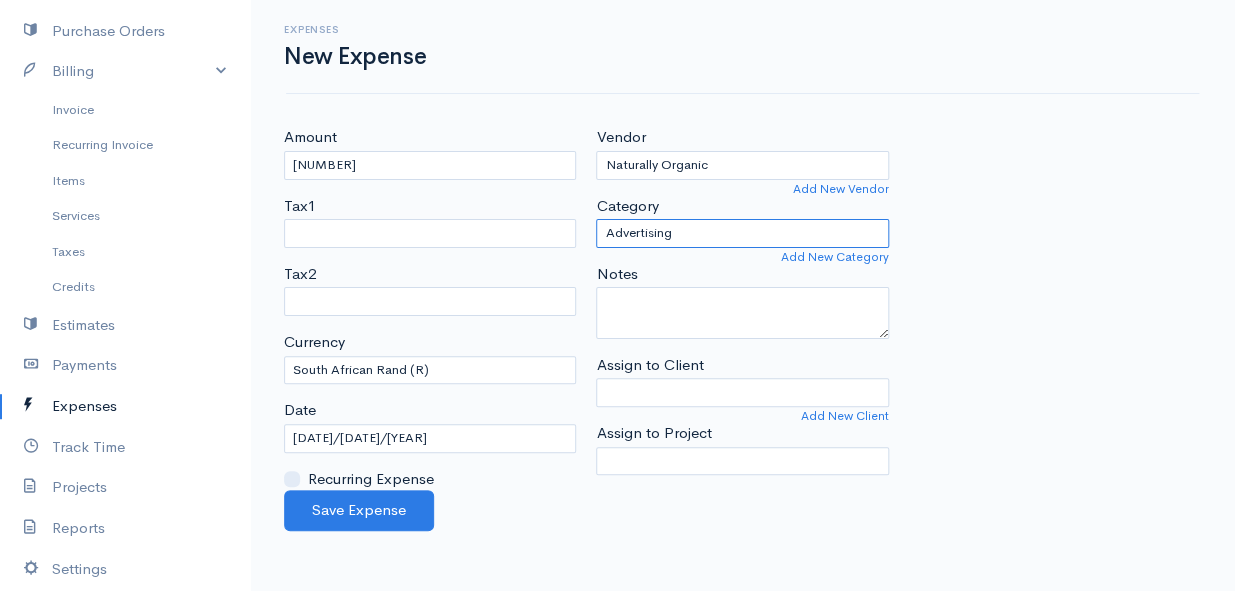 click on "Advertising Car & Truck Expenses Contractors Education Education and Training Employee Benefits Hardware Meals & Entertainment Other Expenses Personal Professional Services Rent or Lease Supplies Travel Utilities" at bounding box center [742, 233] 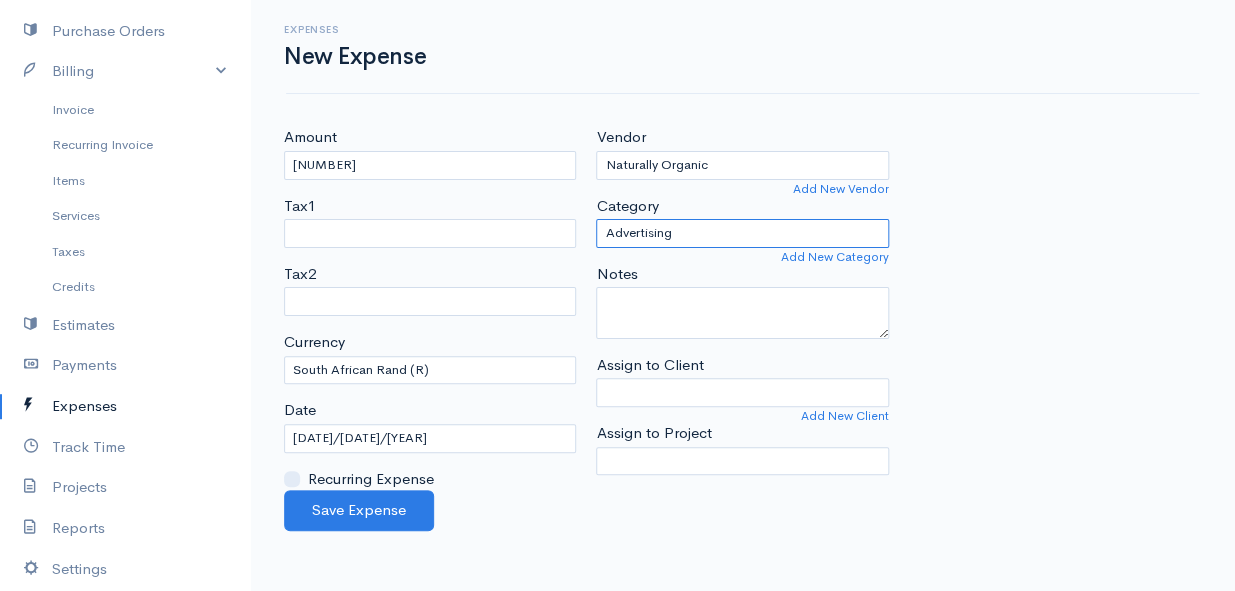 select on "Supplies" 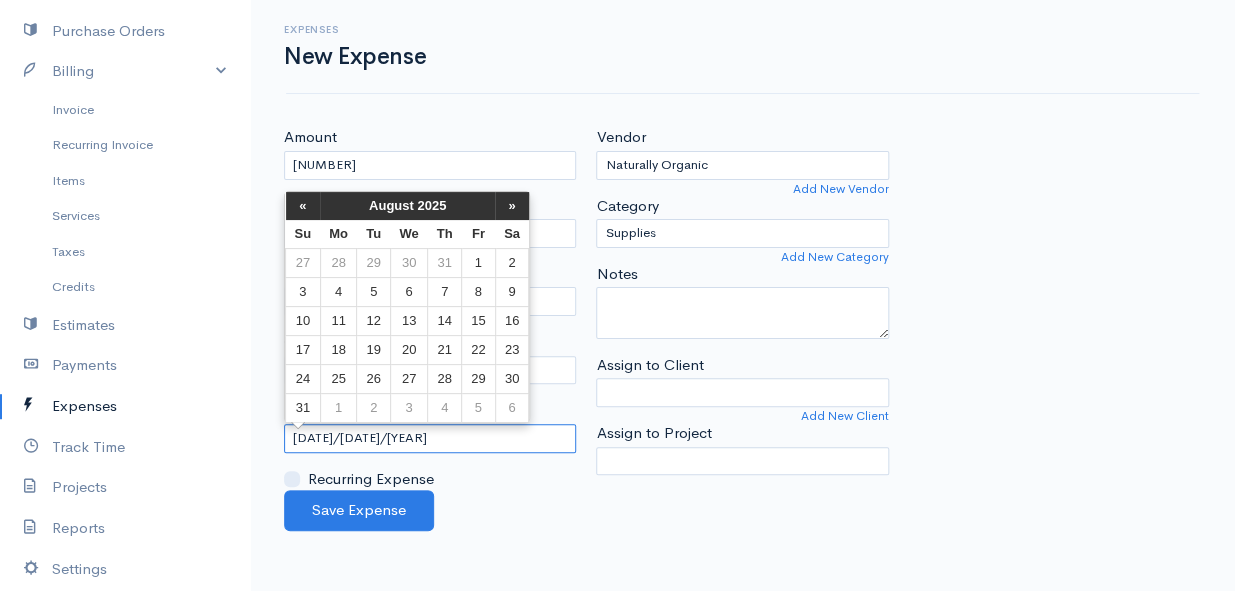 click on "[DATE]/[DATE]/[YEAR]" at bounding box center [430, 438] 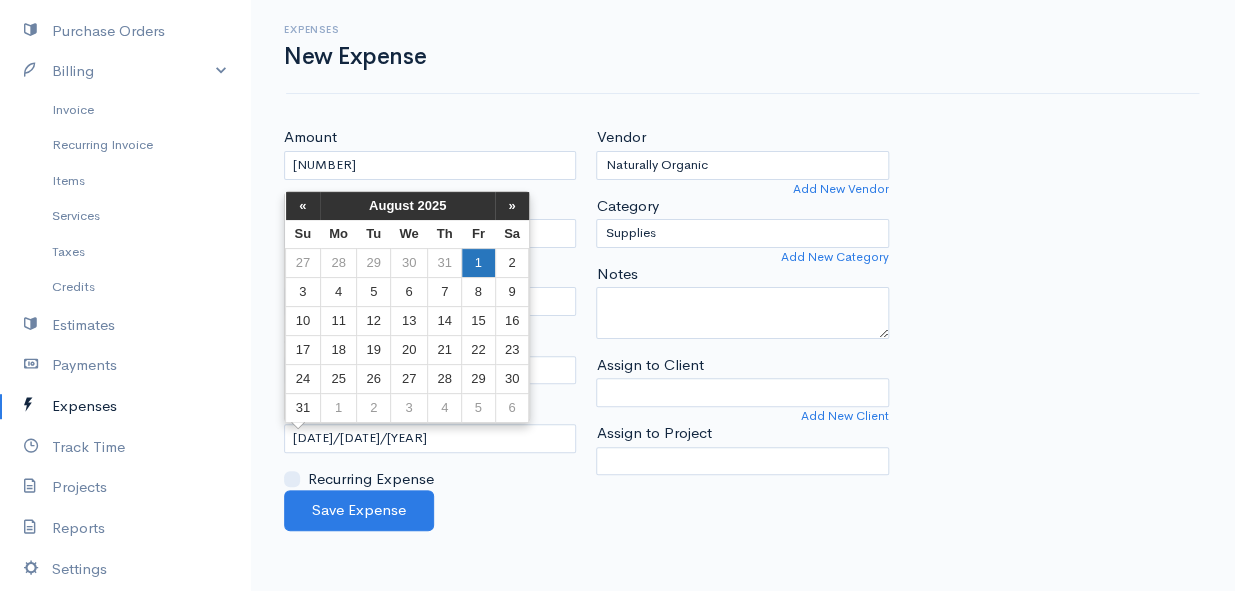 click on "1" at bounding box center (478, 262) 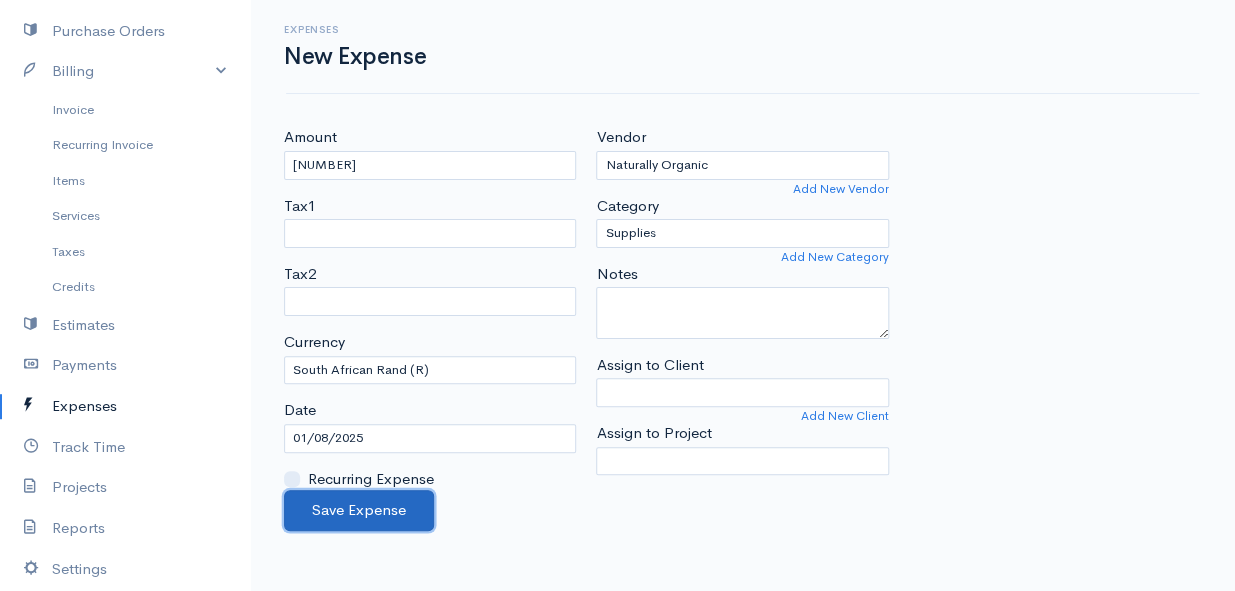 click on "Save Expense" at bounding box center [359, 510] 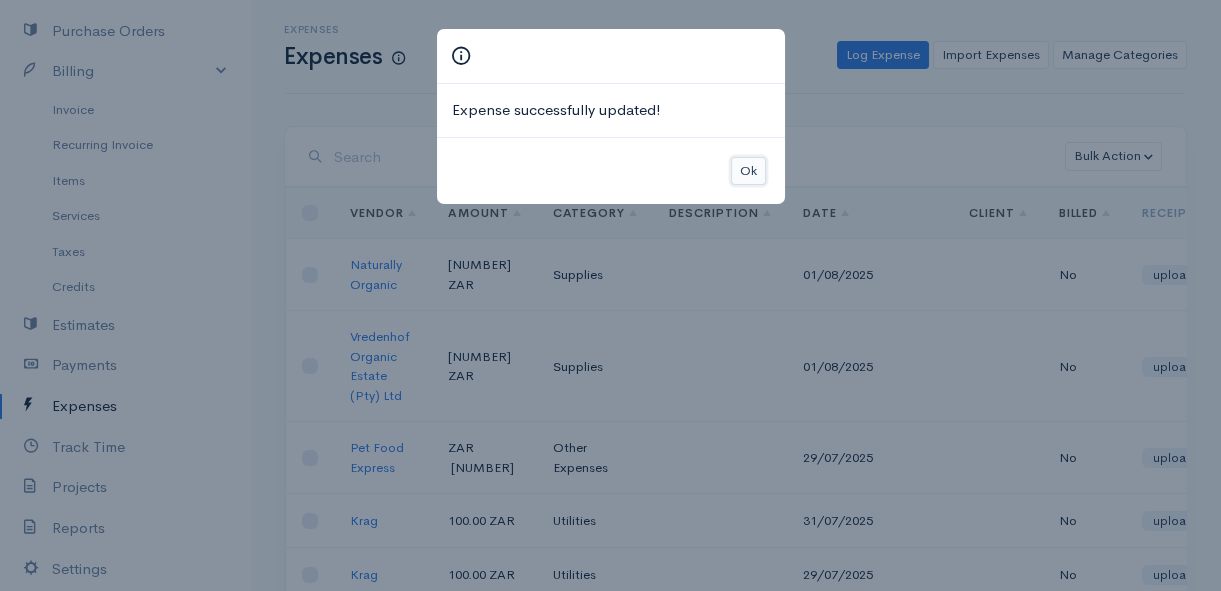 click on "Ok" at bounding box center [748, 171] 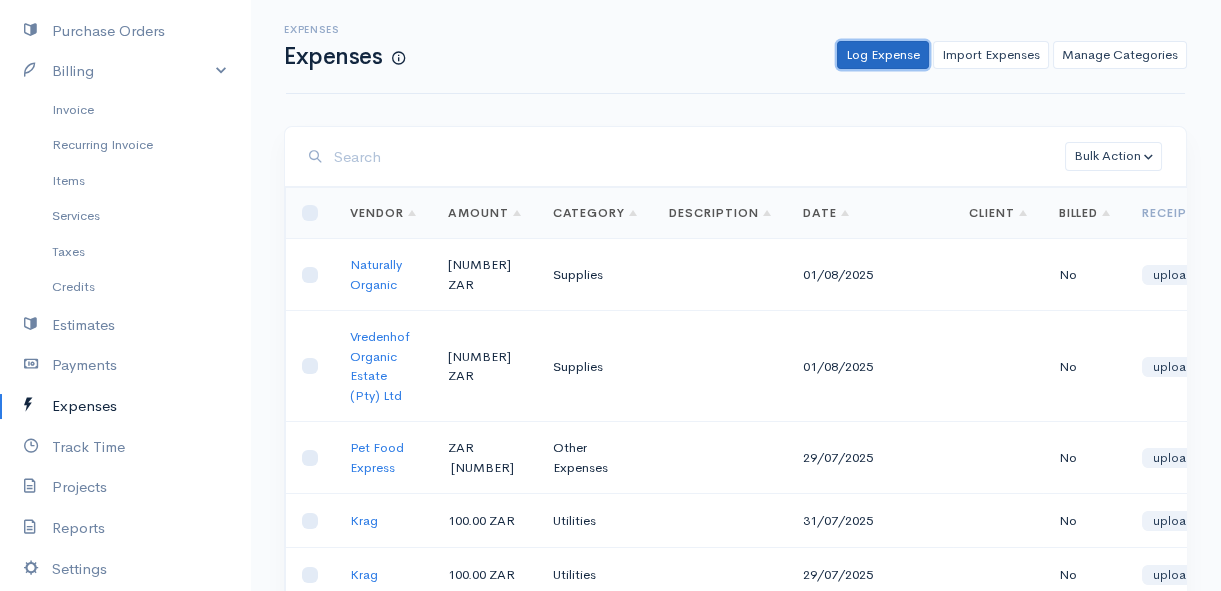 click on "Log Expense" at bounding box center (883, 55) 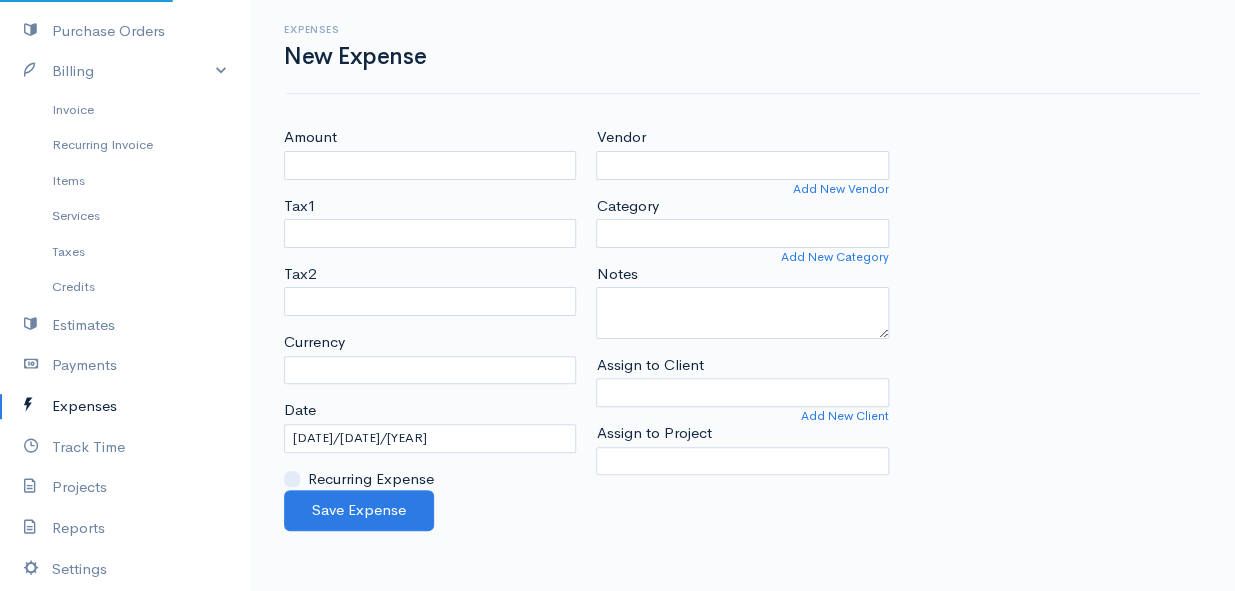 select on "ZAR" 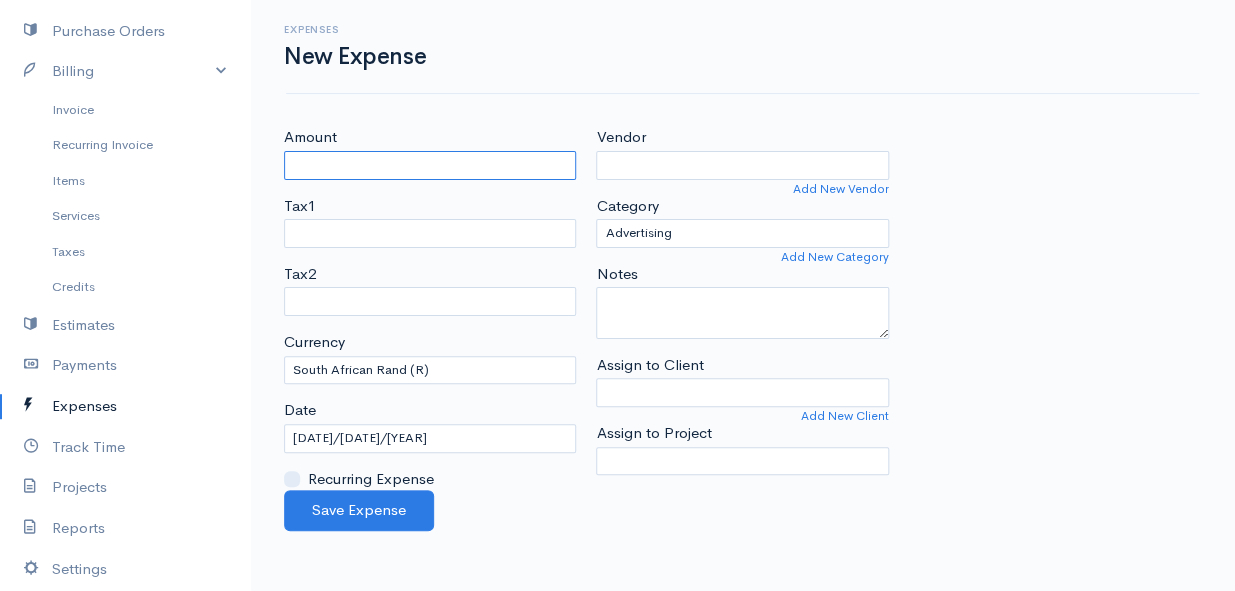 click on "Amount" at bounding box center [430, 165] 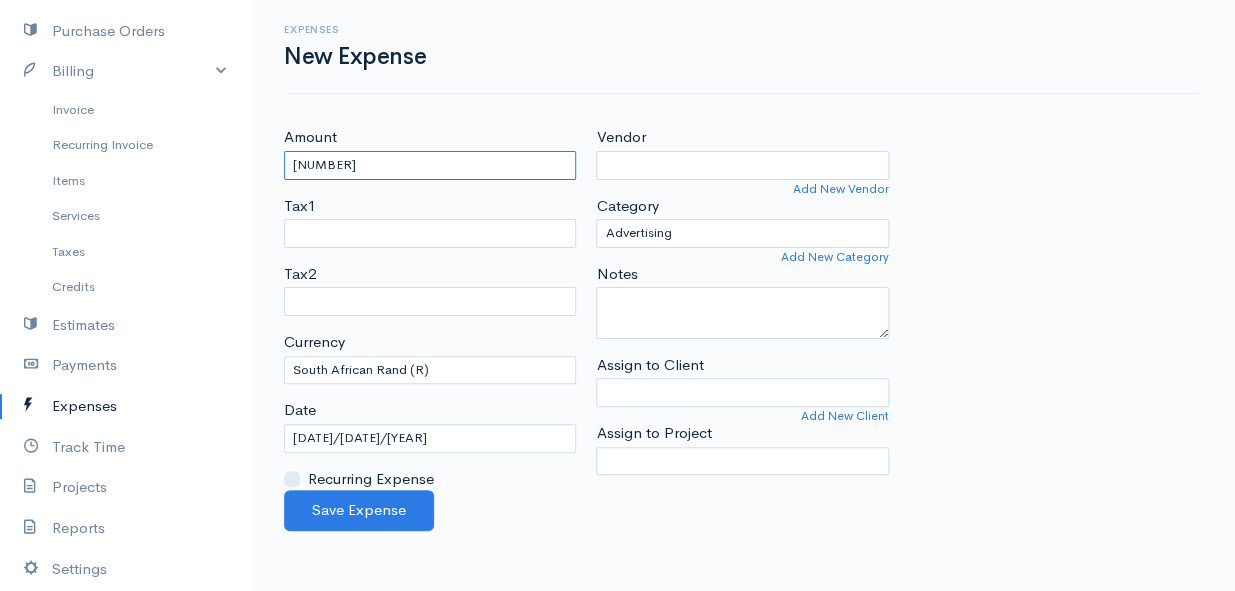 type on "[NUMBER]" 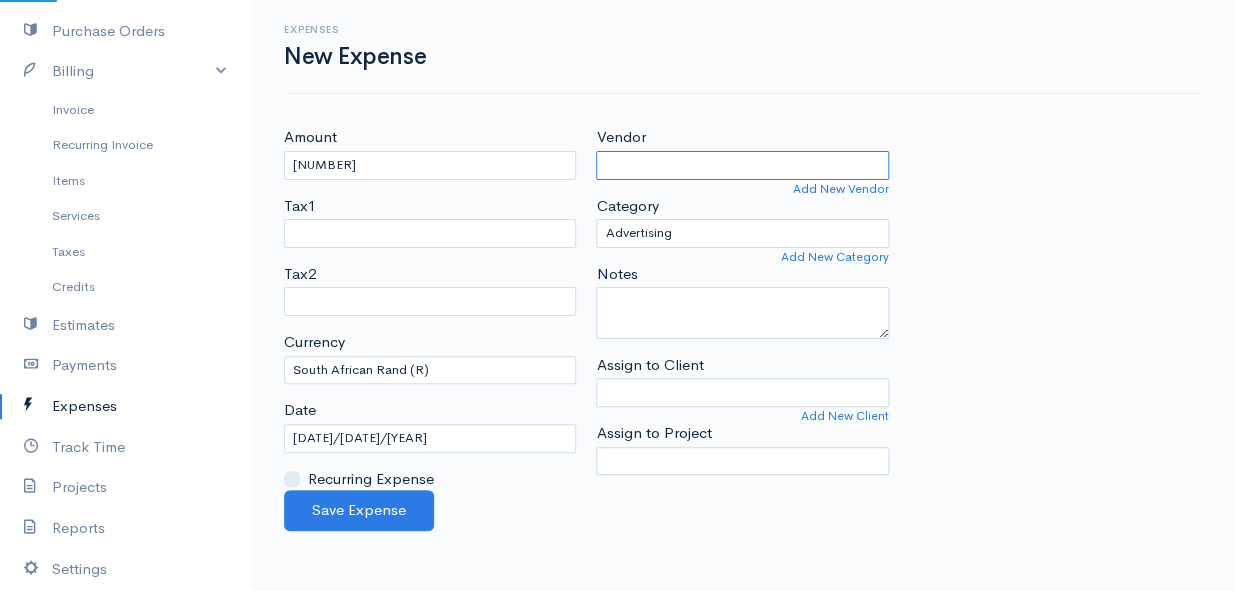 click on "Vendor" at bounding box center (742, 165) 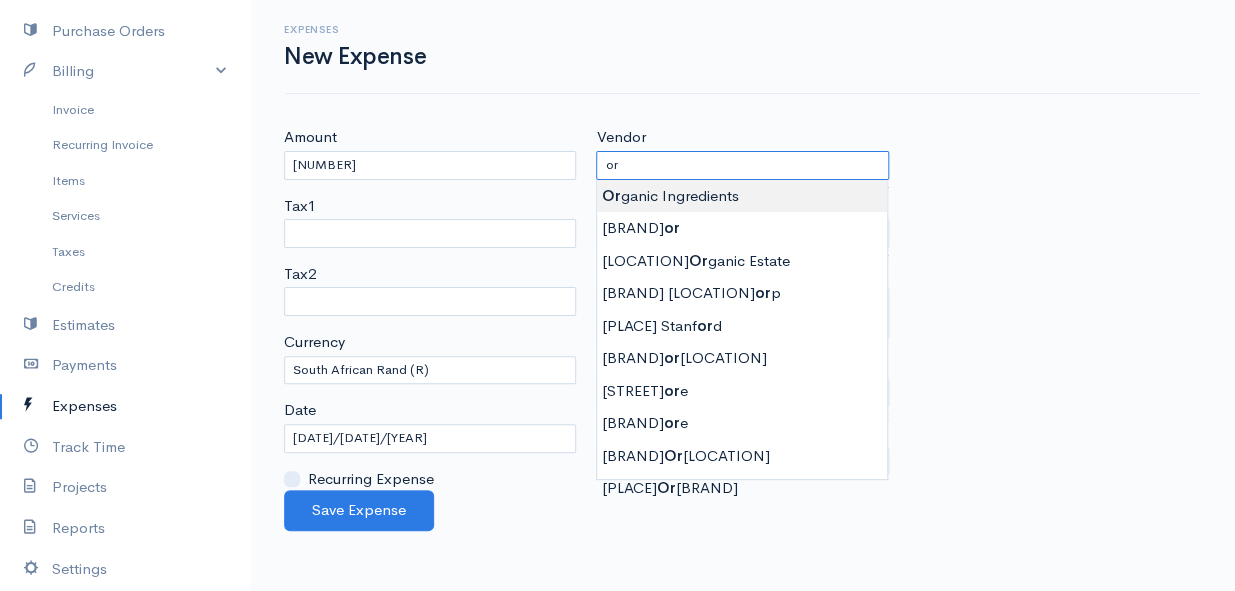 type on "Organic Ingredients" 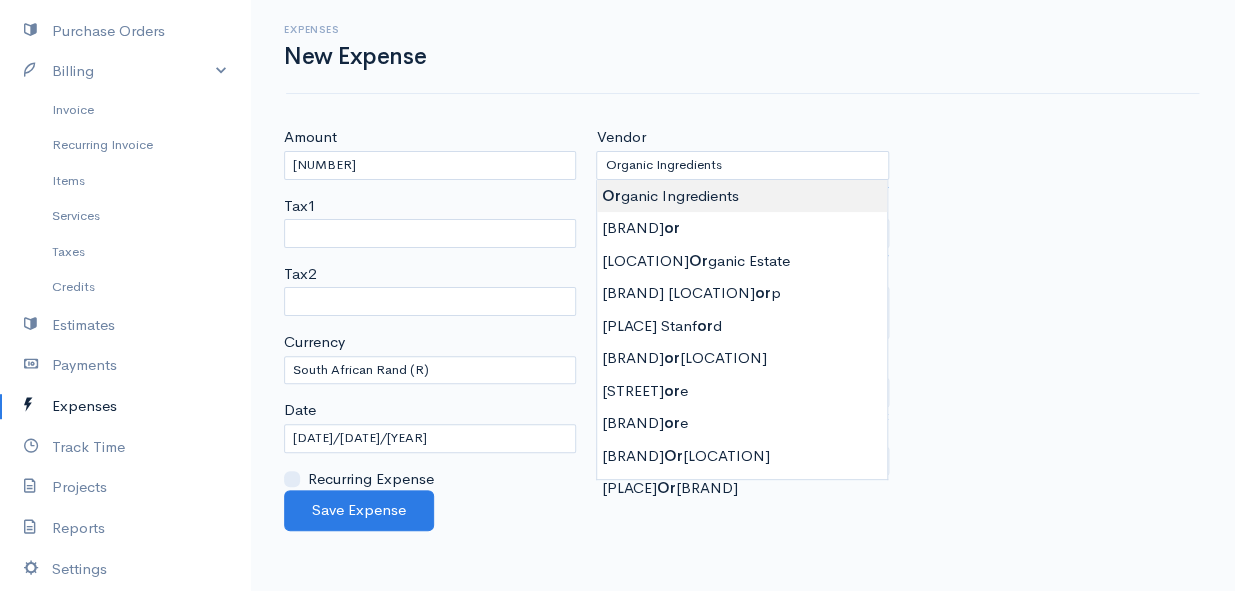 click on "Amount [NUMBER] Tax1 Tax2 Currency U.S. Dollars ($) Canadian Dollars ($) British Pounds Sterling (£) Euros (€) Australian Dollars ($) Afghani (Af) Algerian Dinar (د.ج) Argentine Pesos ($) Date" at bounding box center (617, 295) 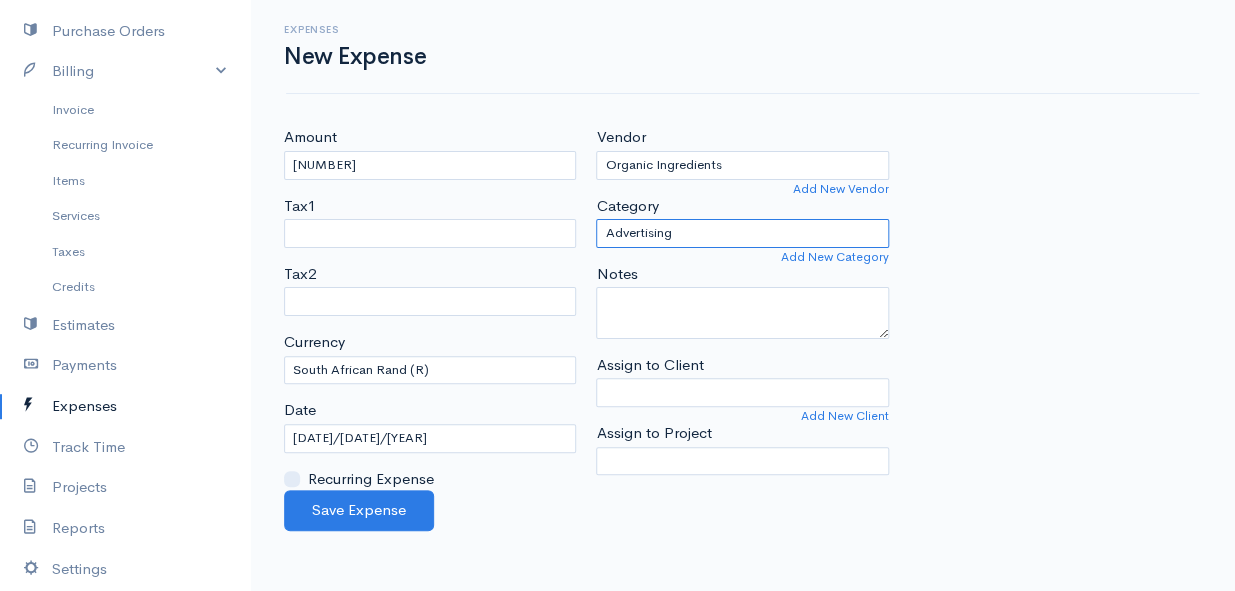 click on "Advertising Car & Truck Expenses Contractors Education Education and Training Employee Benefits Hardware Meals & Entertainment Other Expenses Personal Professional Services Rent or Lease Supplies Travel Utilities" at bounding box center [742, 233] 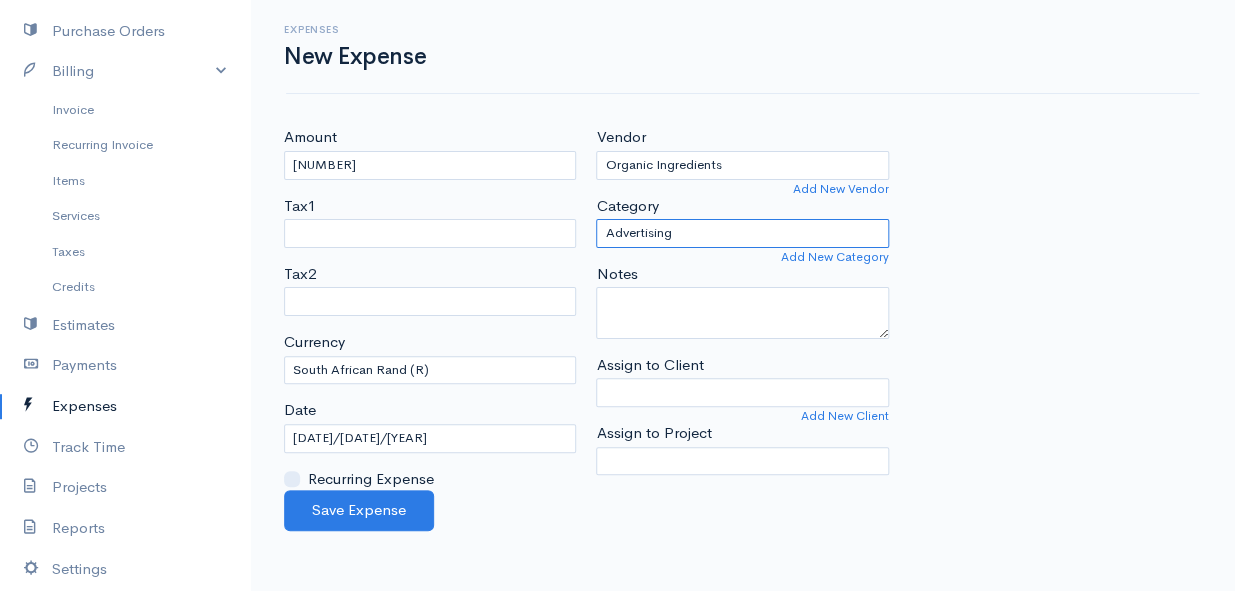 select on "Supplies" 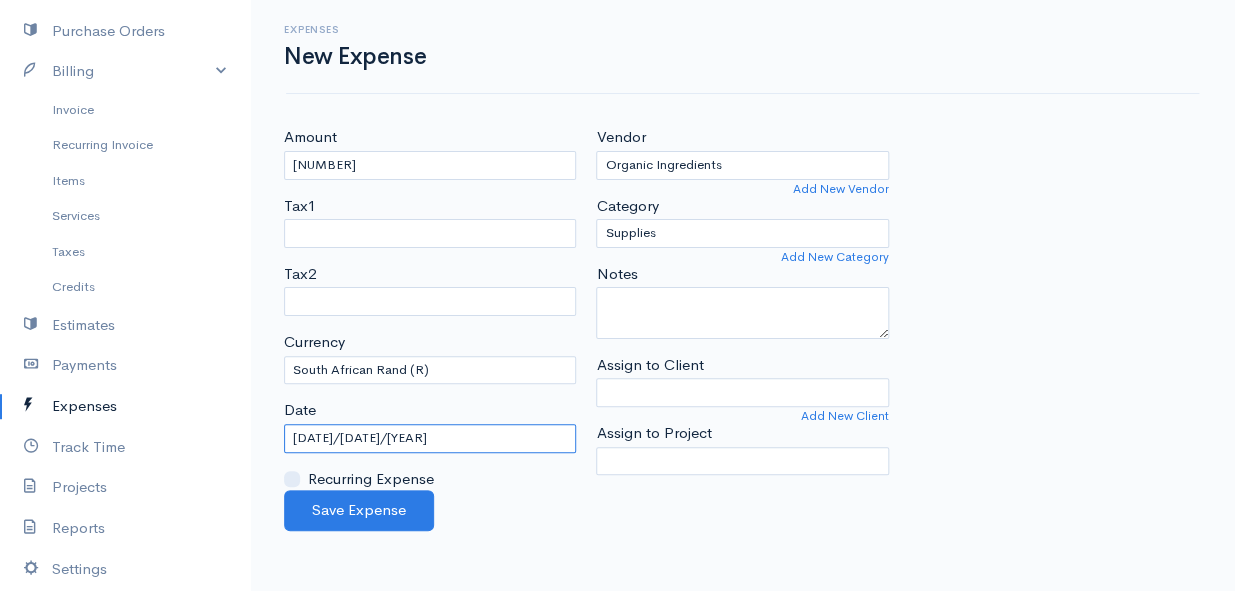 click on "[DATE]/[DATE]/[YEAR]" at bounding box center (430, 438) 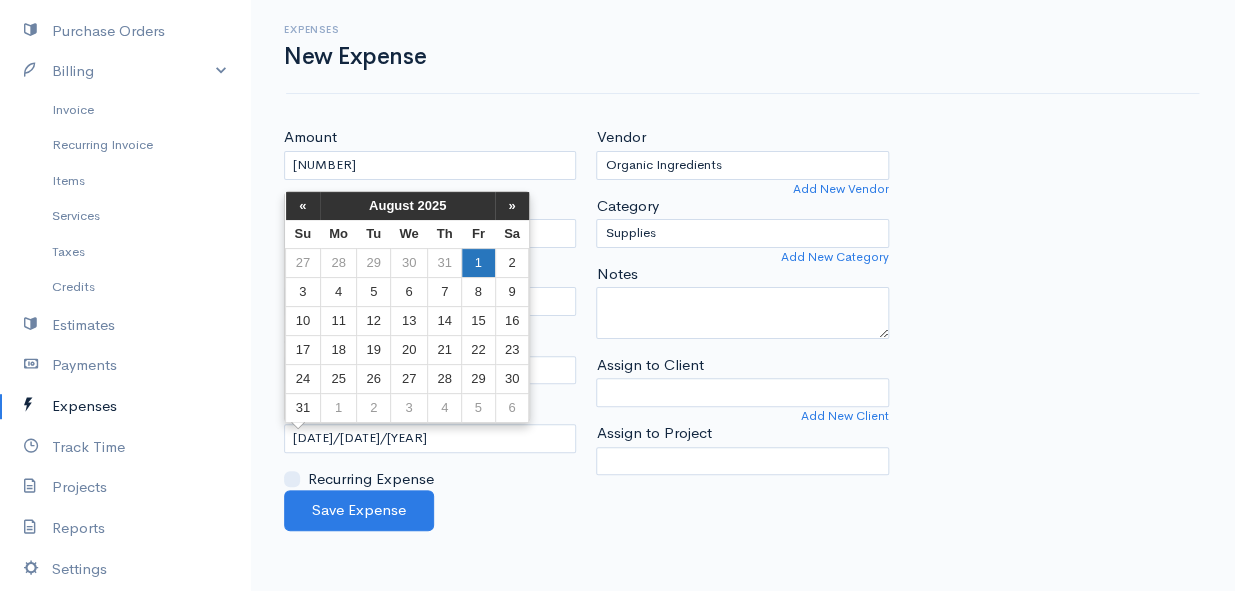 click on "1" at bounding box center [478, 262] 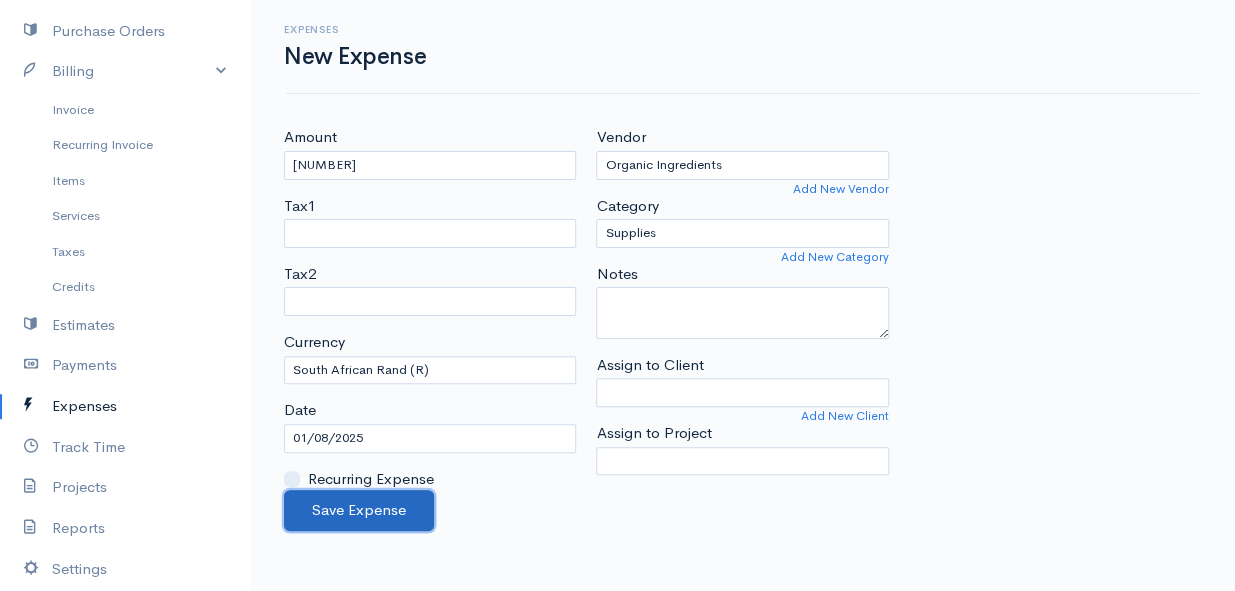 click on "Save Expense" at bounding box center (359, 510) 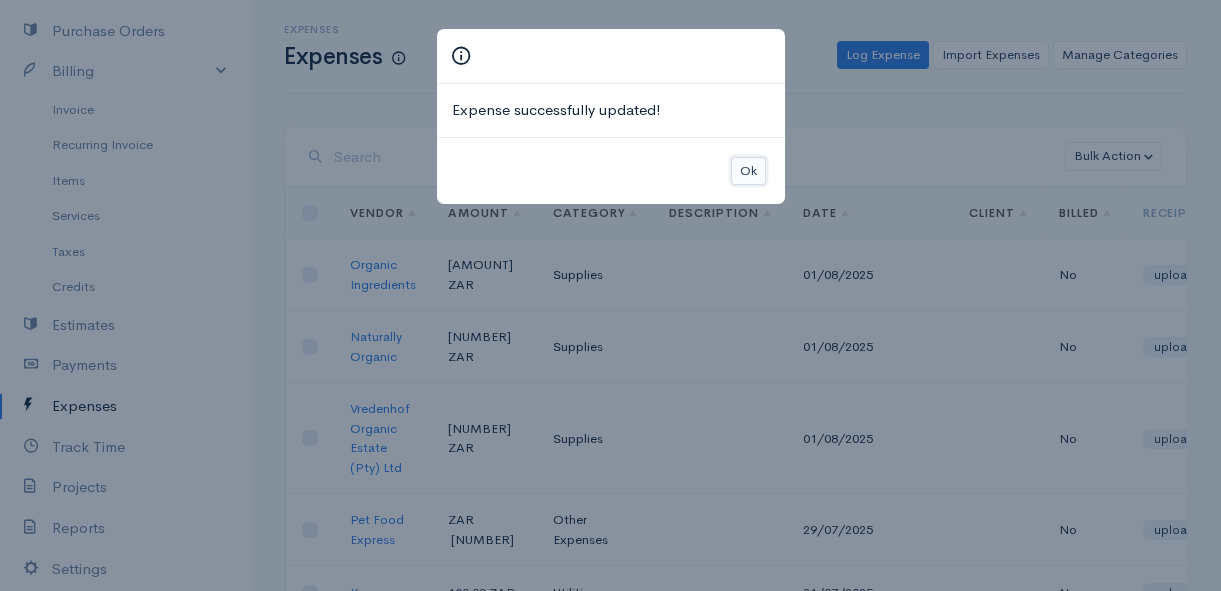 click on "Ok" at bounding box center [748, 171] 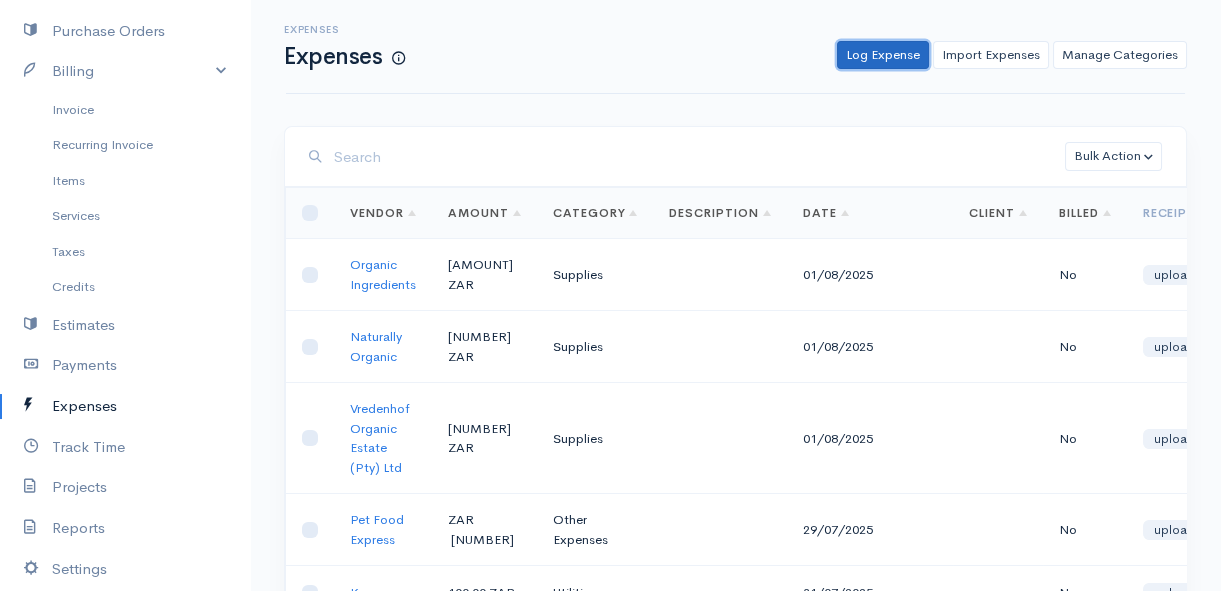 click on "Log Expense" at bounding box center (883, 55) 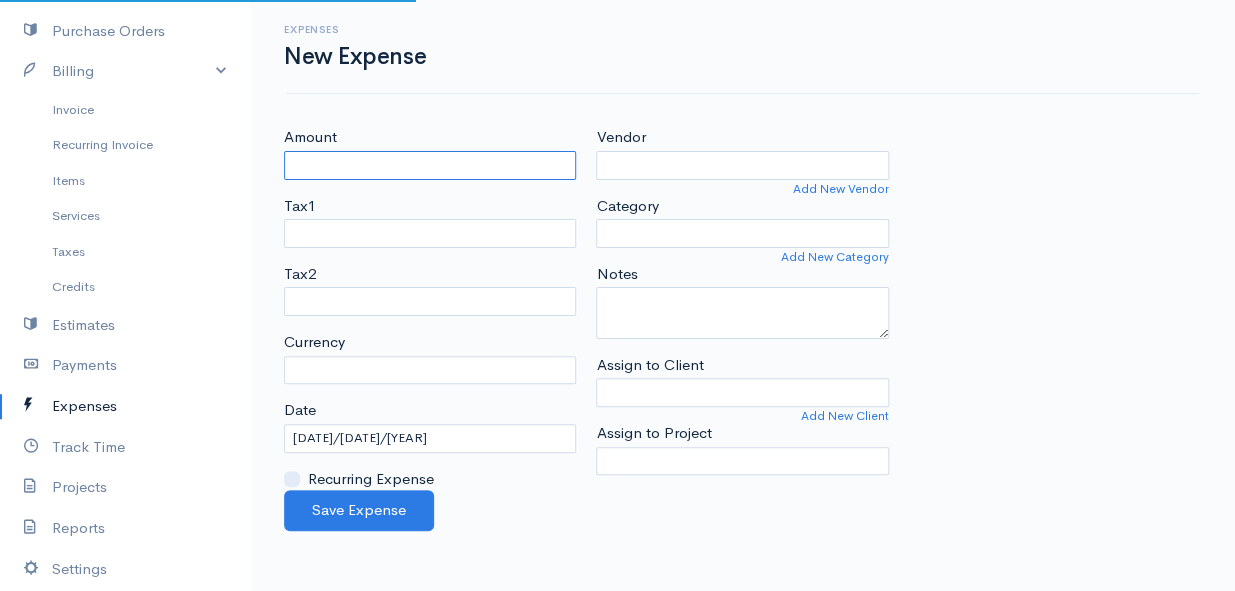 click on "Amount" at bounding box center (430, 165) 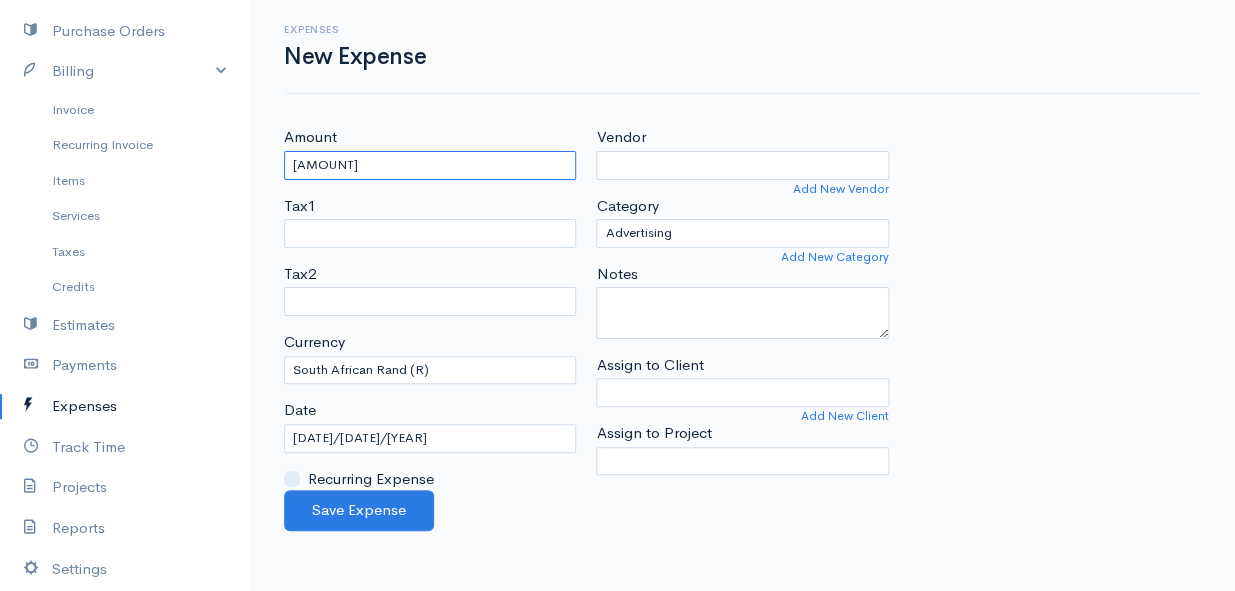 type on "[AMOUNT]" 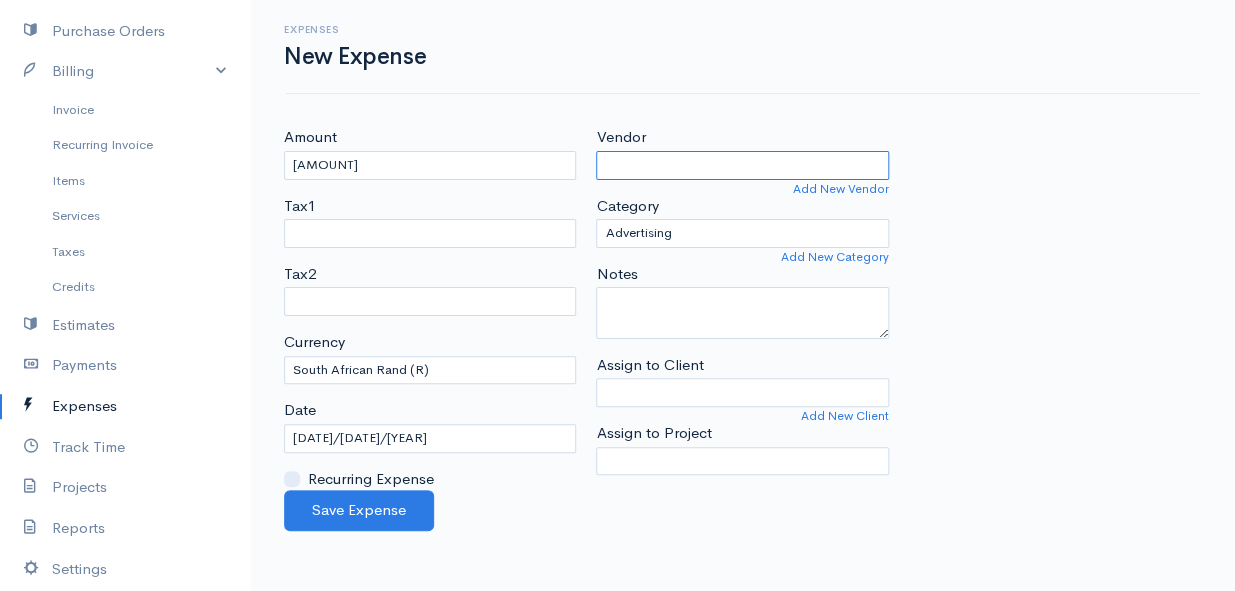 click on "Vendor" at bounding box center (742, 165) 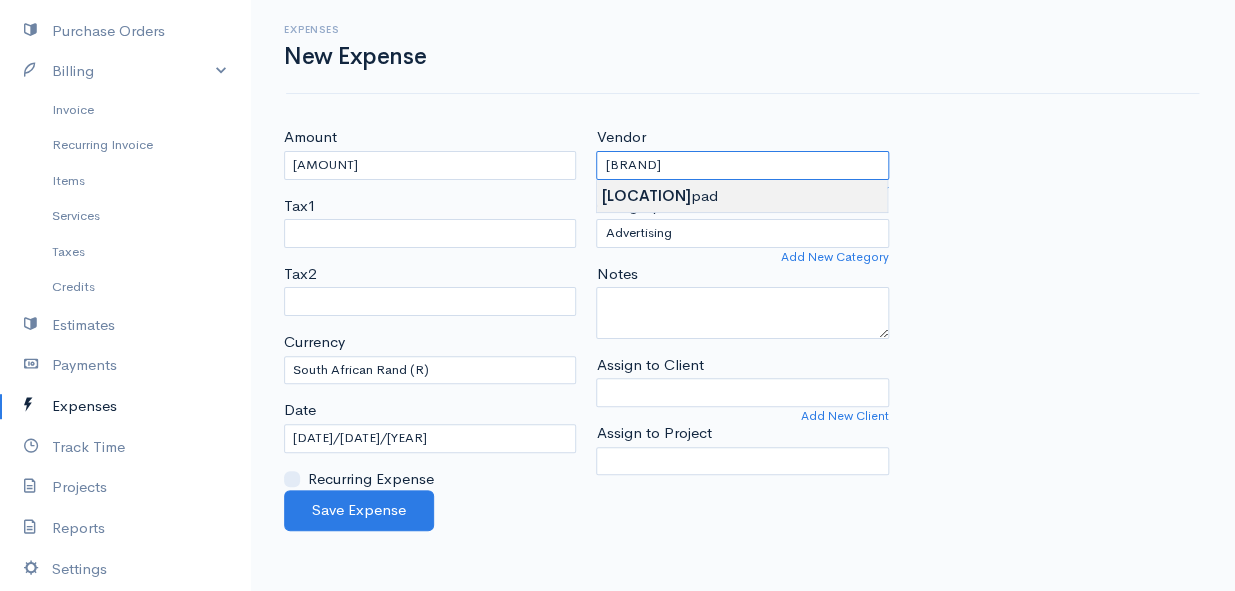 type on "Stofpad" 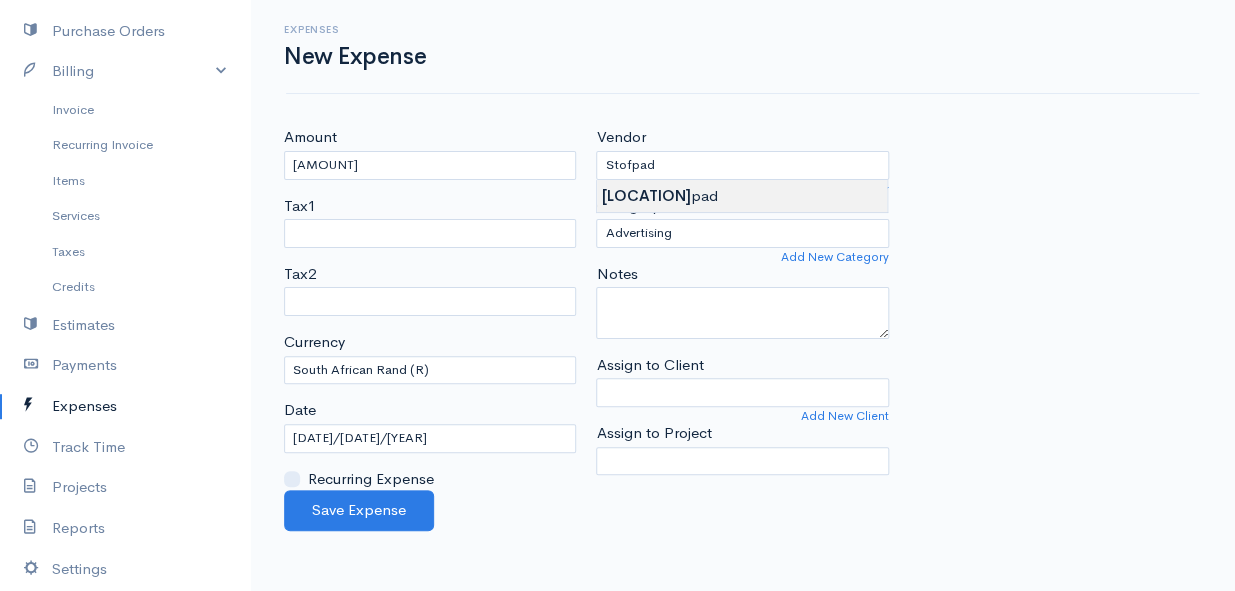 click on "Mamma Chicken
Upgrade
Dashboard
People
Clients
Vendors
Staff Users
Purchase Orders
Billing
Invoice
Recurring Invoice
Items
Services
Taxes
Credits
Estimates
Payments
Expenses
Track Time
Projects
Reports
Settings
My Organizations
Logout
Help
@CloudBooksApp 2022
Expenses
New Expense
Amount [NUMBER] Tax1 Tax2 Currency U.S. Dollars ($) Canadian Dollars ($) British Pounds Sterling (£) Euros (€) Australian Dollars ($) Afghani (Af) Algerian Dinar (د.ج) Argentine Pesos ($) Date" at bounding box center (617, 295) 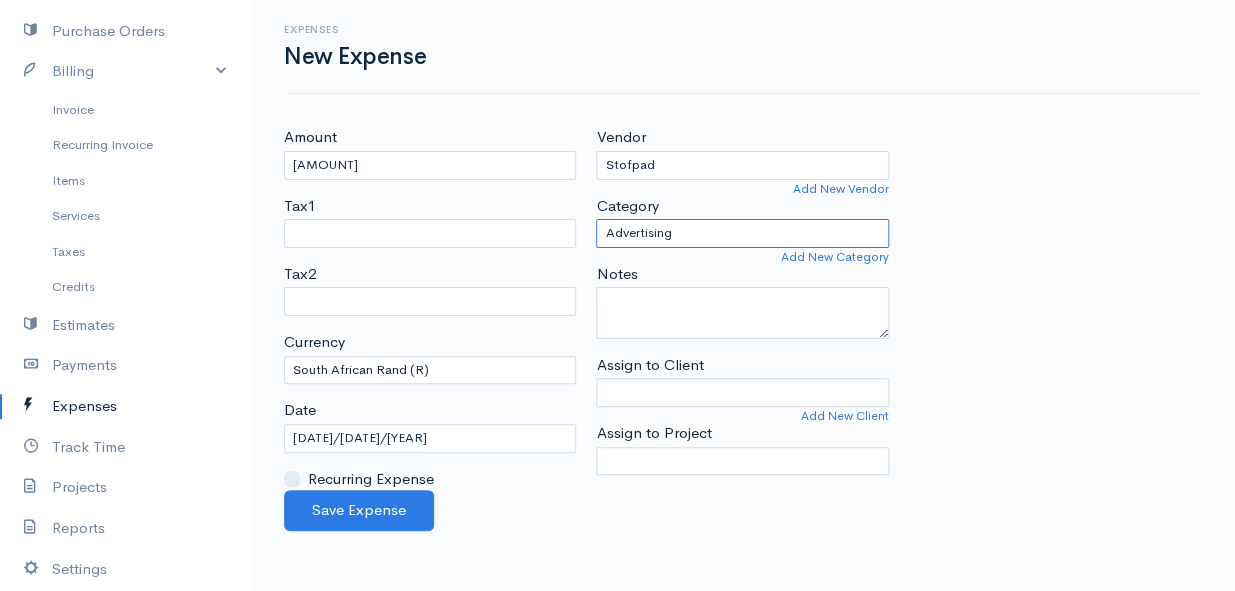 click on "Advertising Car & Truck Expenses Contractors Education Education and Training Employee Benefits Hardware Meals & Entertainment Other Expenses Personal Professional Services Rent or Lease Supplies Travel Utilities" at bounding box center (742, 233) 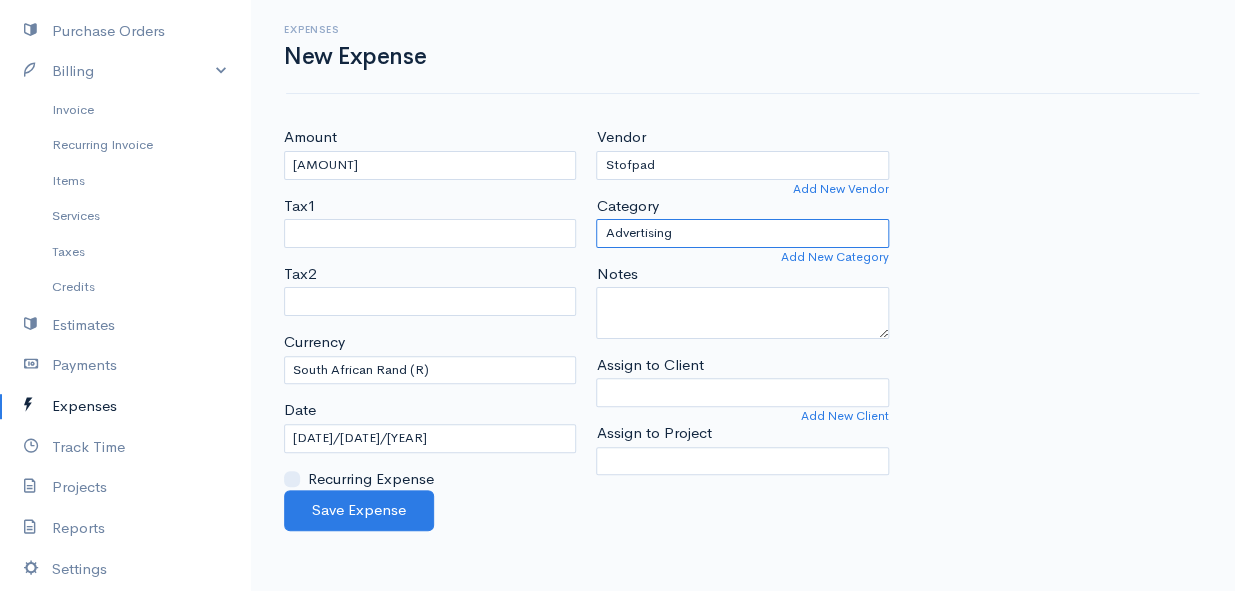 select on "Supplies" 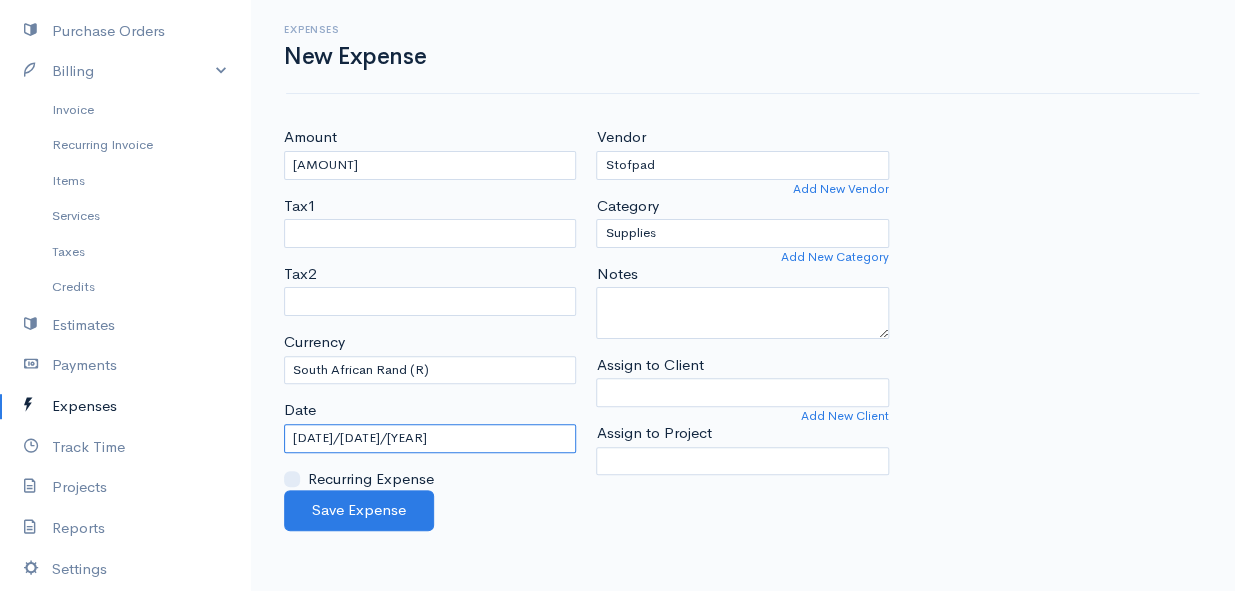click on "[DATE]/[DATE]/[YEAR]" at bounding box center (430, 438) 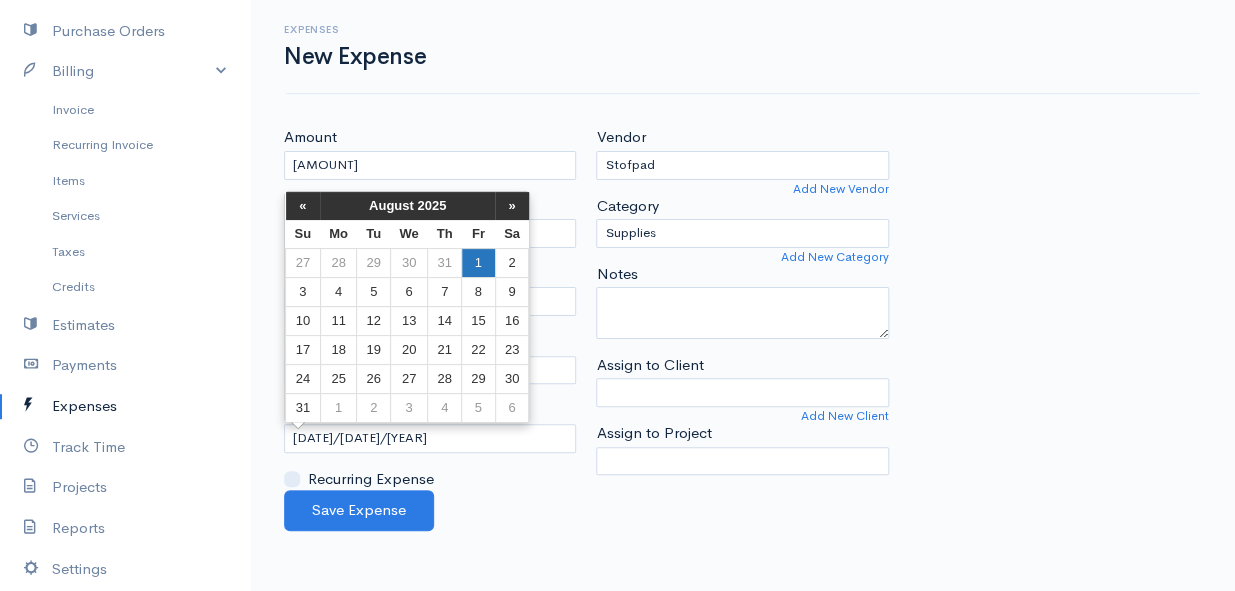click on "1" at bounding box center (478, 262) 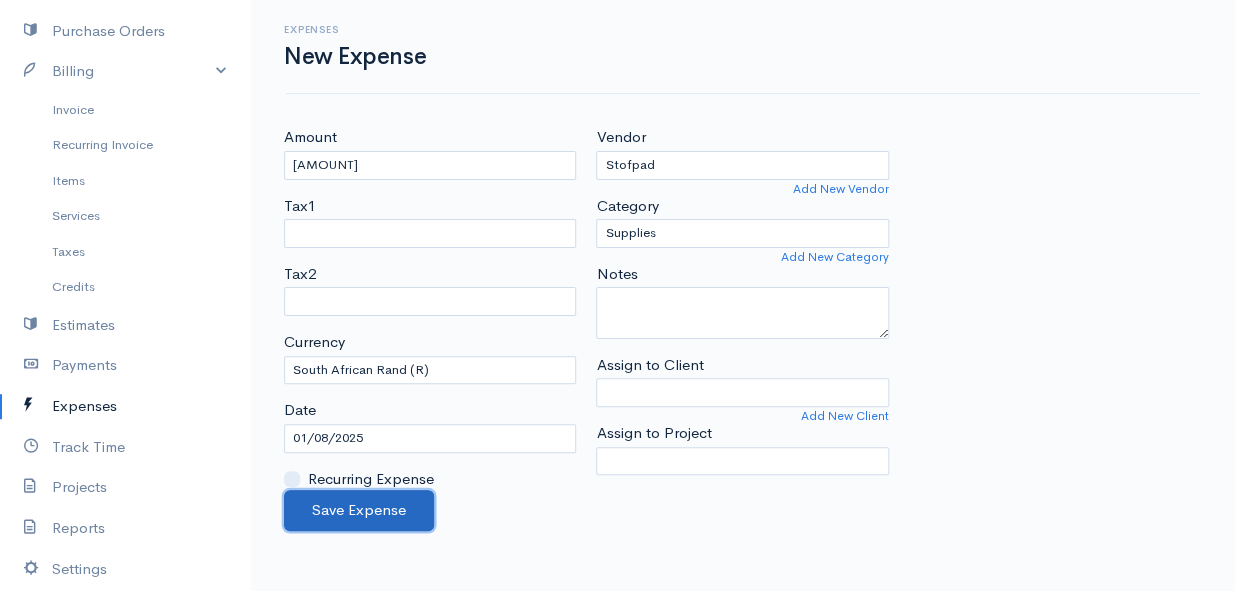 click on "Save Expense" at bounding box center (359, 510) 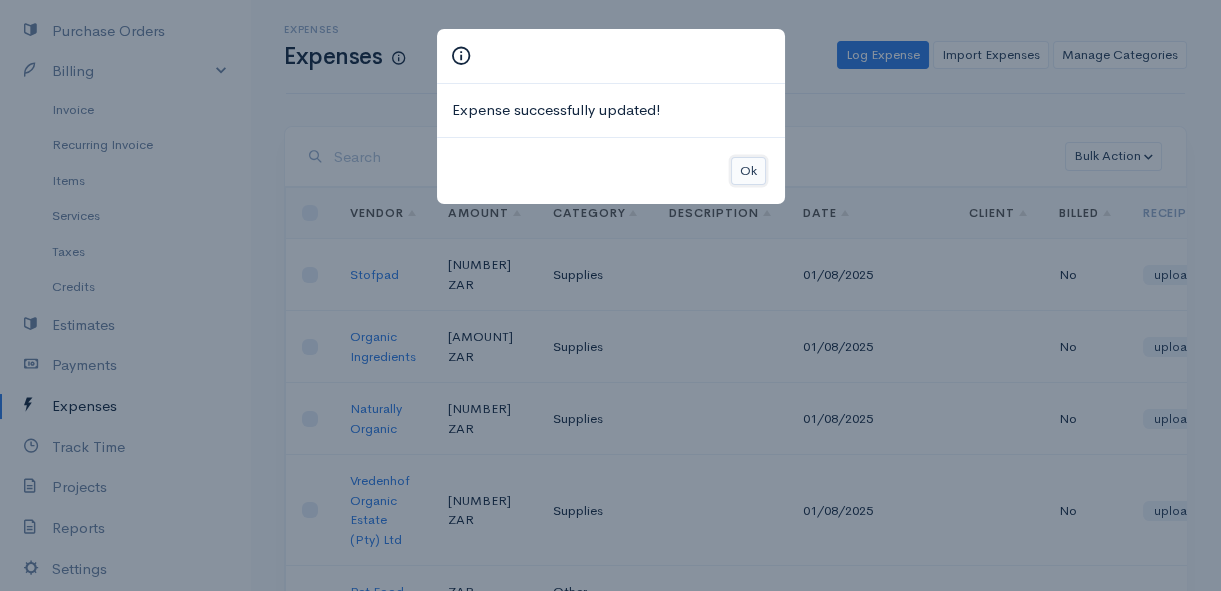 click on "Ok" at bounding box center [748, 171] 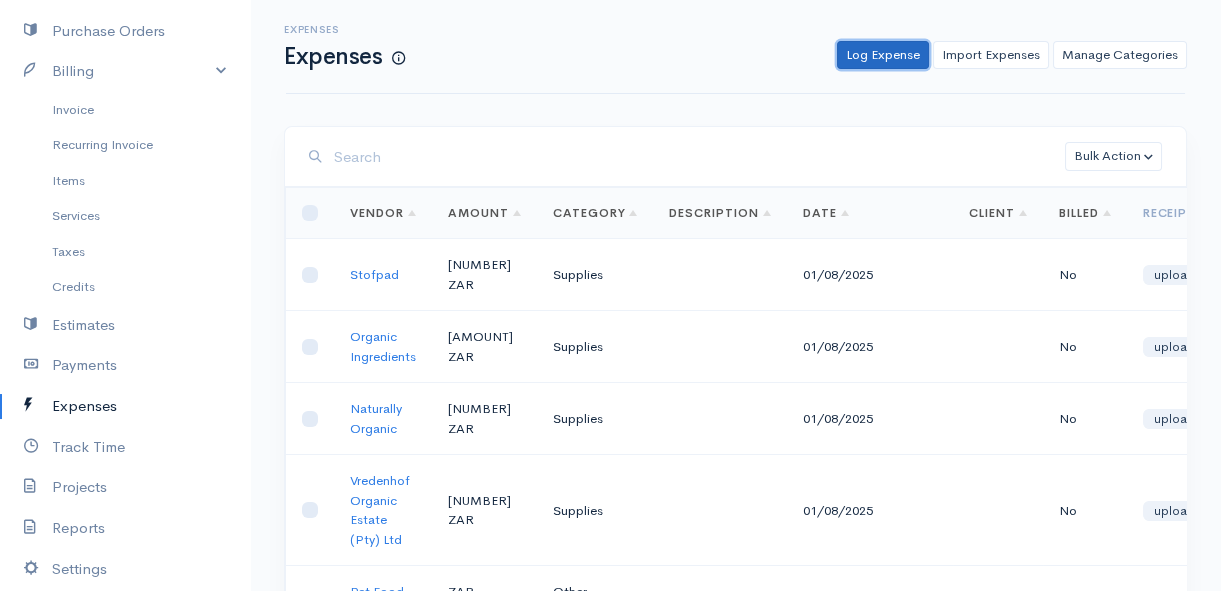 click on "Log Expense" at bounding box center (883, 55) 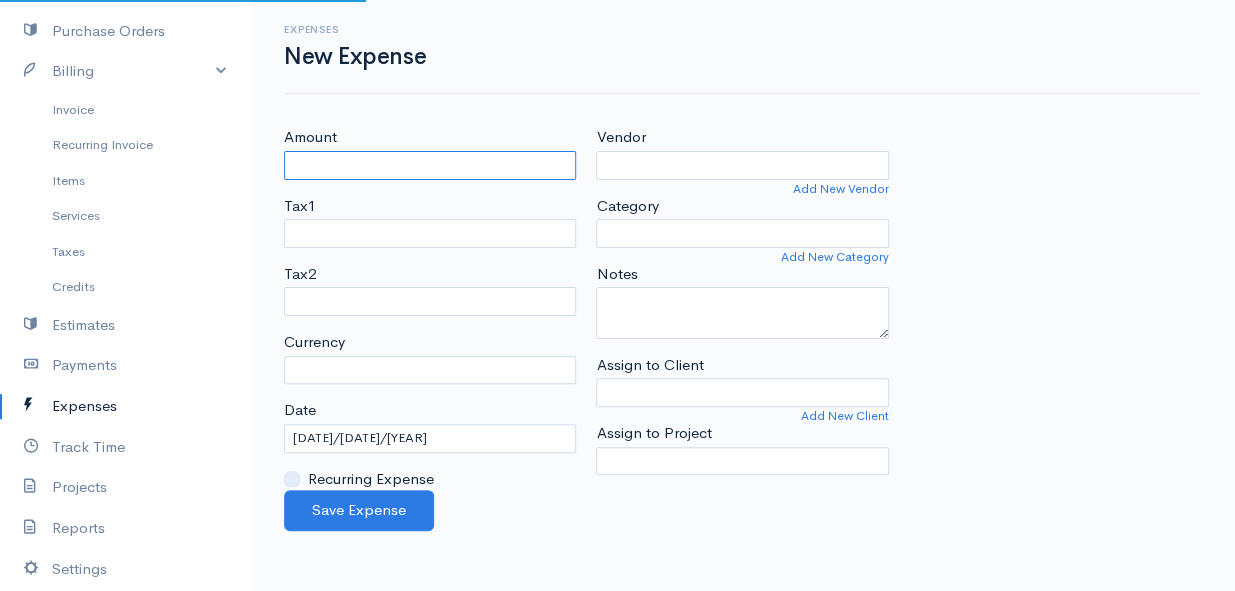 select on "ZAR" 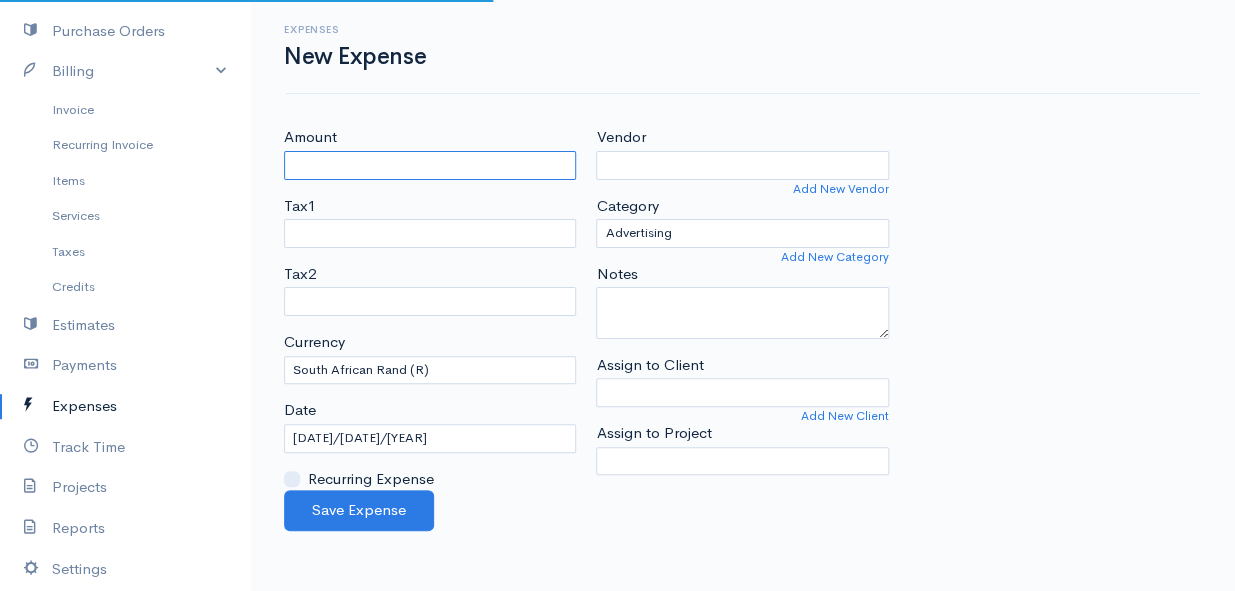 click on "Amount" at bounding box center (430, 165) 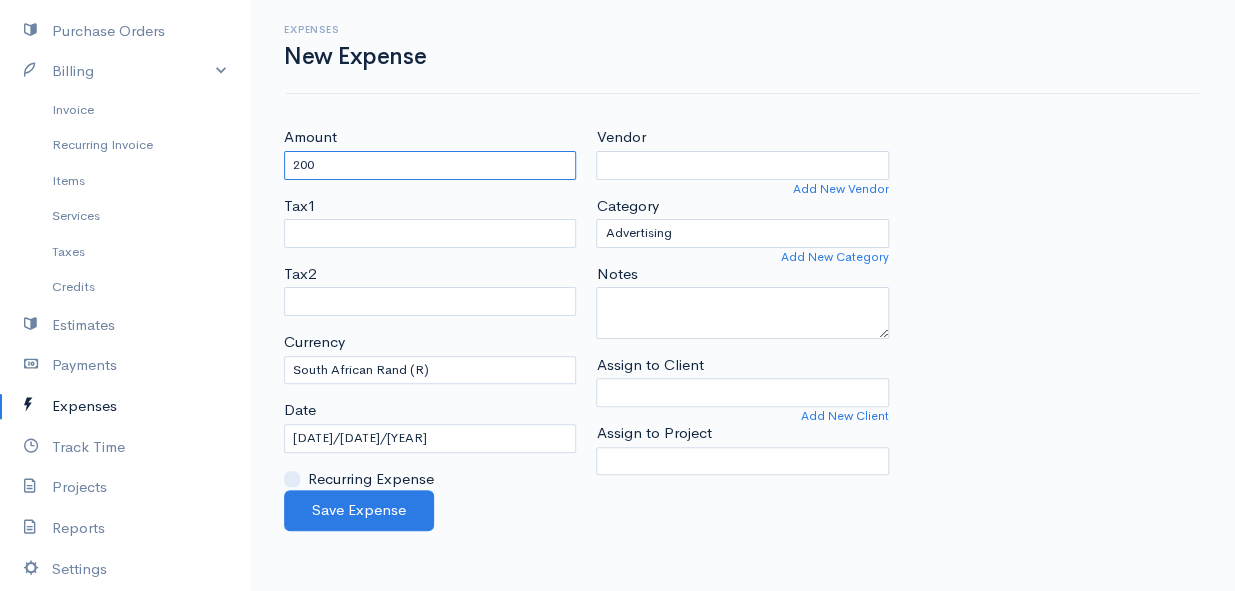 type on "200" 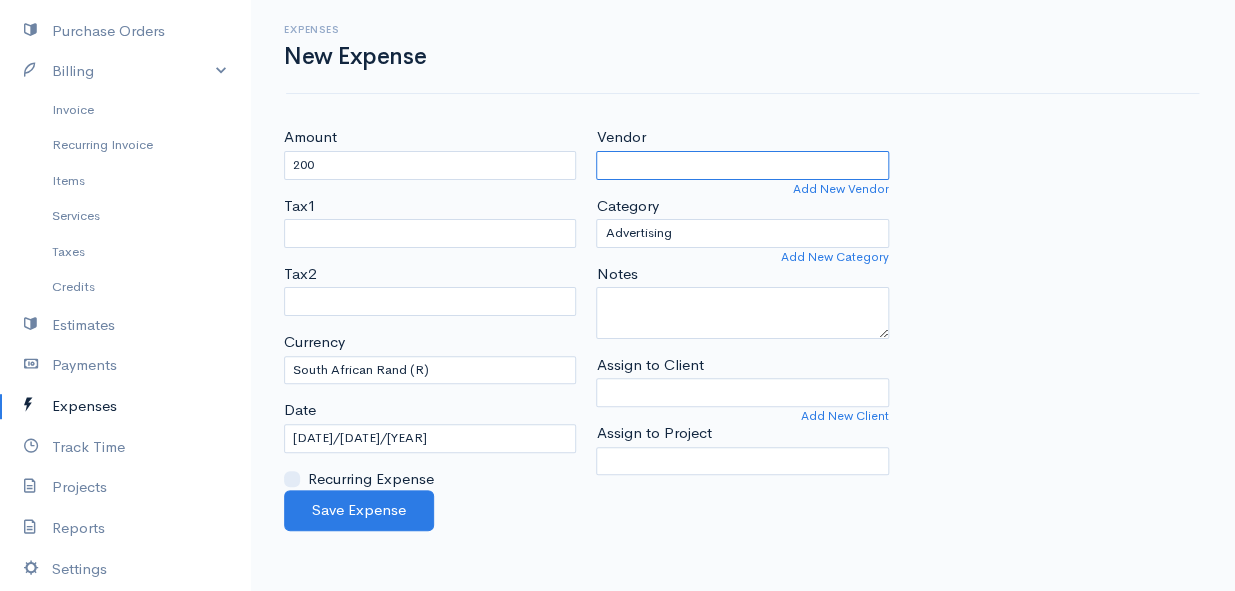 click on "Vendor" at bounding box center (742, 165) 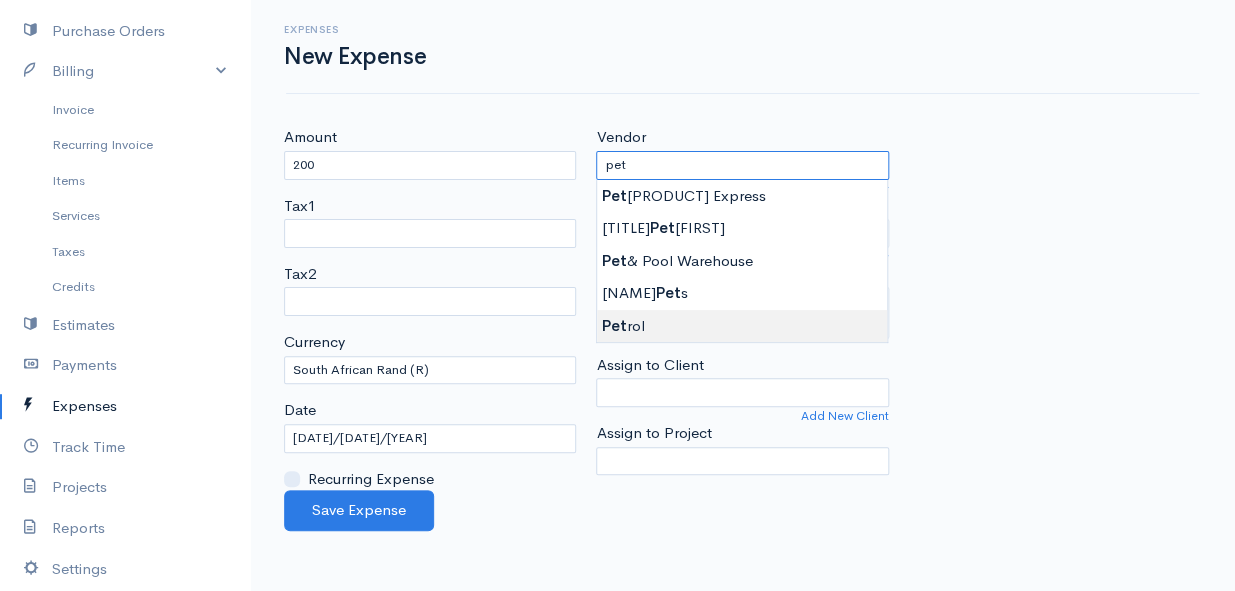 type on "Petrol" 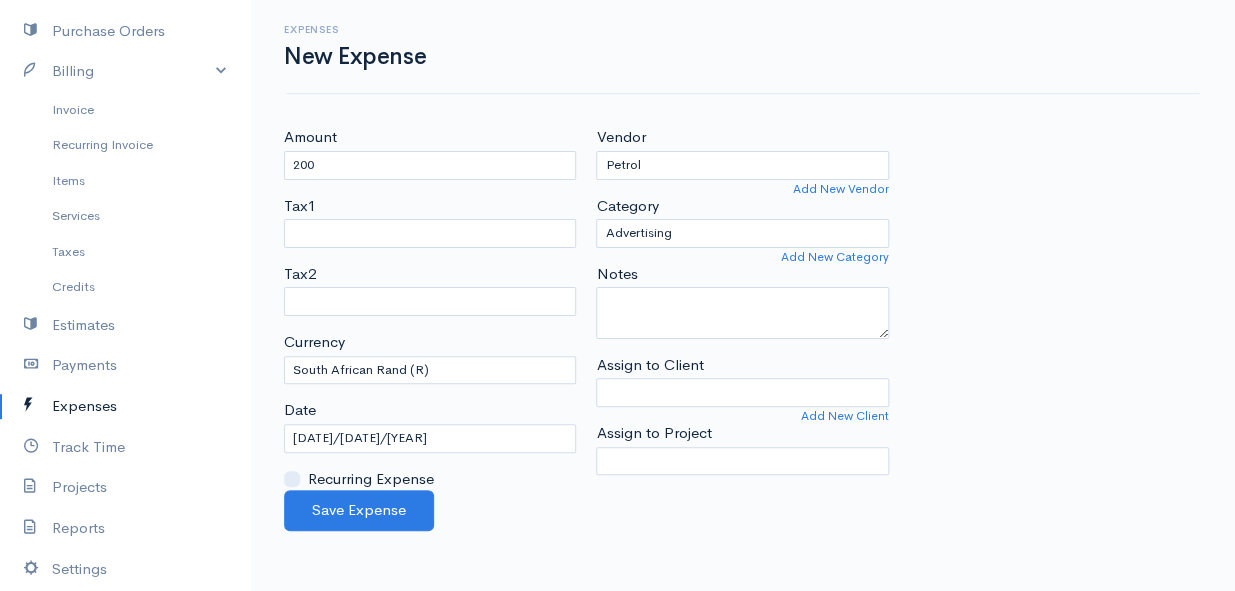 click on "Amount [NUMBER] Tax1 Tax2 Currency U.S. Dollars ($) Canadian Dollars ($) British Pounds Sterling (£) Euros (€) Australian Dollars ($) Afghani (Af) Algerian Dinar (د.ج) Argentine Pesos ($)" at bounding box center [617, 295] 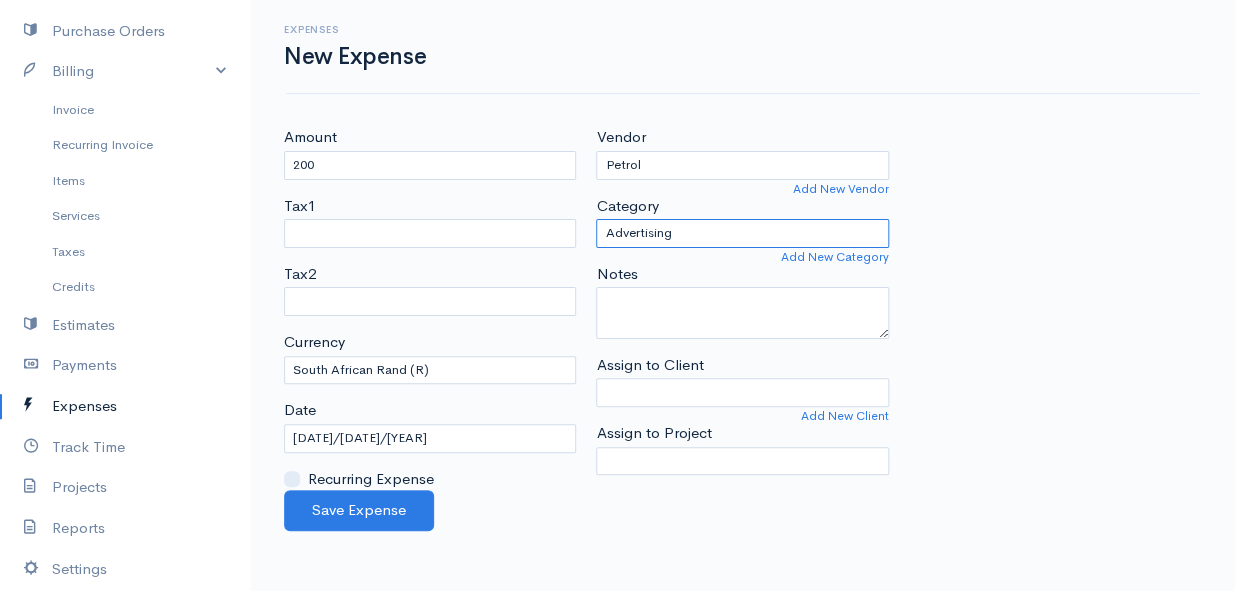 click on "Advertising Car & Truck Expenses Contractors Education Education and Training Employee Benefits Hardware Meals & Entertainment Other Expenses Personal Professional Services Rent or Lease Supplies Travel Utilities" at bounding box center [742, 233] 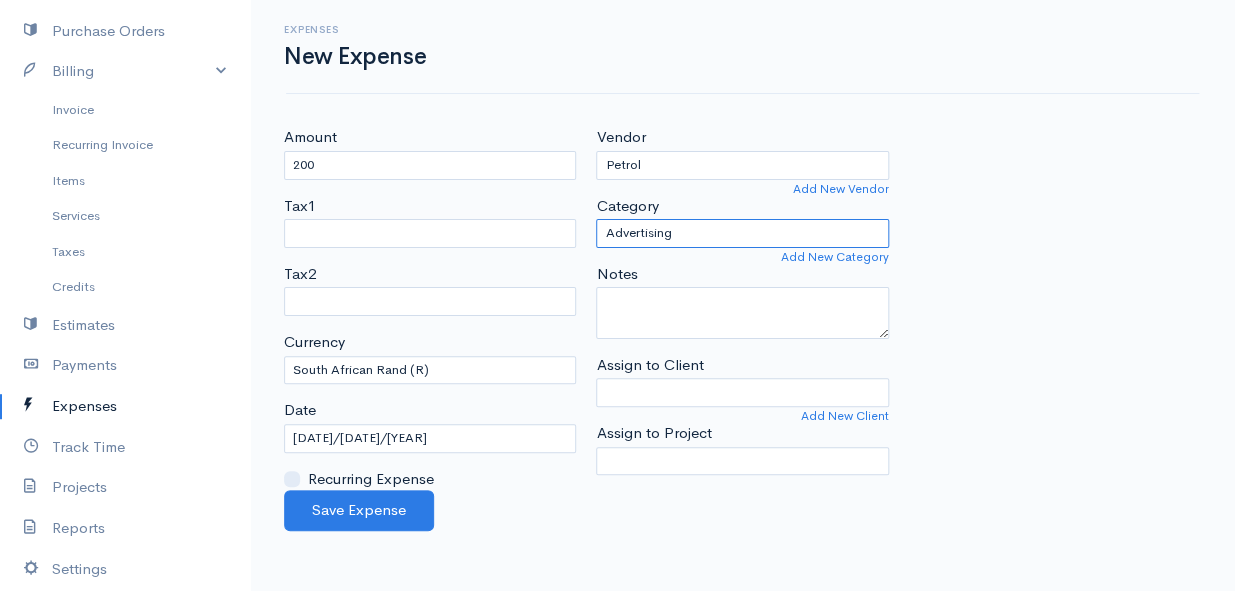select on "Travel" 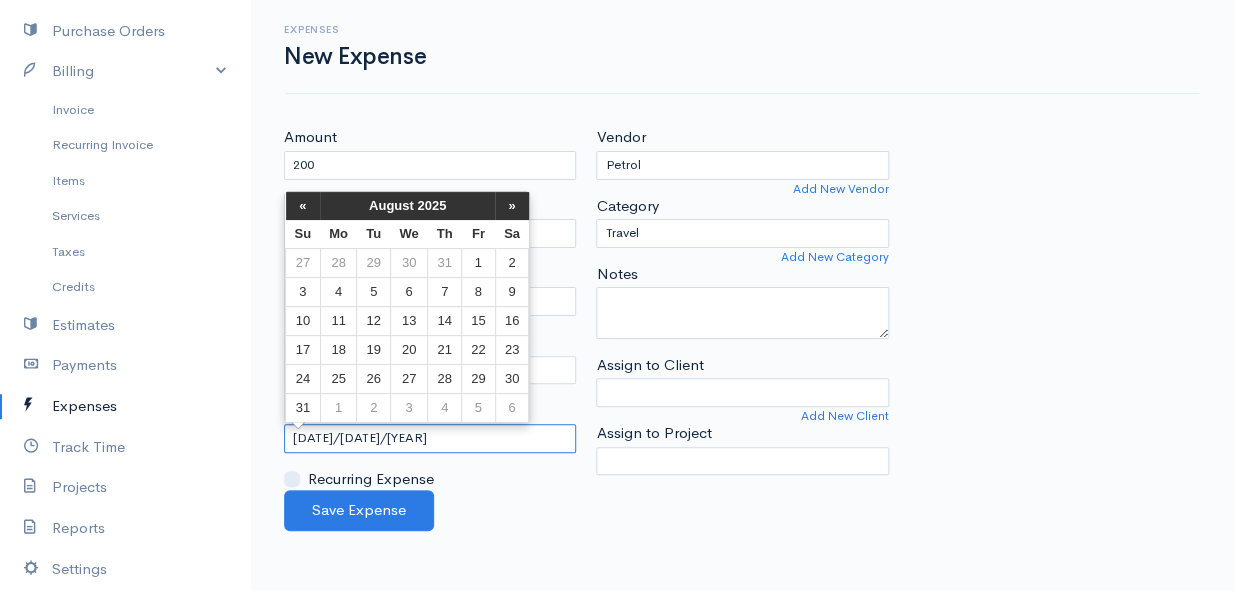 click on "[DATE]/[DATE]/[YEAR]" at bounding box center [430, 438] 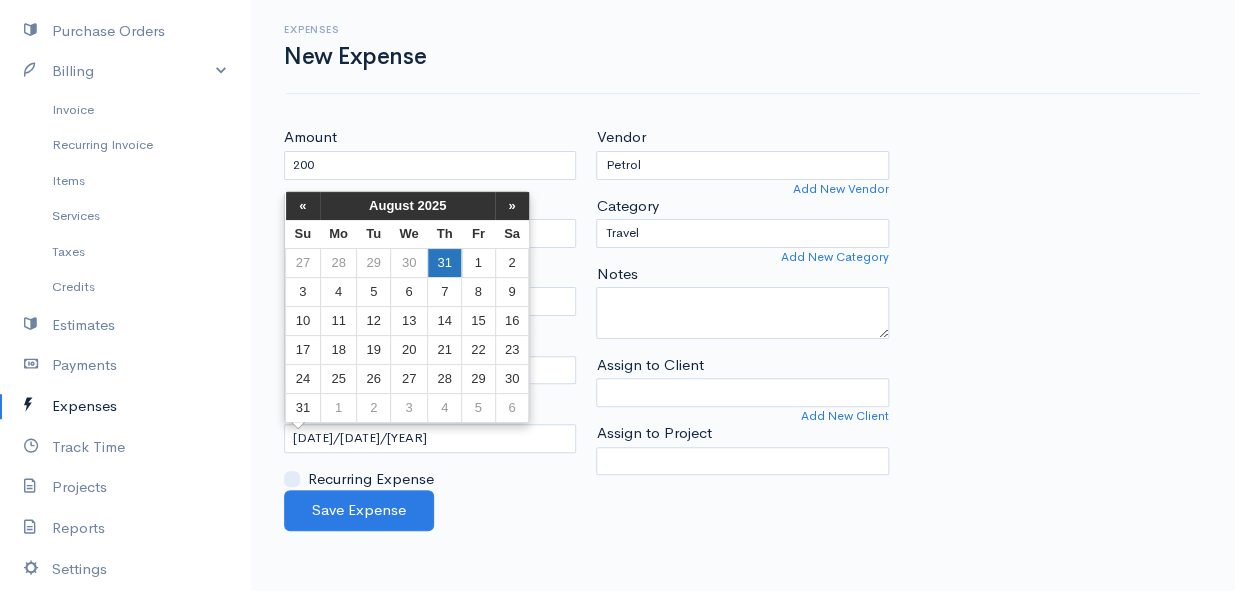 click on "31" at bounding box center [445, 262] 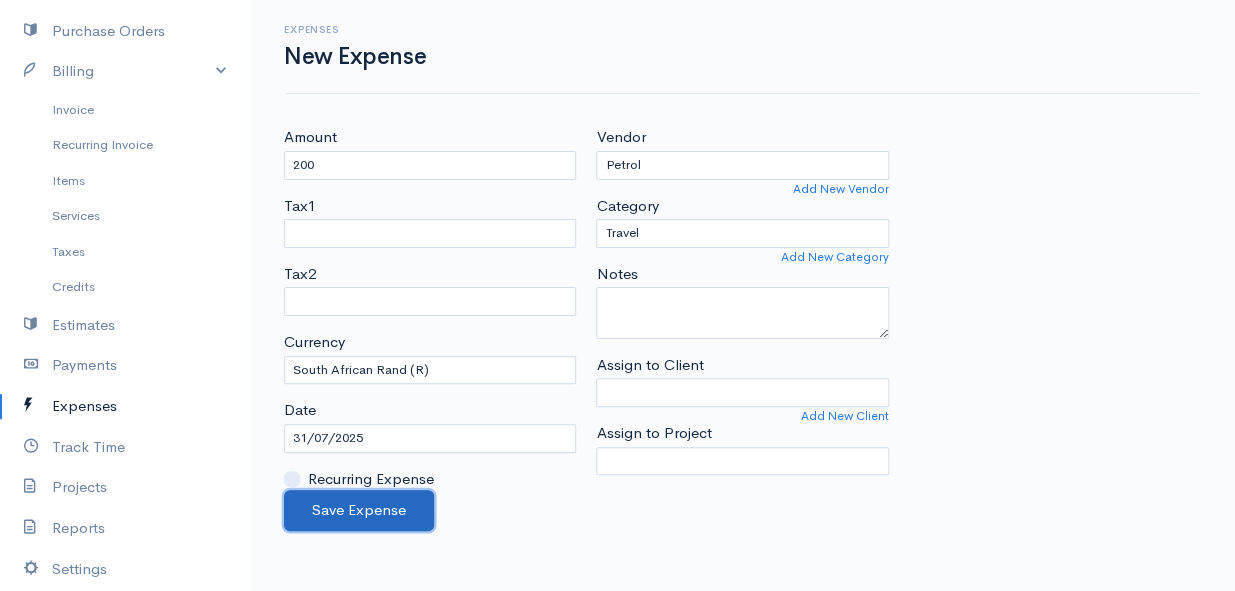 click on "Save Expense" at bounding box center [359, 510] 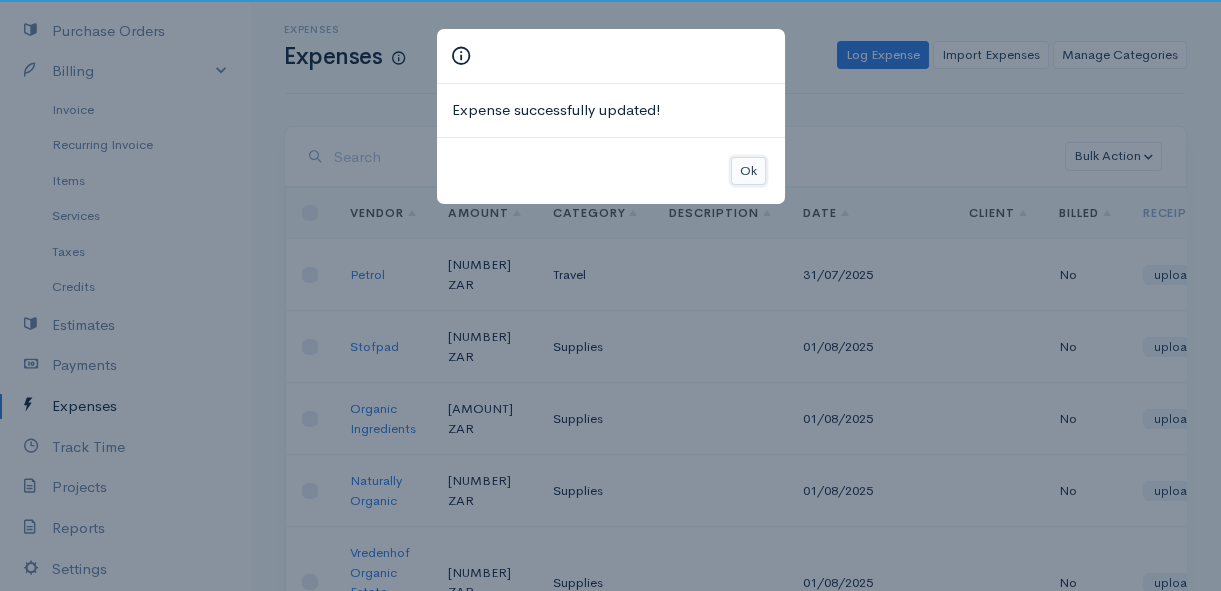 click on "Ok" at bounding box center [748, 171] 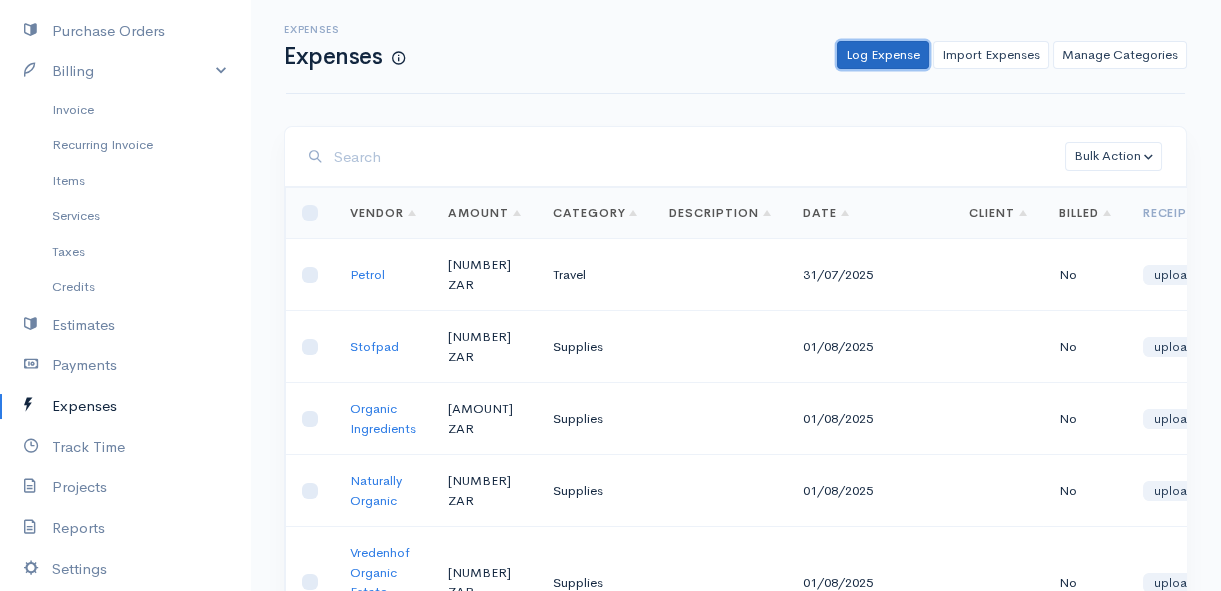 click on "Log Expense" at bounding box center (883, 55) 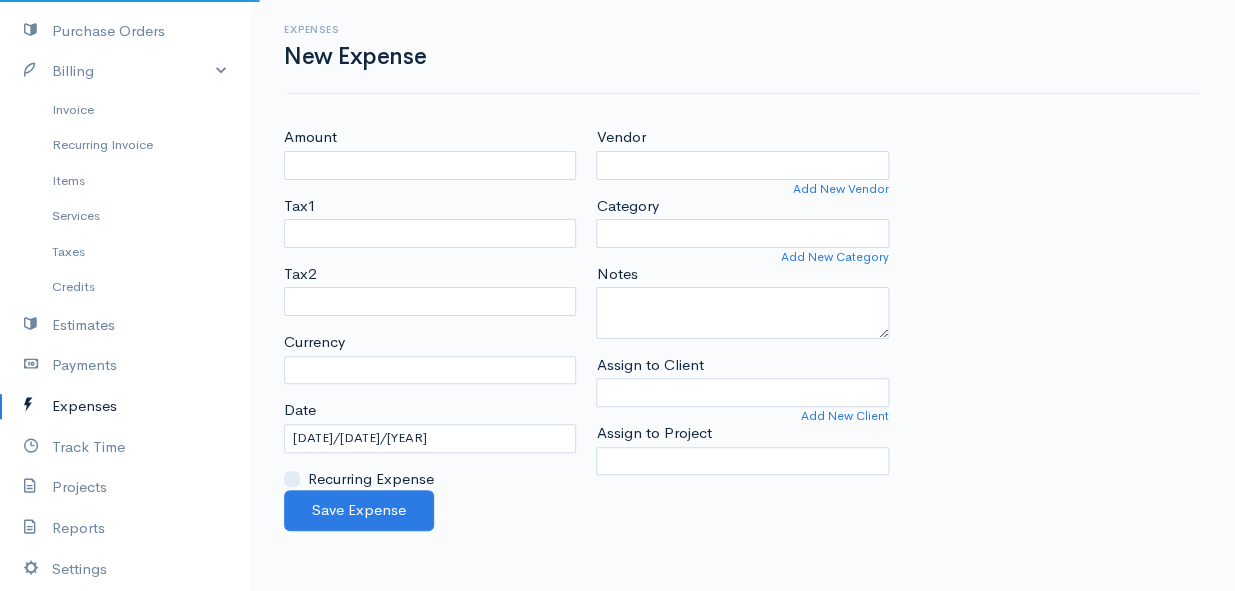 select on "ZAR" 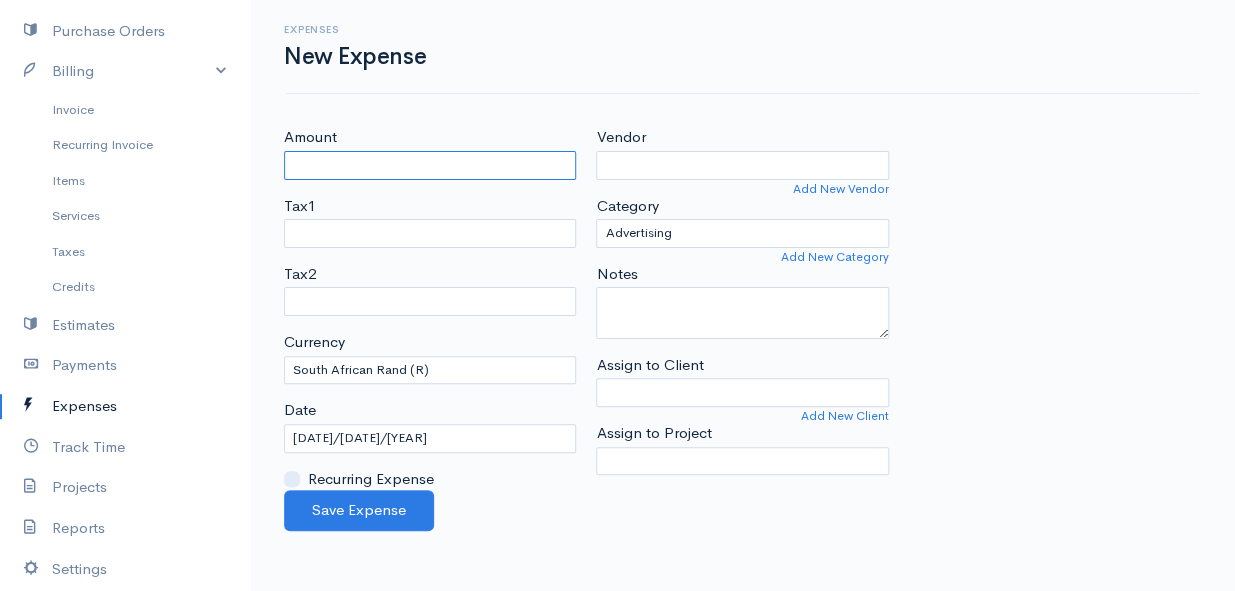 click on "Amount" at bounding box center [430, 165] 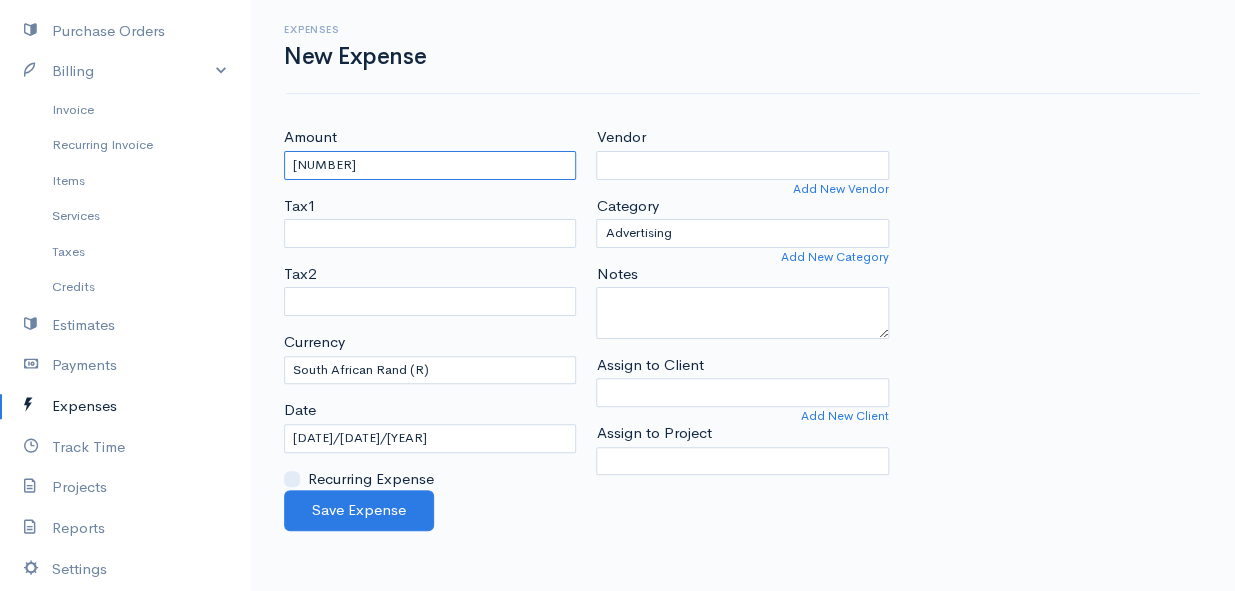 type on "[NUMBER]" 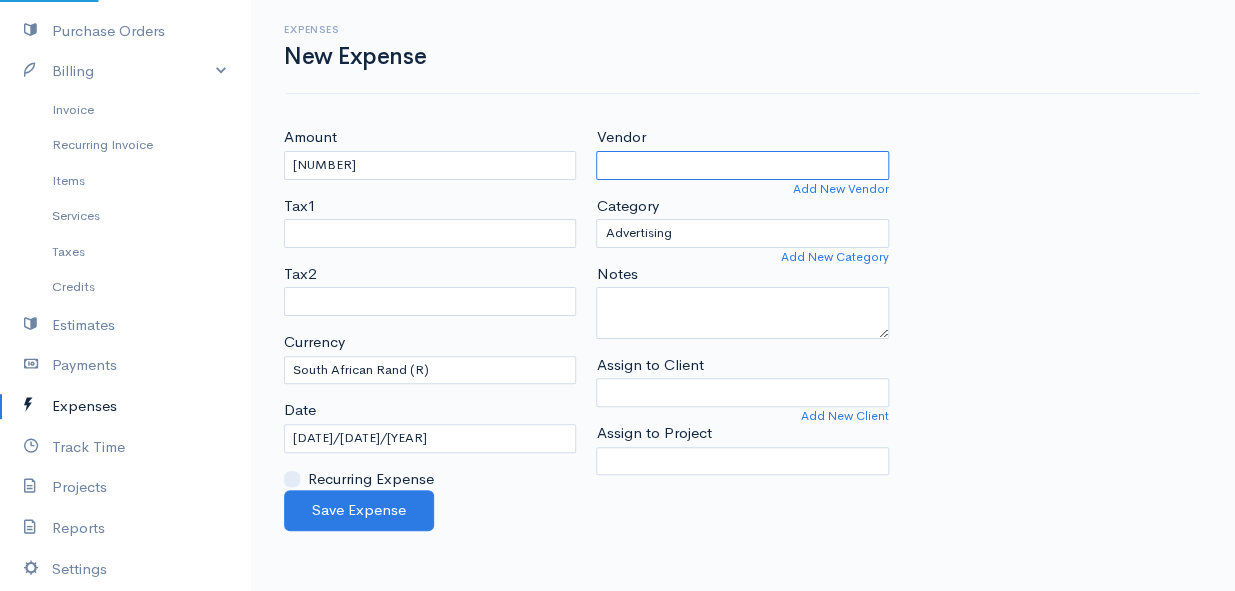 click on "Vendor" at bounding box center [742, 165] 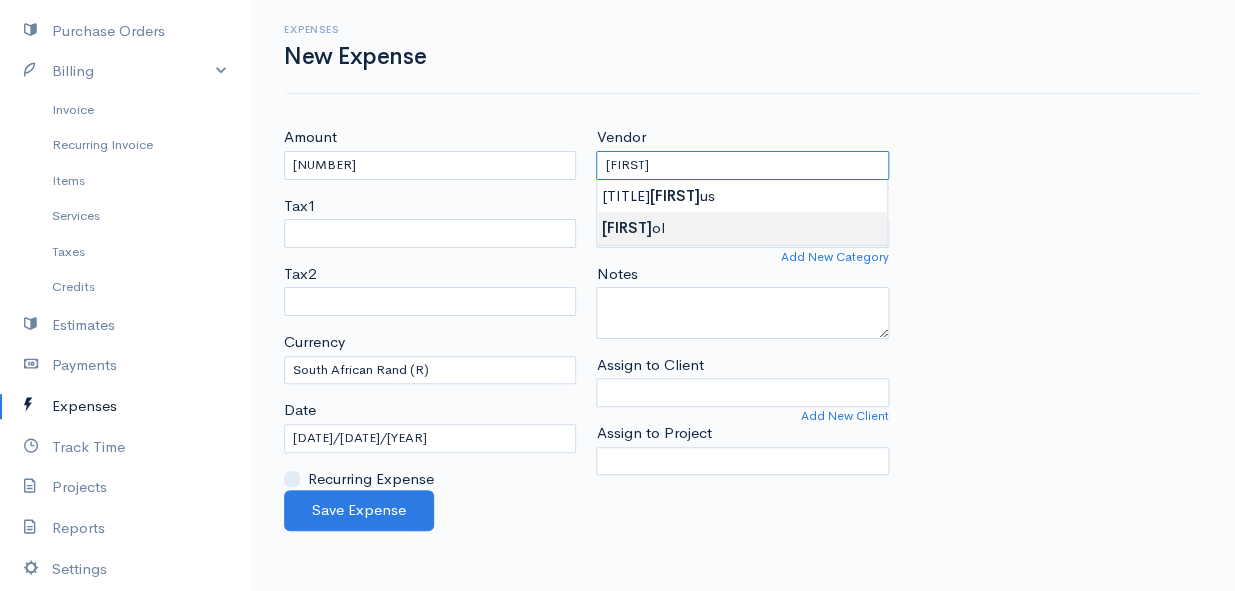 type on "Petrol" 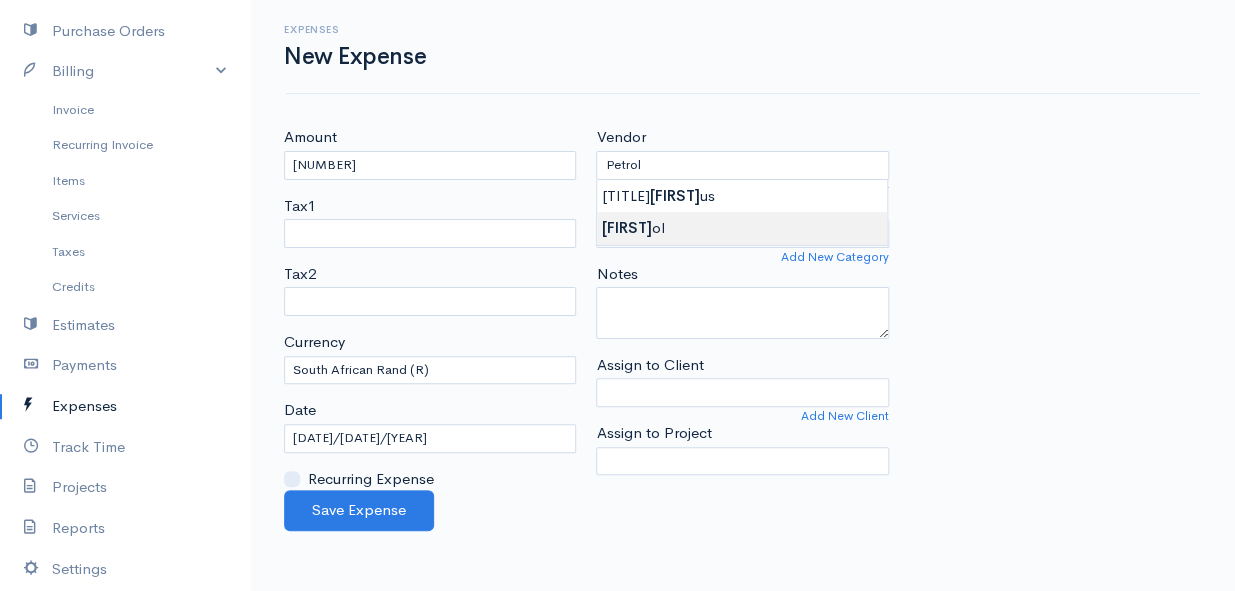 click on "Amount [NUMBER] Tax1 Tax2 Currency U.S. Dollars ($) Canadian Dollars ($) British Pounds Sterling (£) Euros (€) Australian Dollars ($) Afghani (Af) Algerian Dinar (د.ج) Argentine Pesos ($) Date" at bounding box center [617, 295] 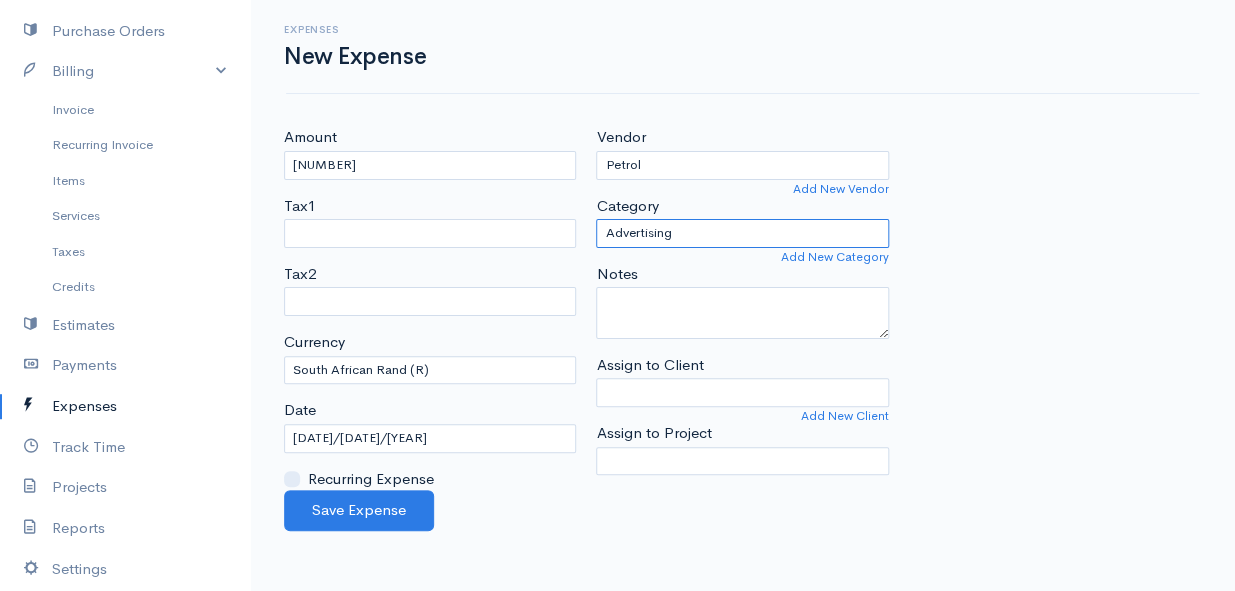 click on "Advertising Car & Truck Expenses Contractors Education Education and Training Employee Benefits Hardware Meals & Entertainment Other Expenses Personal Professional Services Rent or Lease Supplies Travel Utilities" at bounding box center (742, 233) 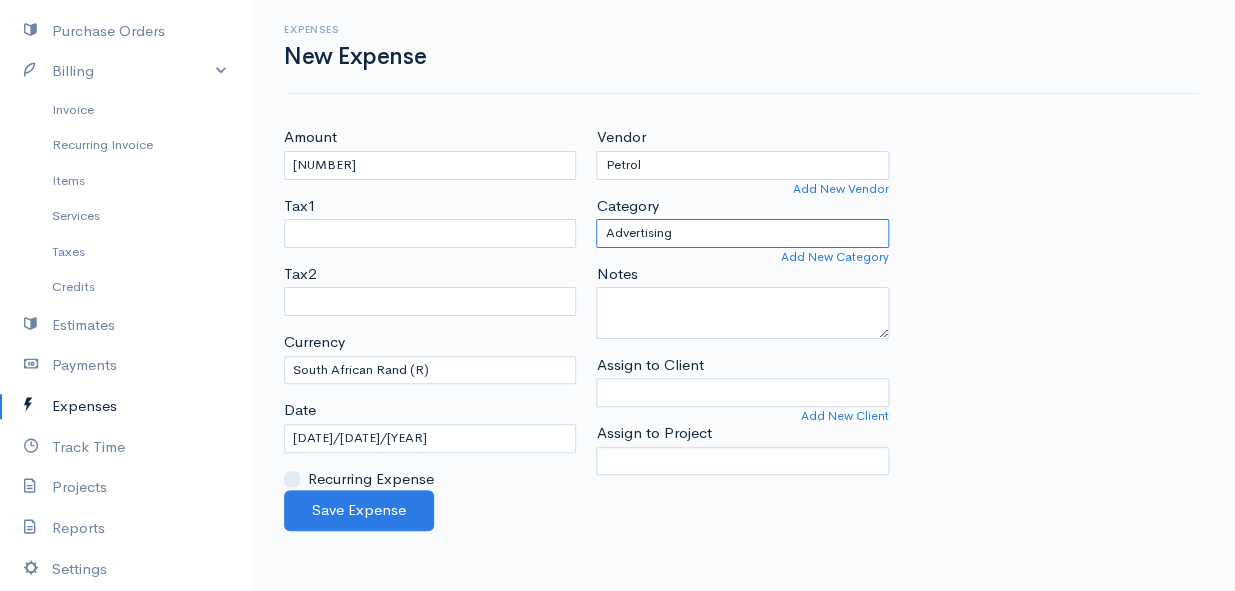 select on "Travel" 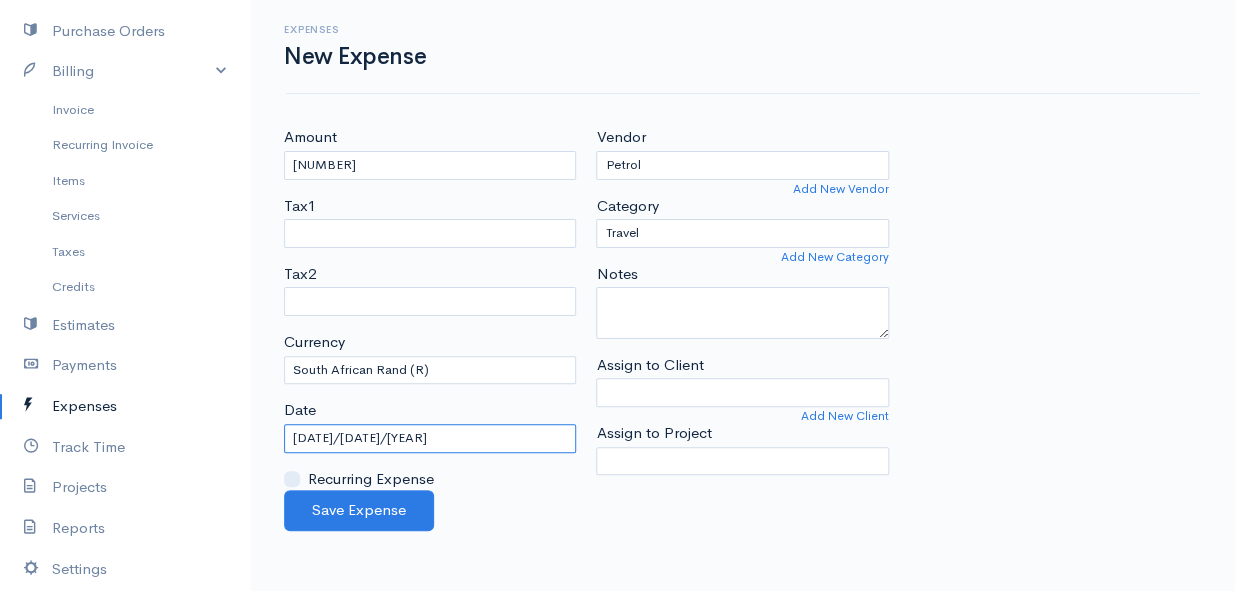 click on "[DATE]/[DATE]/[YEAR]" at bounding box center [430, 438] 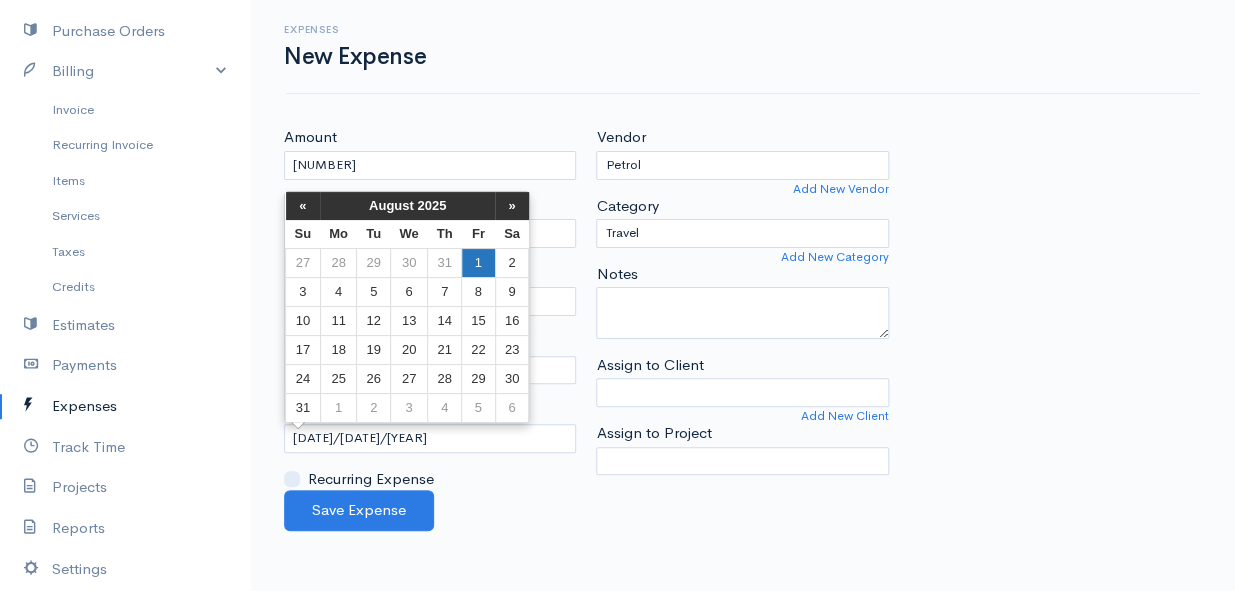 click on "1" at bounding box center [478, 262] 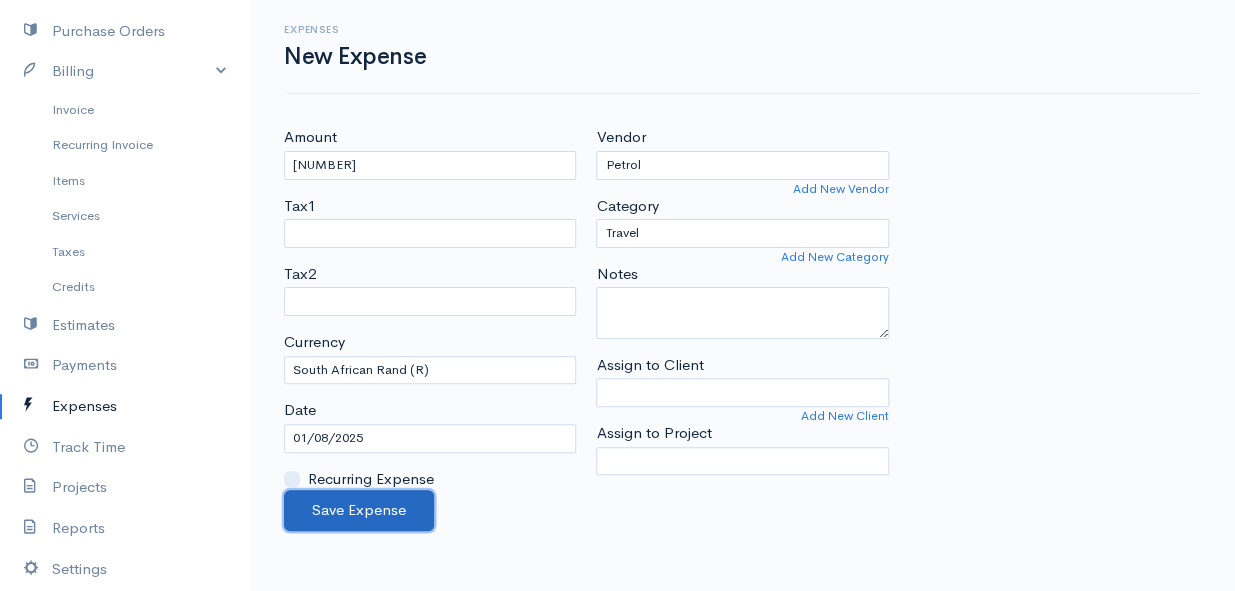click on "Save Expense" at bounding box center [359, 510] 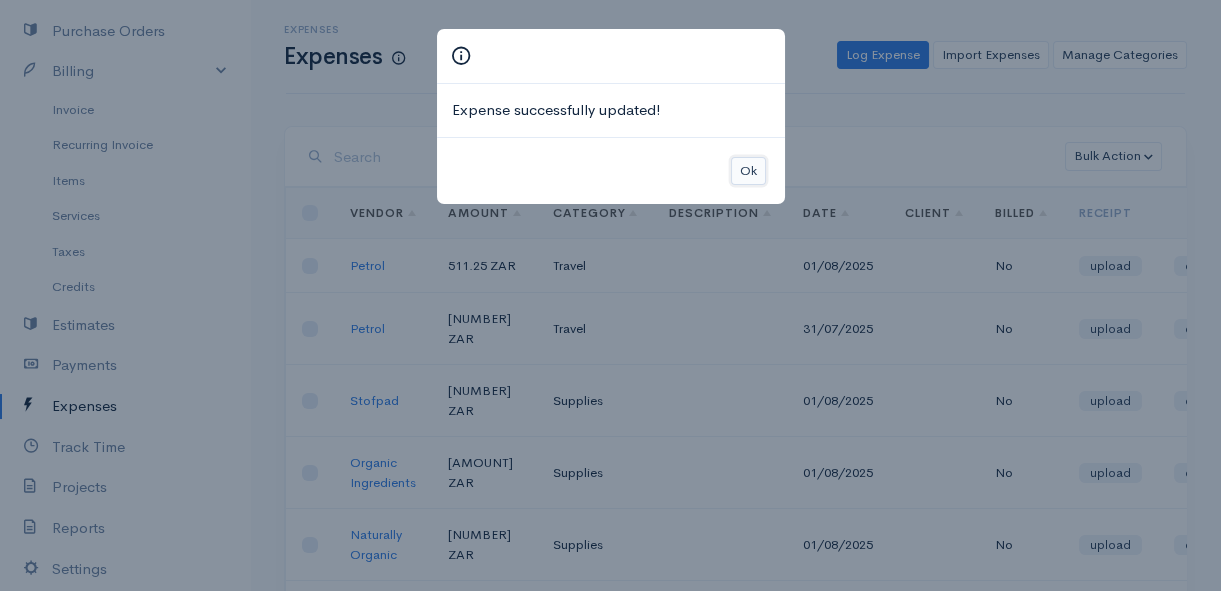 click on "Ok" at bounding box center [748, 171] 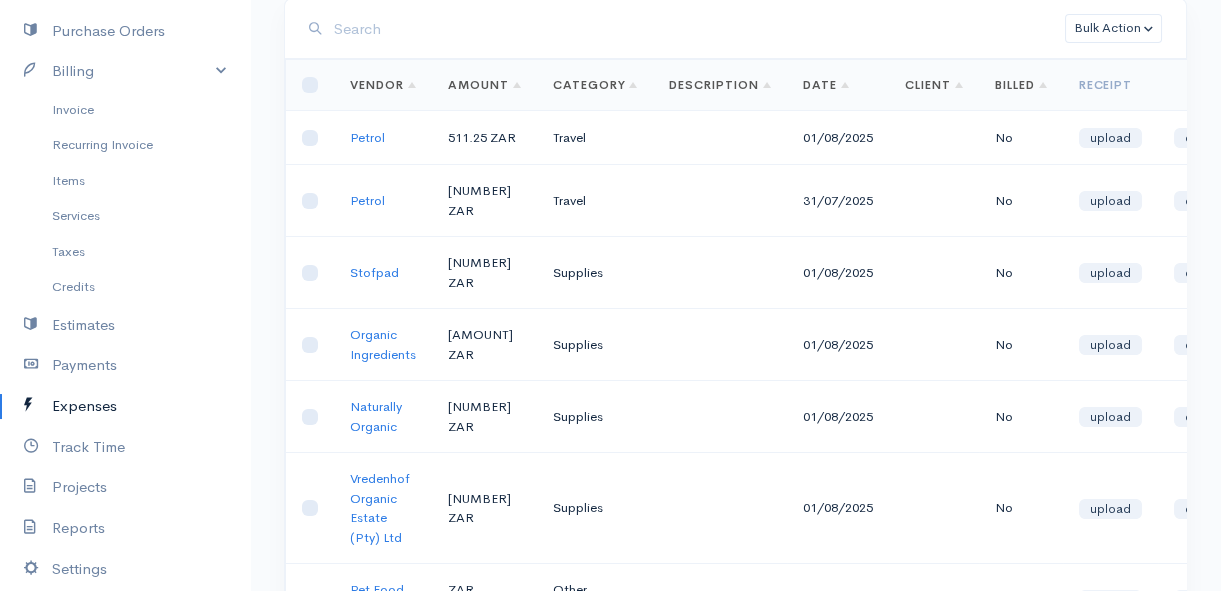 scroll, scrollTop: 0, scrollLeft: 0, axis: both 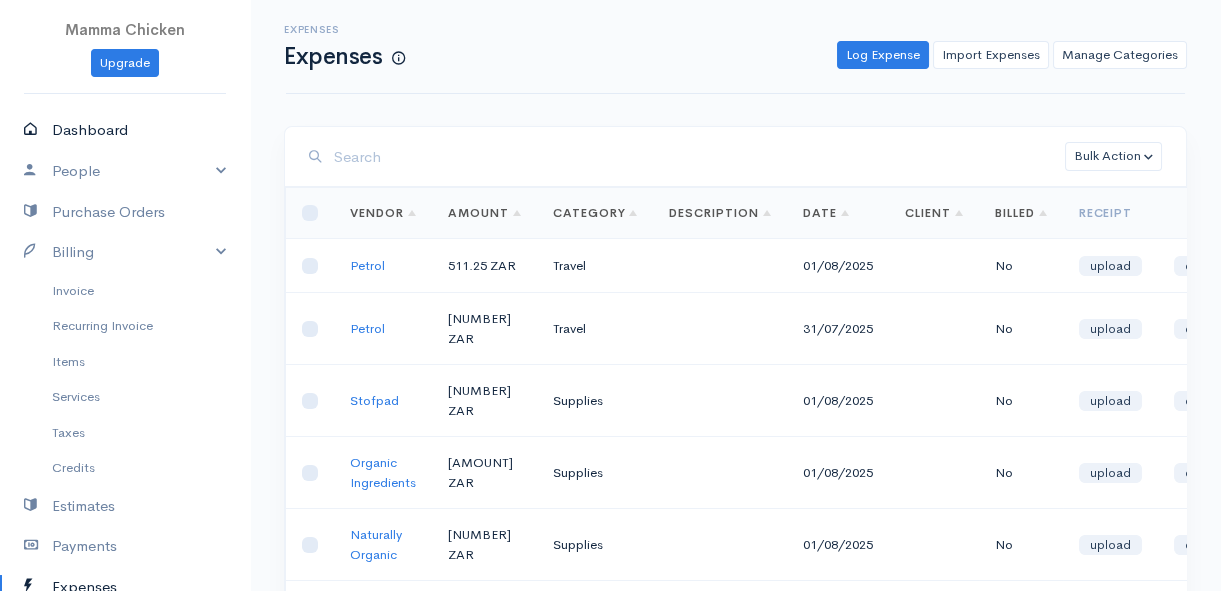 click on "Dashboard" at bounding box center (125, 130) 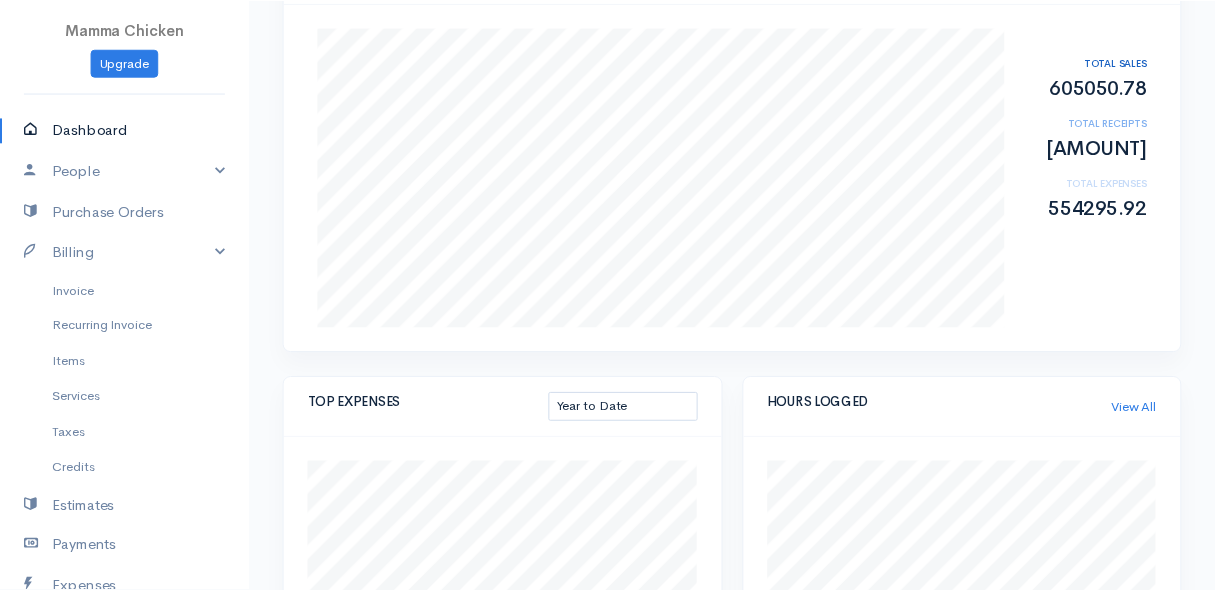 scroll, scrollTop: 363, scrollLeft: 0, axis: vertical 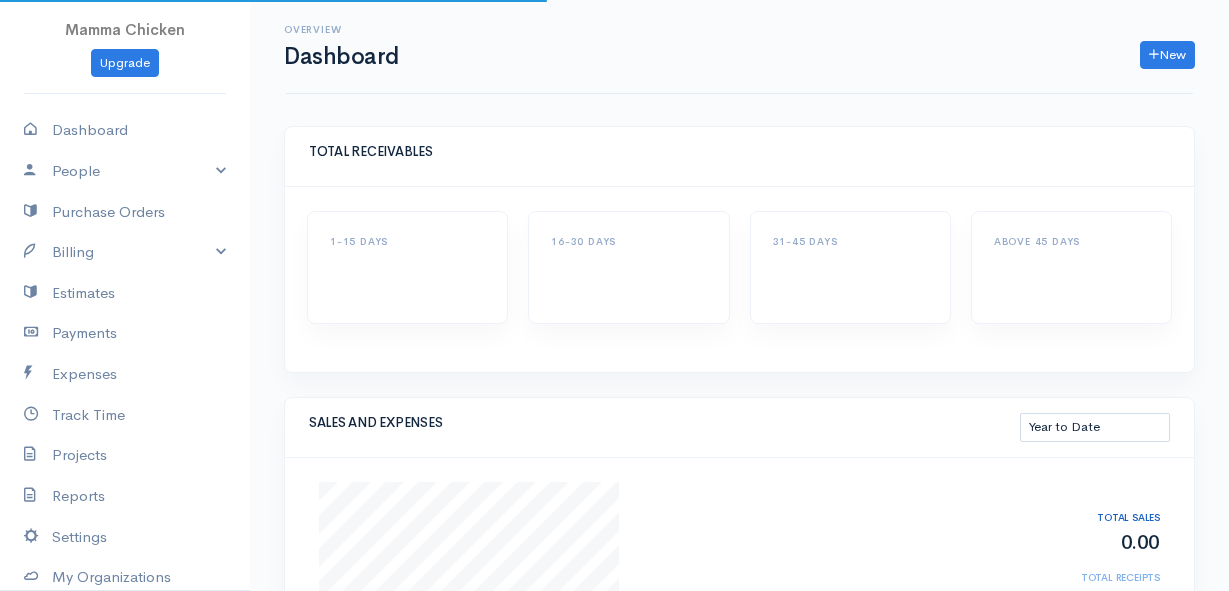 select on "thistoyear" 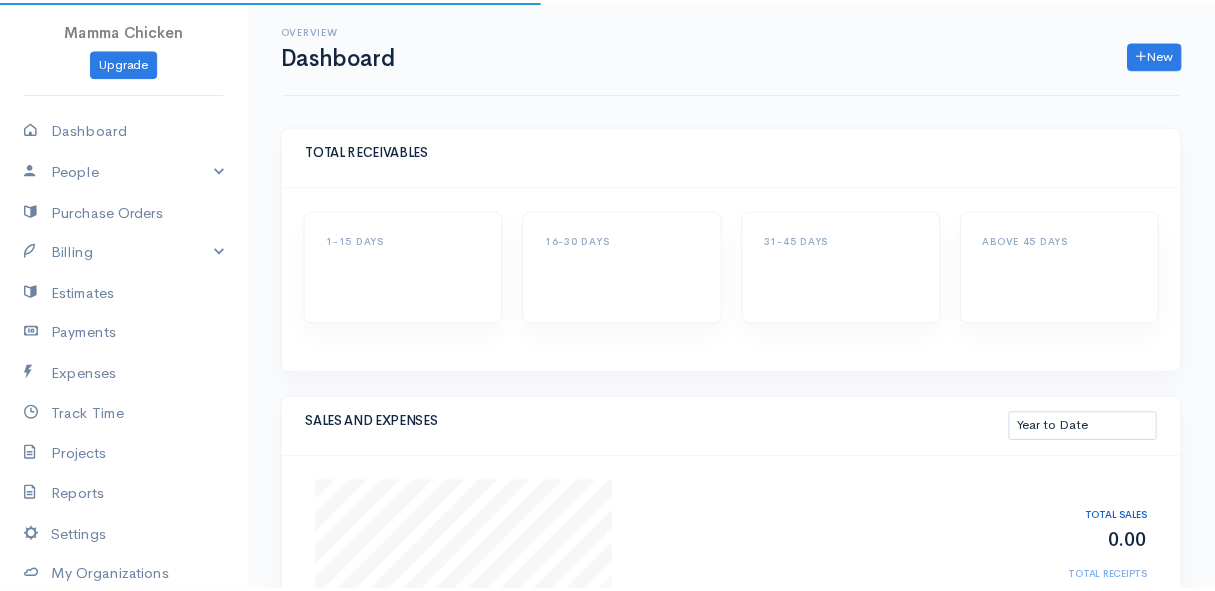 scroll, scrollTop: 0, scrollLeft: 0, axis: both 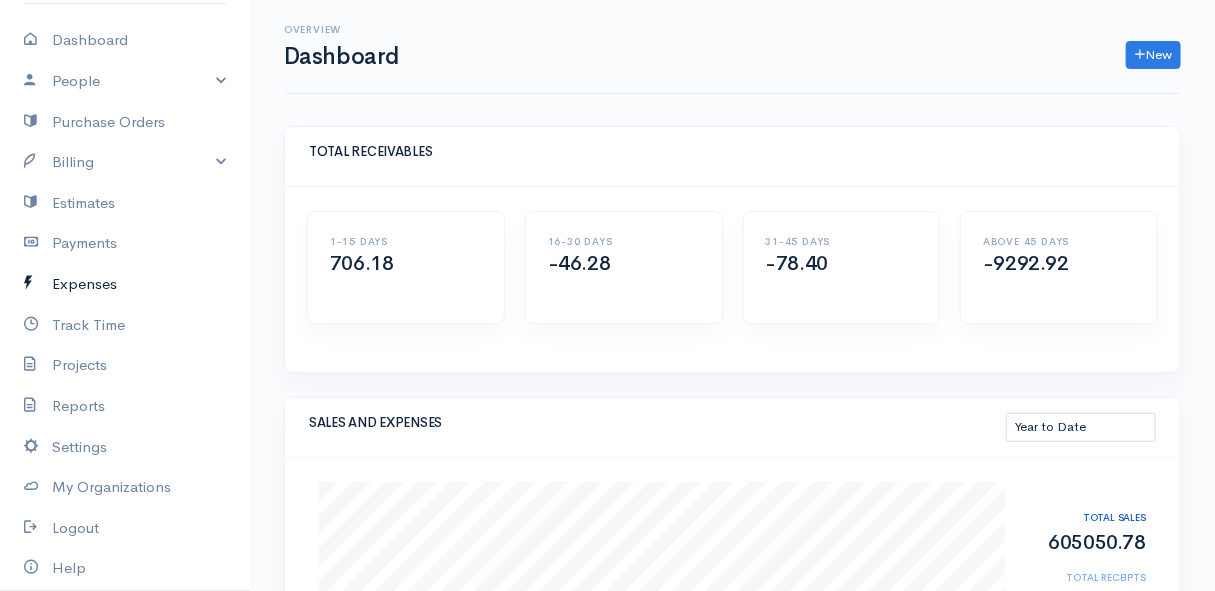 click on "Expenses" at bounding box center [125, 284] 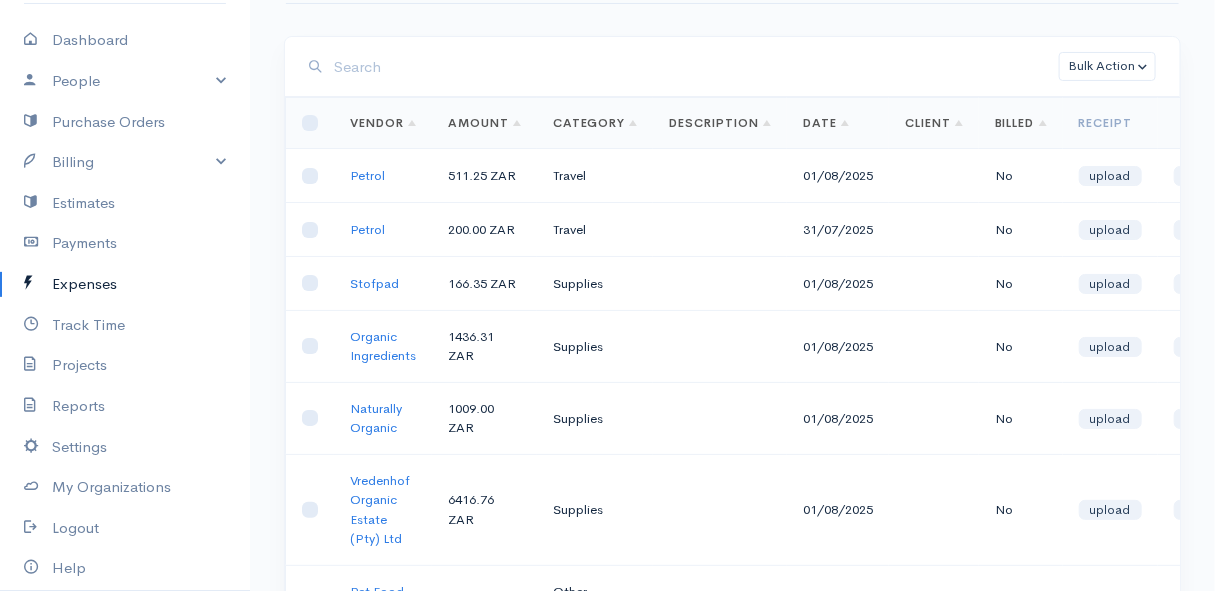 scroll, scrollTop: 181, scrollLeft: 0, axis: vertical 